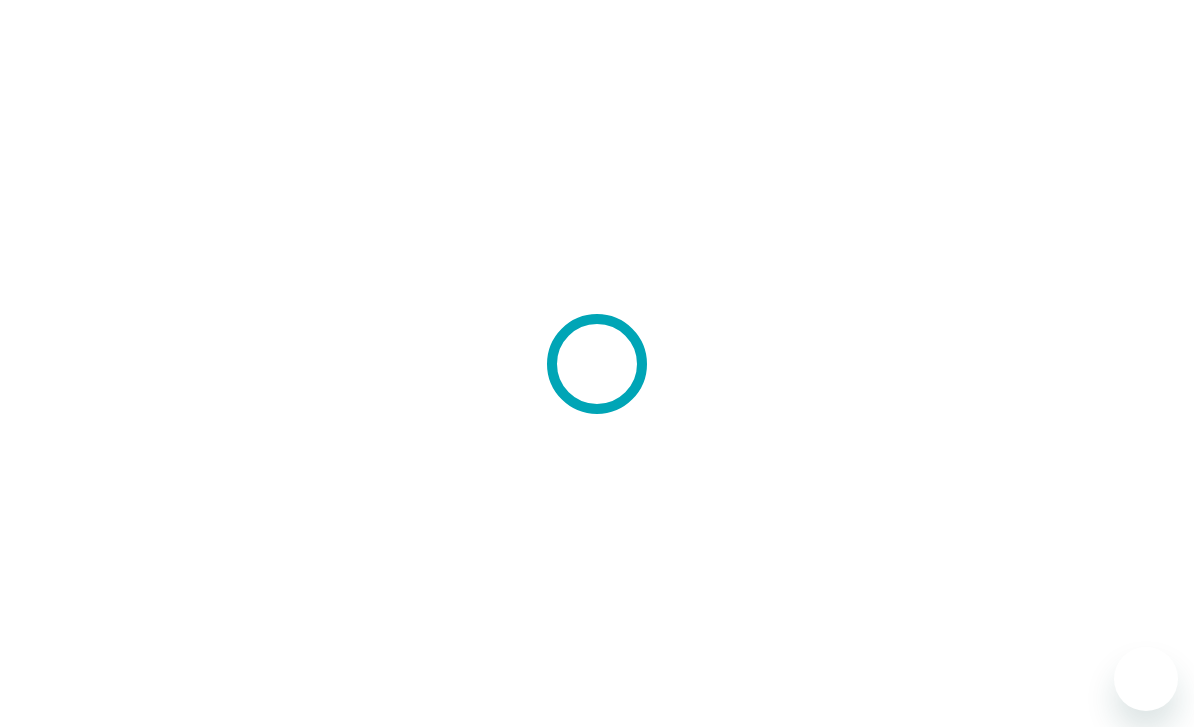 scroll, scrollTop: 0, scrollLeft: 0, axis: both 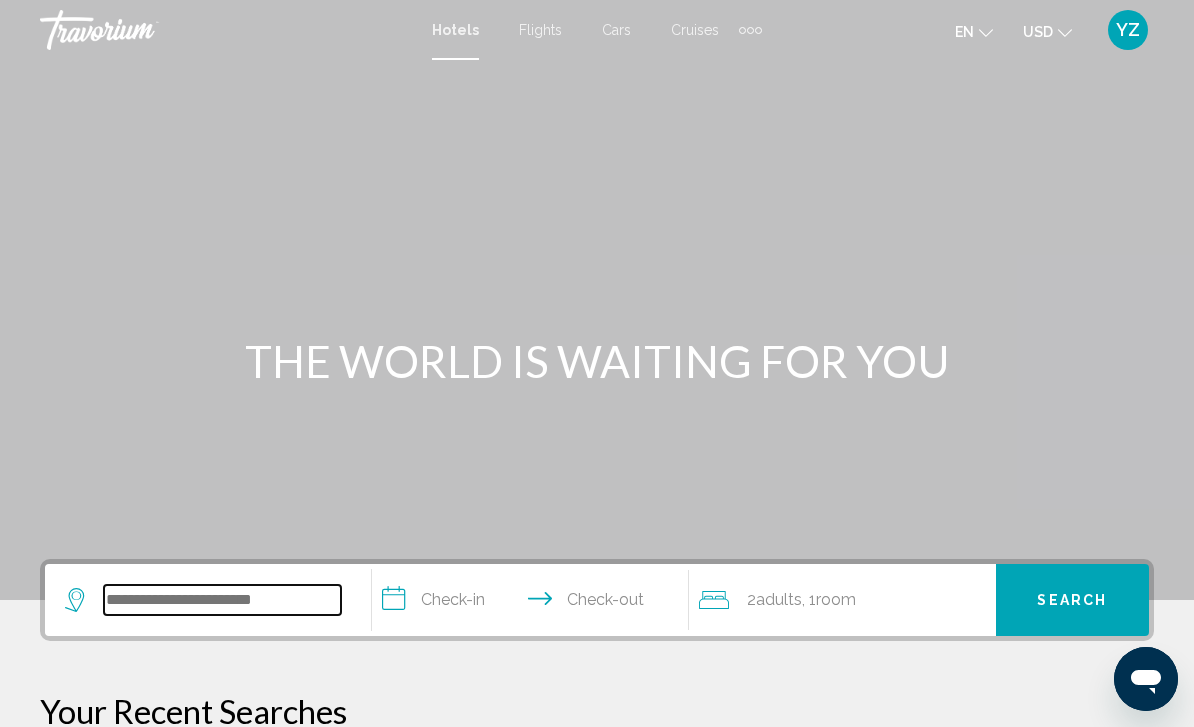 click at bounding box center [222, 600] 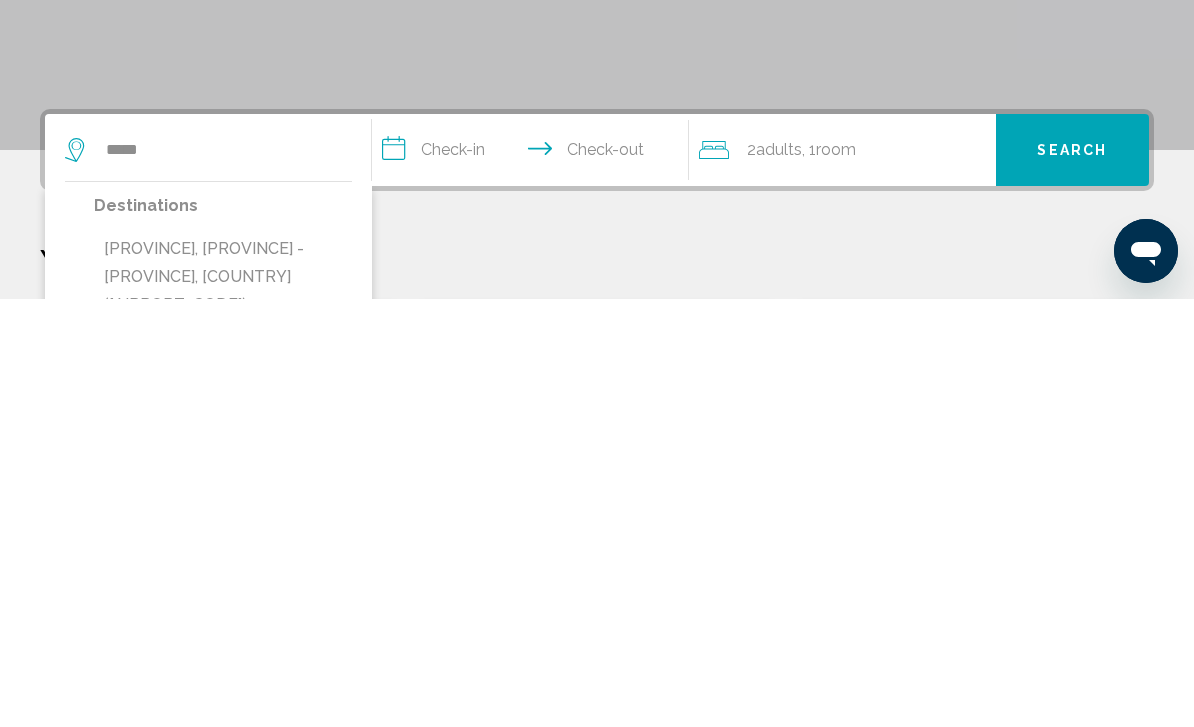 click on "[CITY], [CITY] - [CITY], [COUNTRY] ([AIRPORT_CODE])" at bounding box center [223, 705] 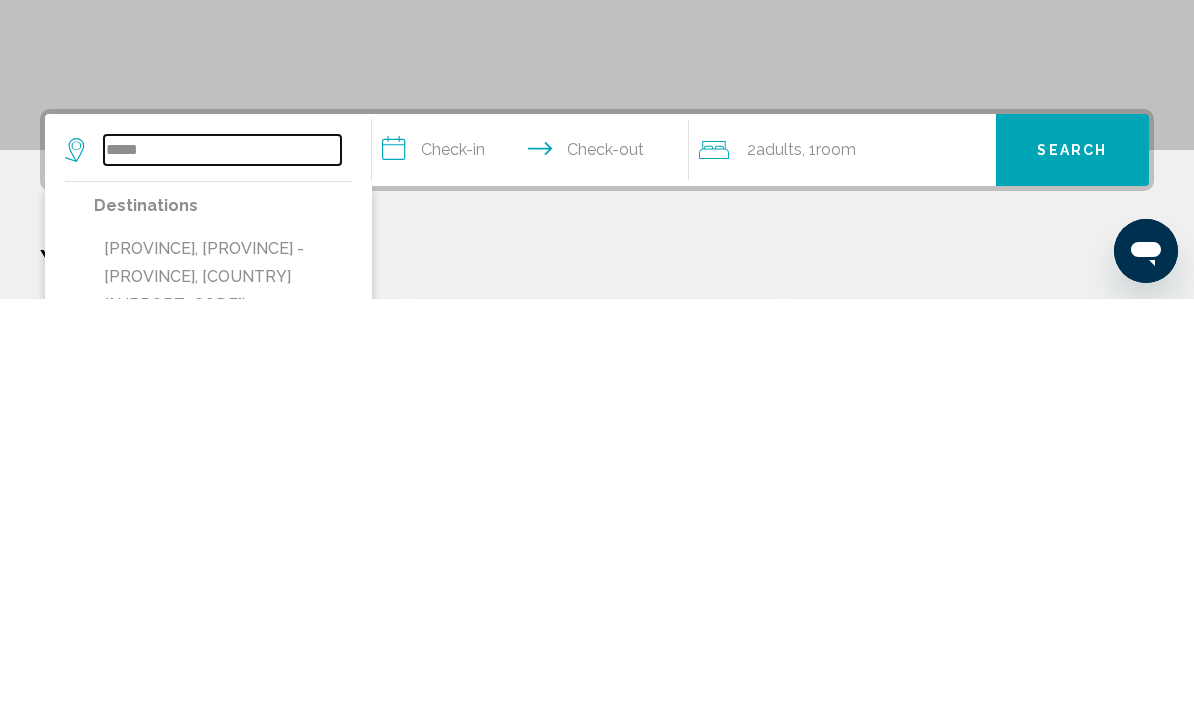type on "**********" 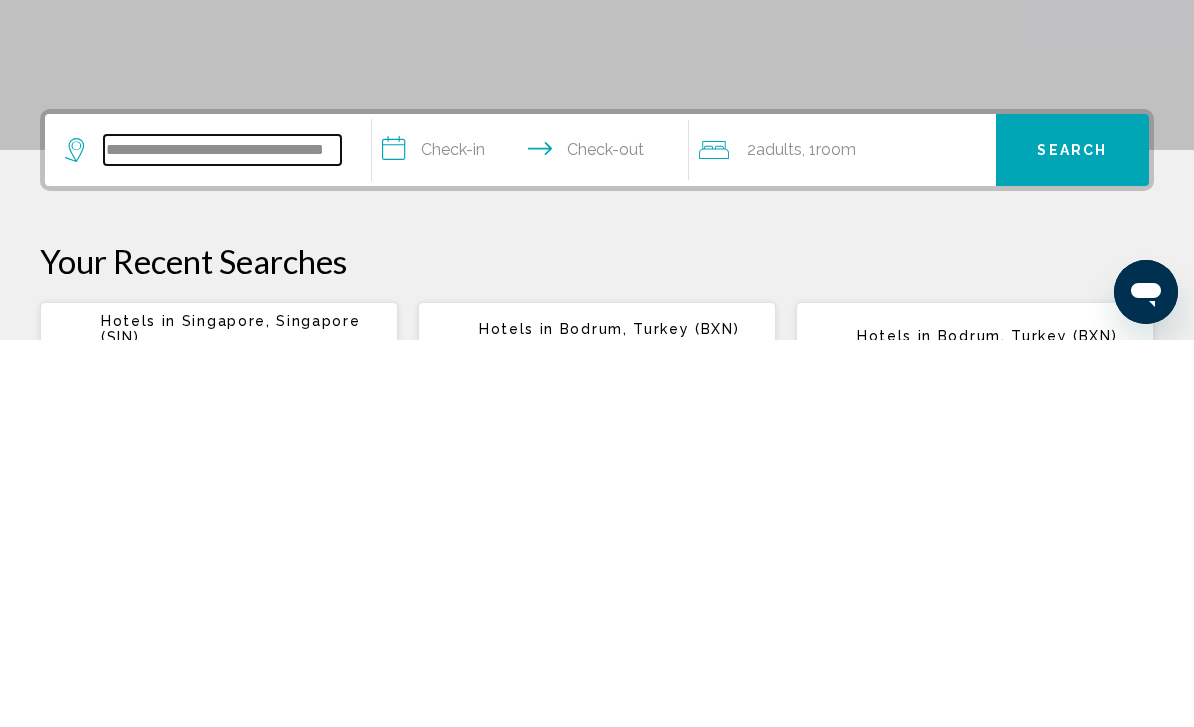 scroll, scrollTop: 65, scrollLeft: 0, axis: vertical 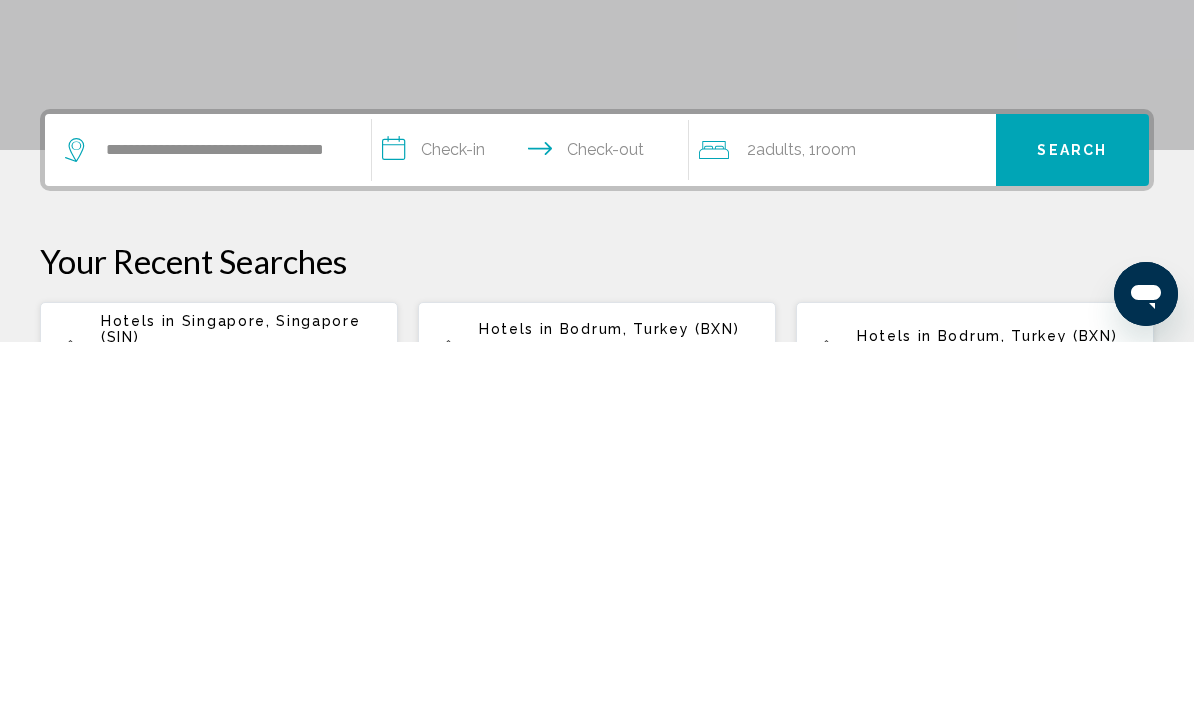 click on "**********" at bounding box center (534, 538) 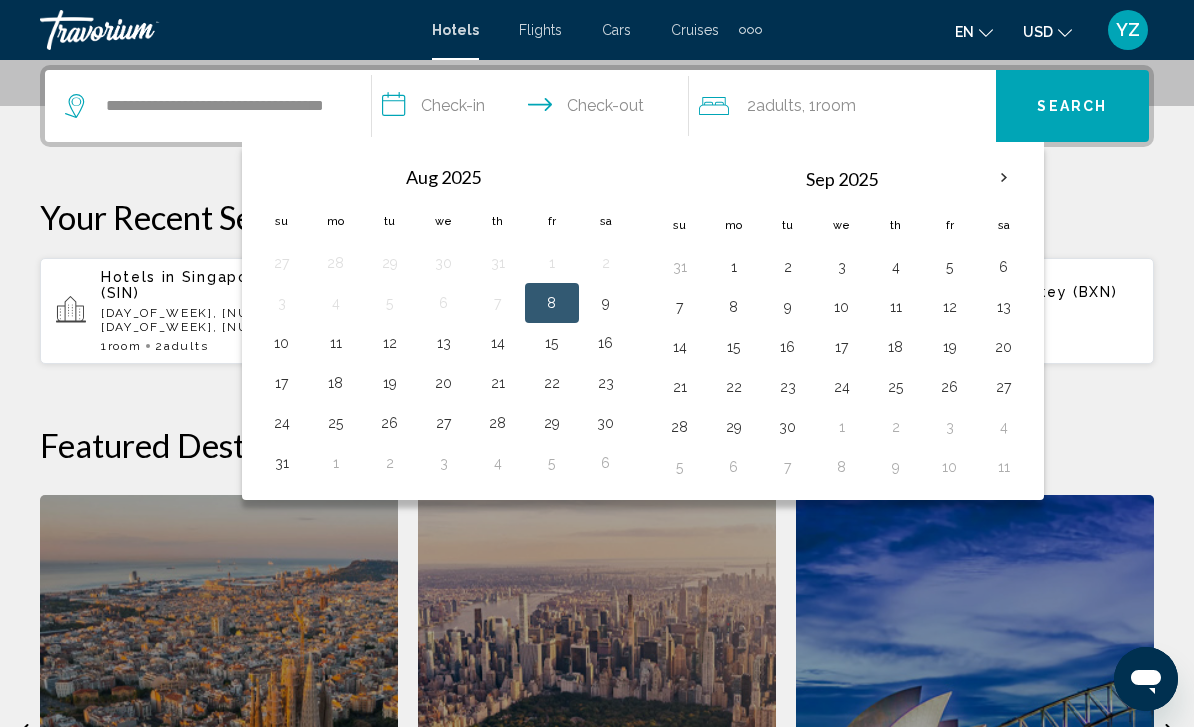 click at bounding box center (1004, 178) 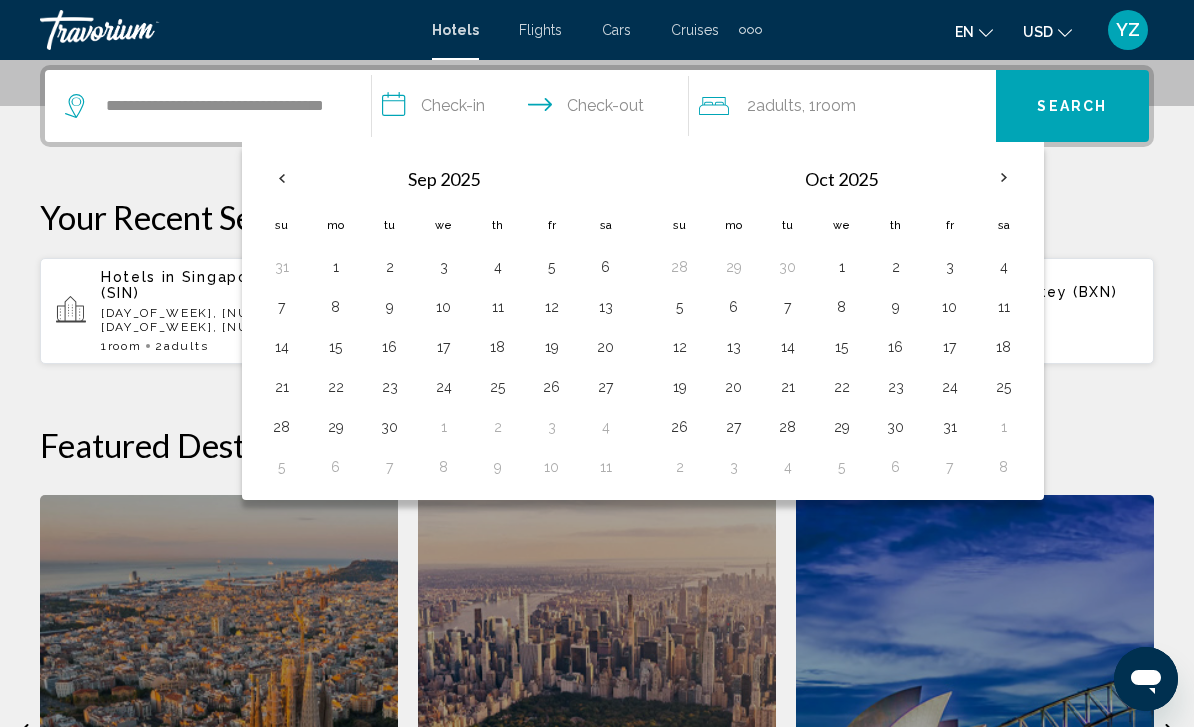 click at bounding box center (1004, 178) 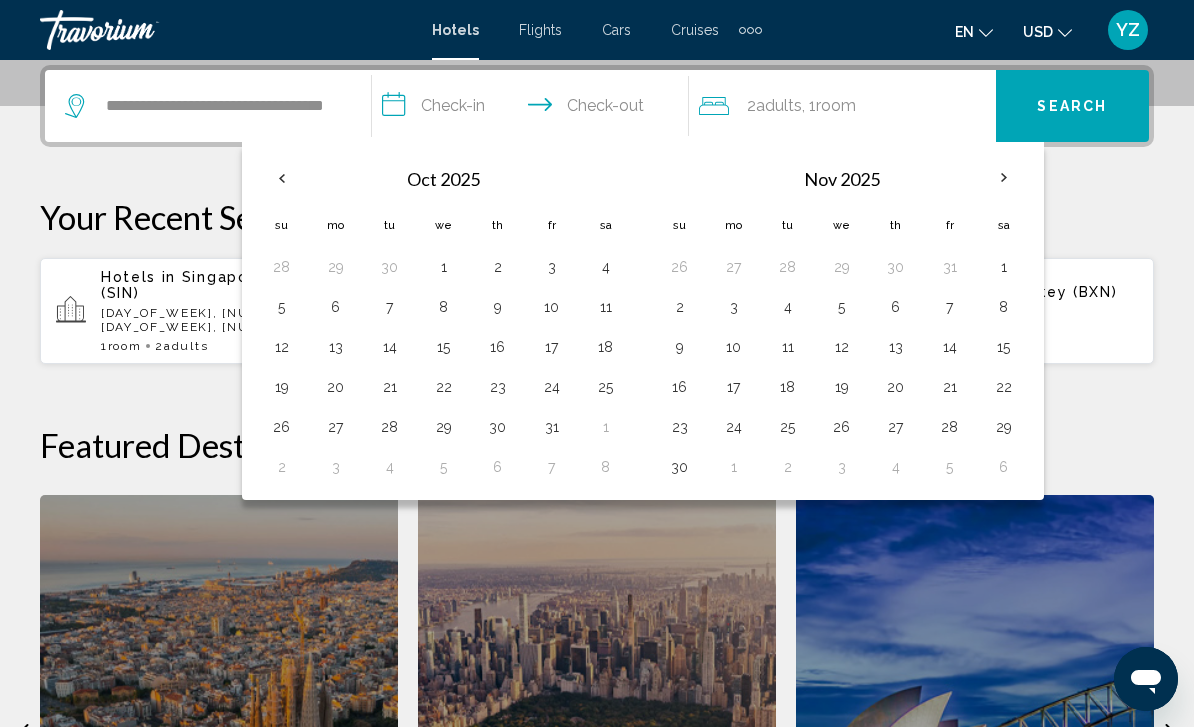 click at bounding box center [1004, 178] 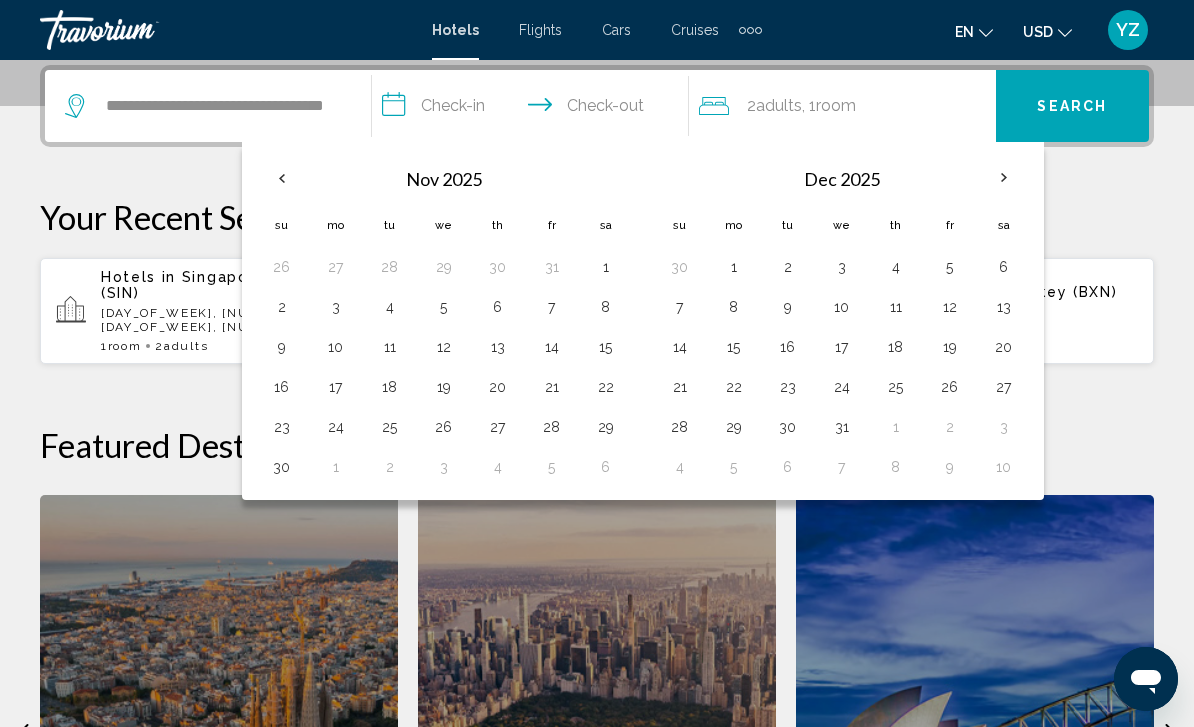click at bounding box center [1004, 178] 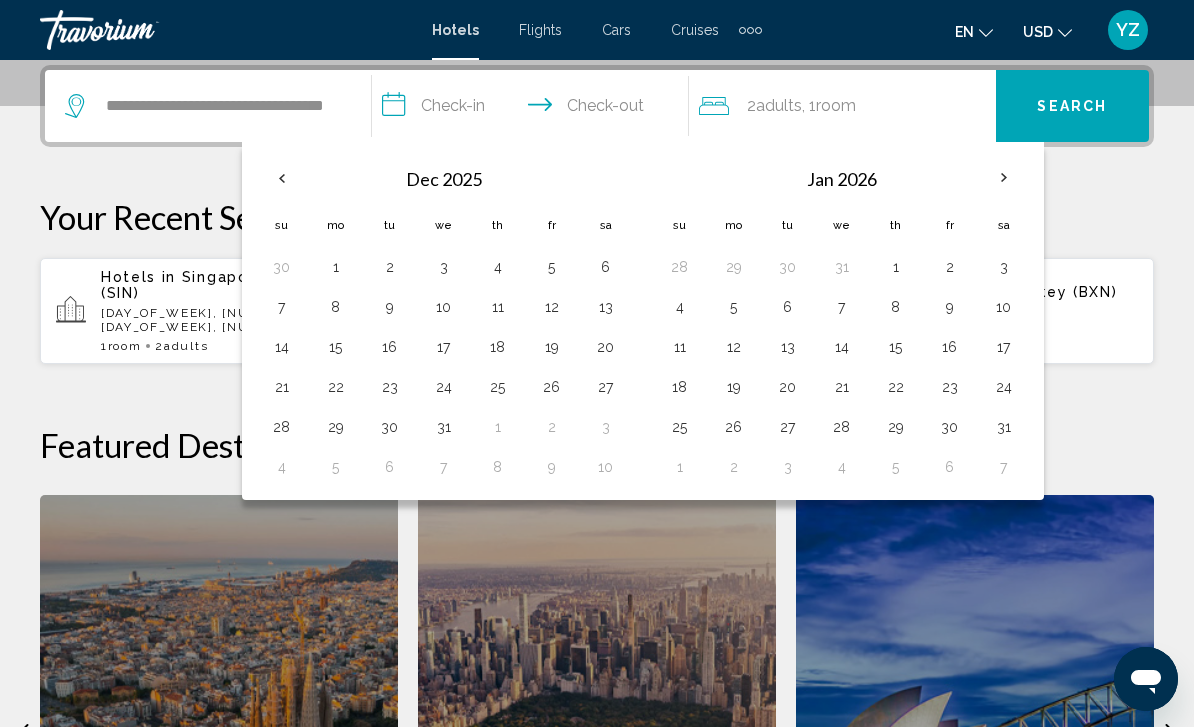 click on "12" at bounding box center [734, 347] 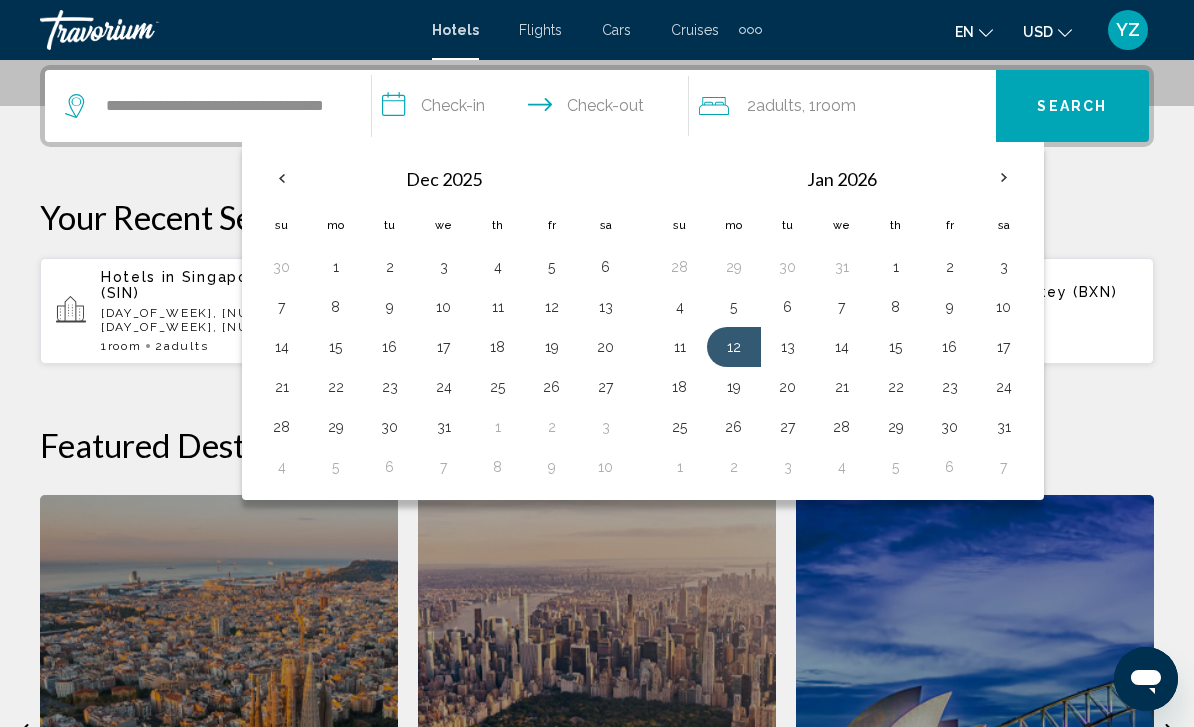 click on "13" at bounding box center (788, 347) 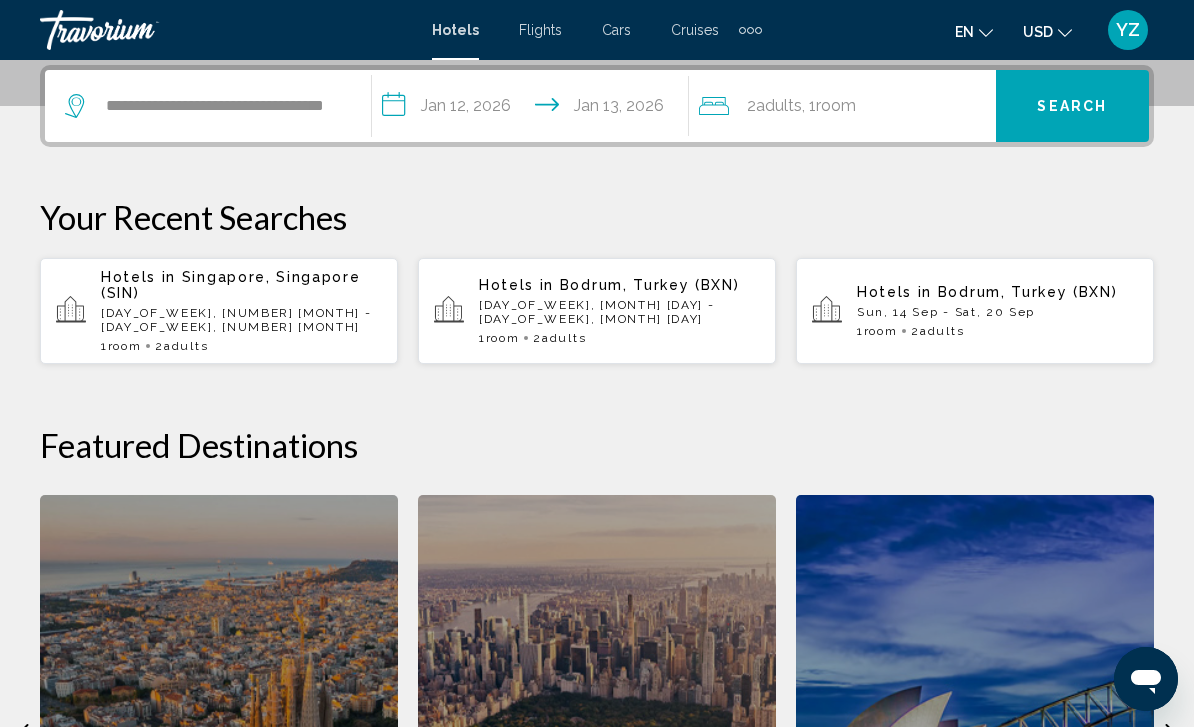 click on "Search" at bounding box center [1072, 107] 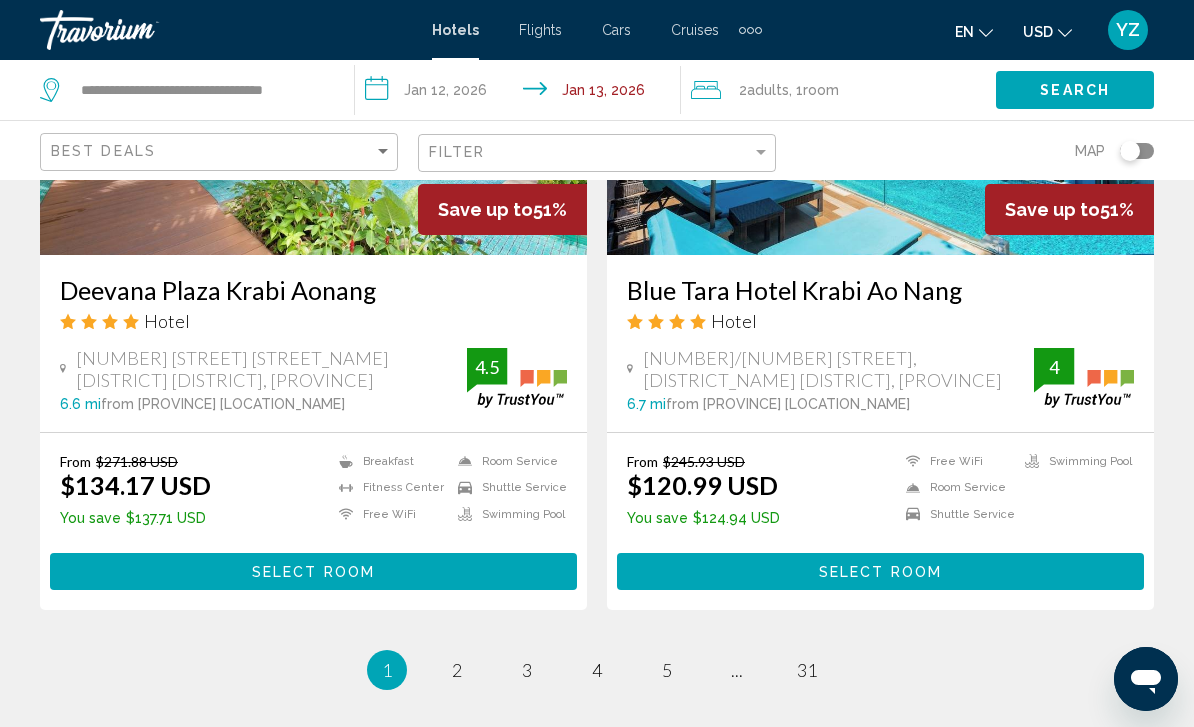 scroll, scrollTop: 4124, scrollLeft: 0, axis: vertical 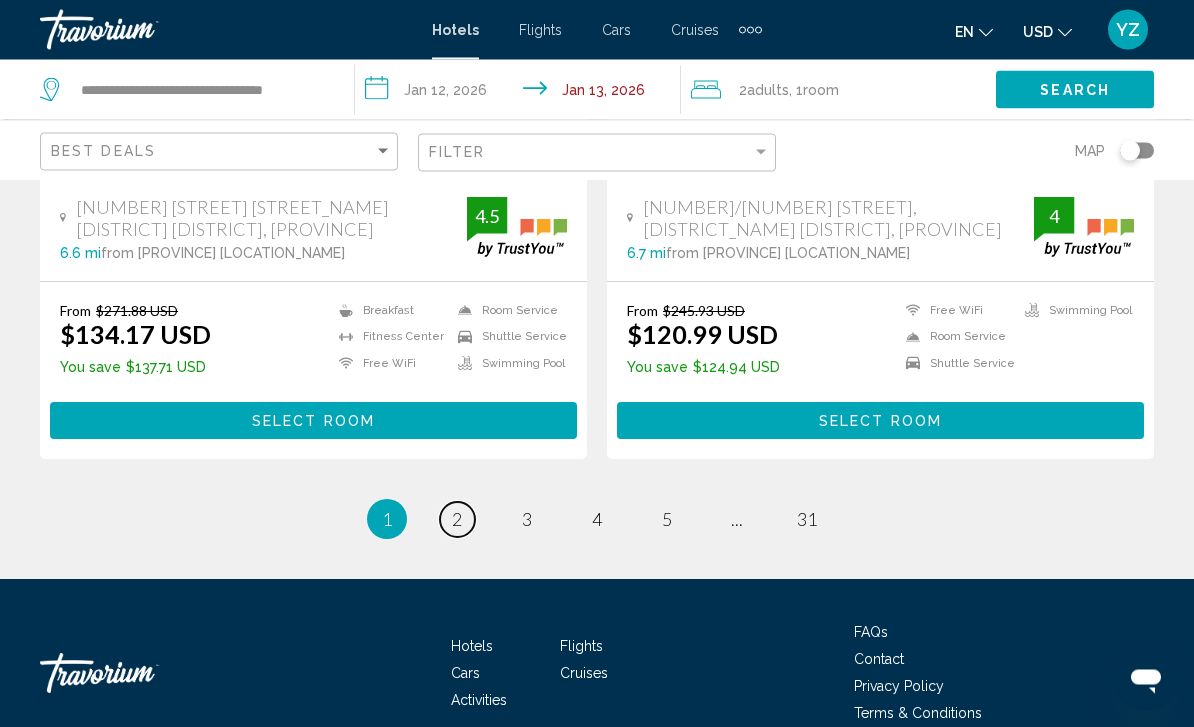 click on "page  2" at bounding box center (457, 520) 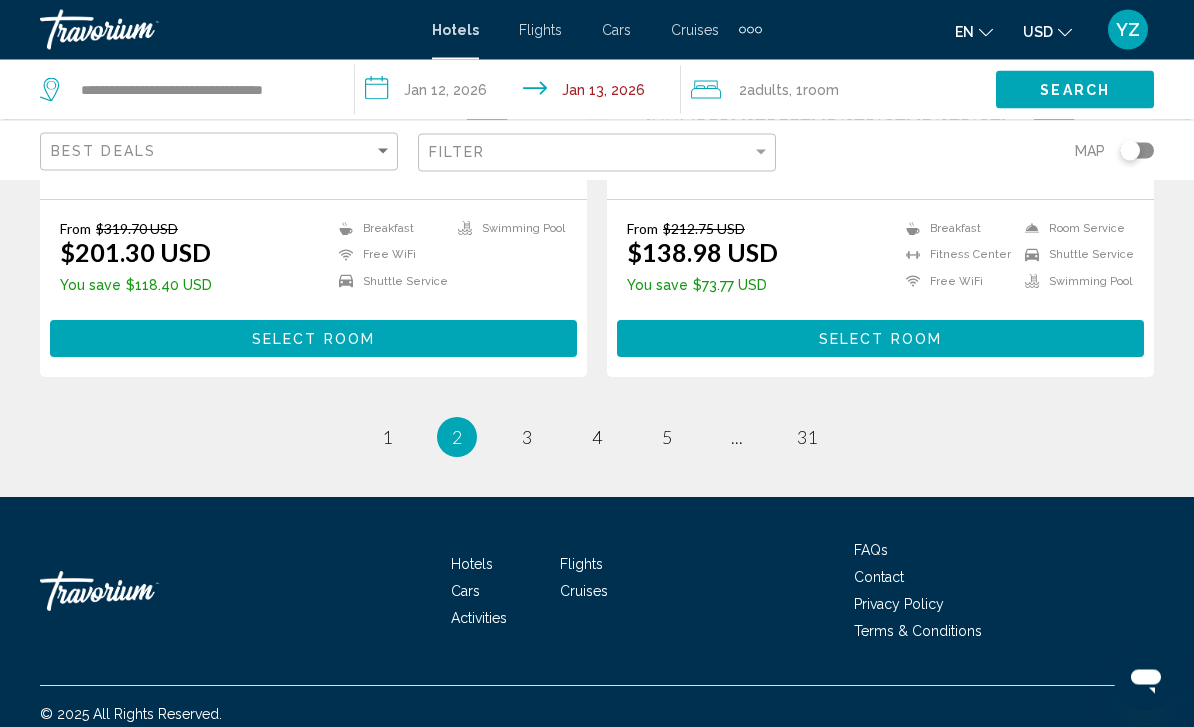 scroll, scrollTop: 4060, scrollLeft: 0, axis: vertical 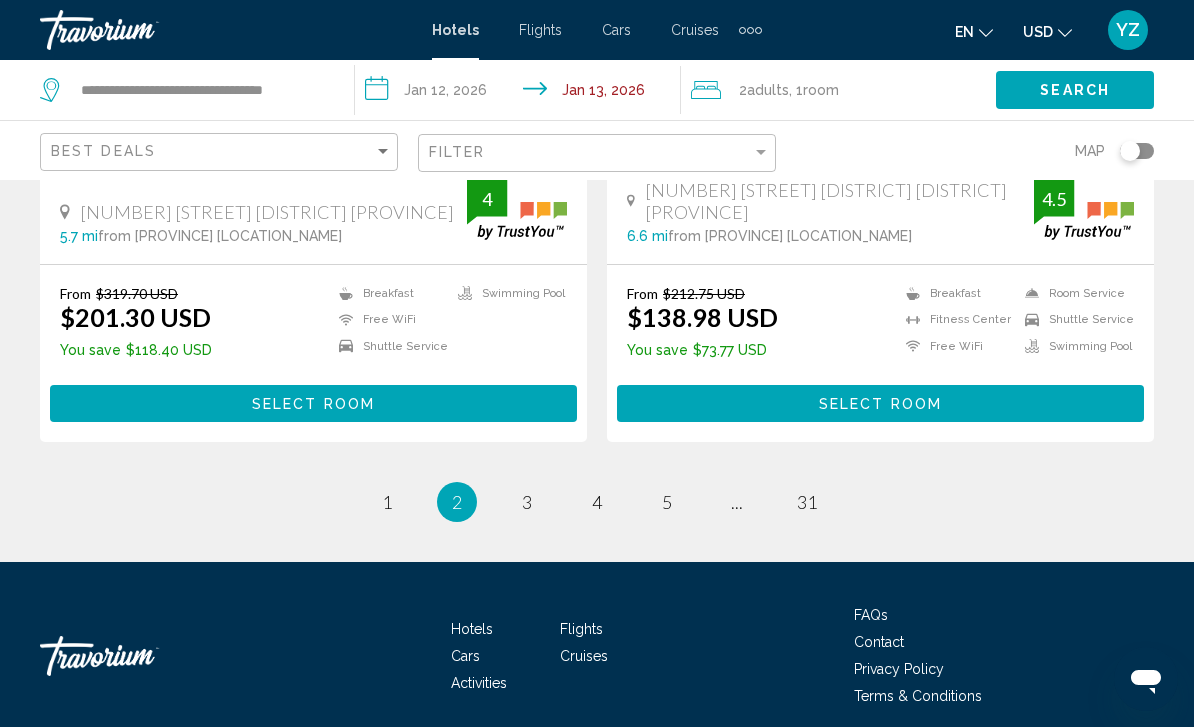 click on "You're on page  2" at bounding box center (457, 502) 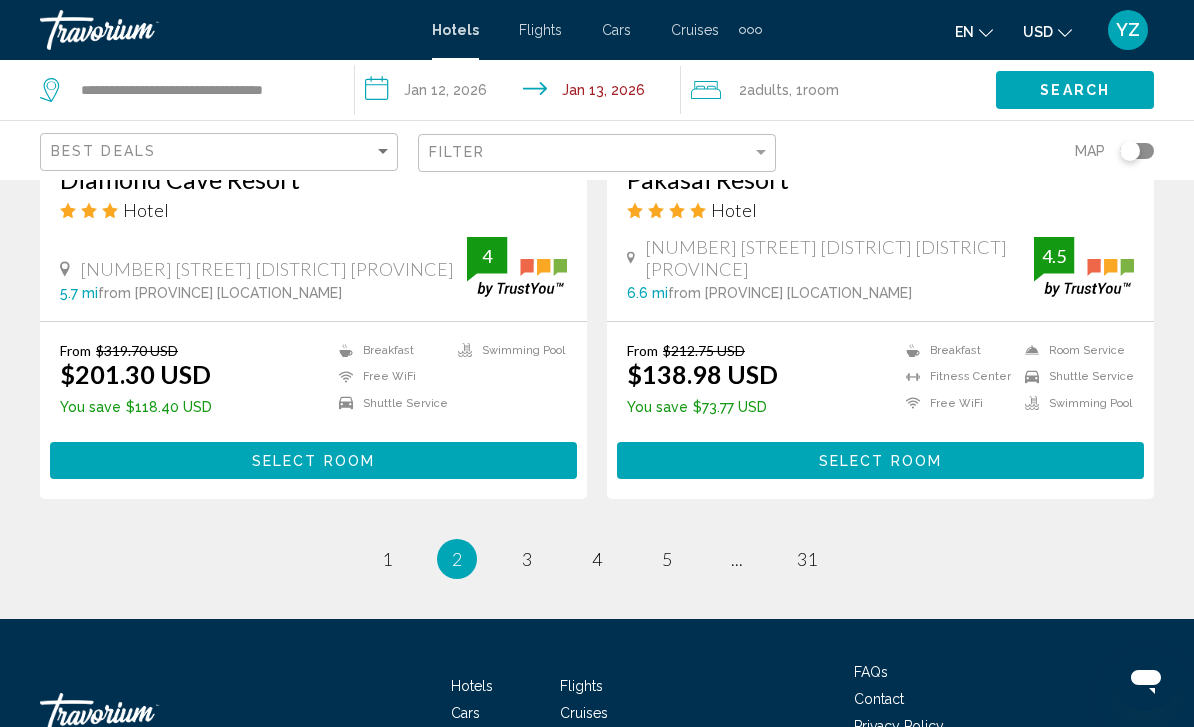 scroll, scrollTop: 4008, scrollLeft: 0, axis: vertical 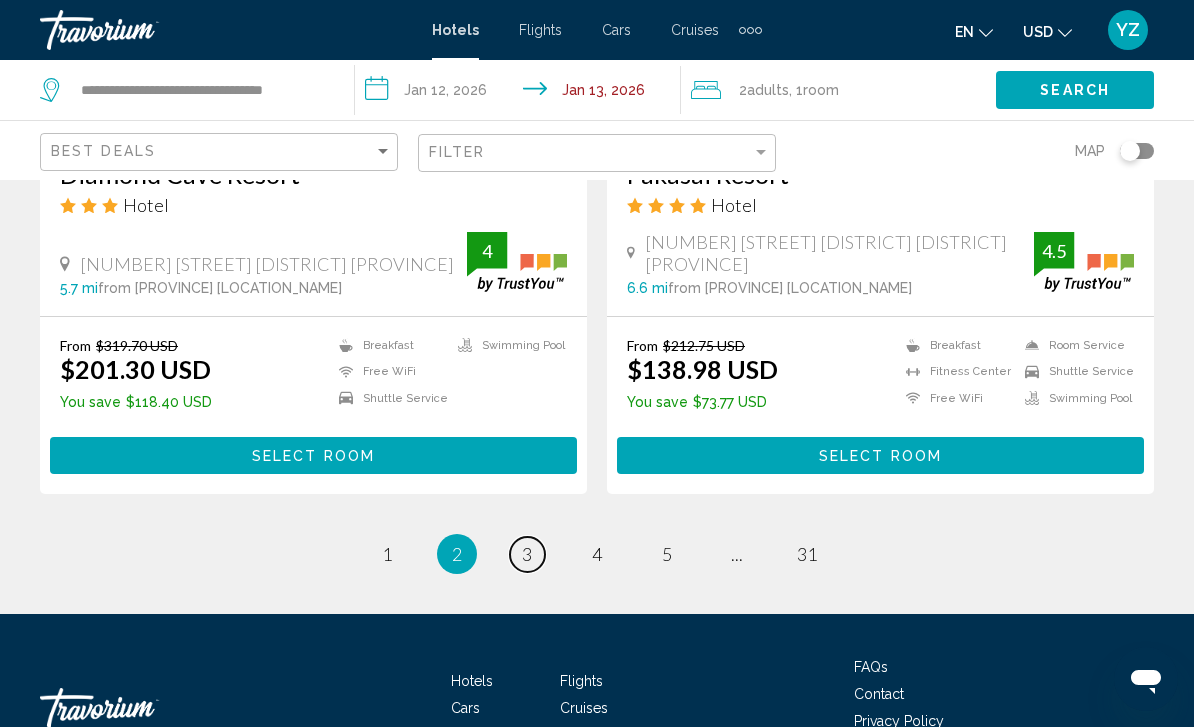 click on "3" at bounding box center (527, 554) 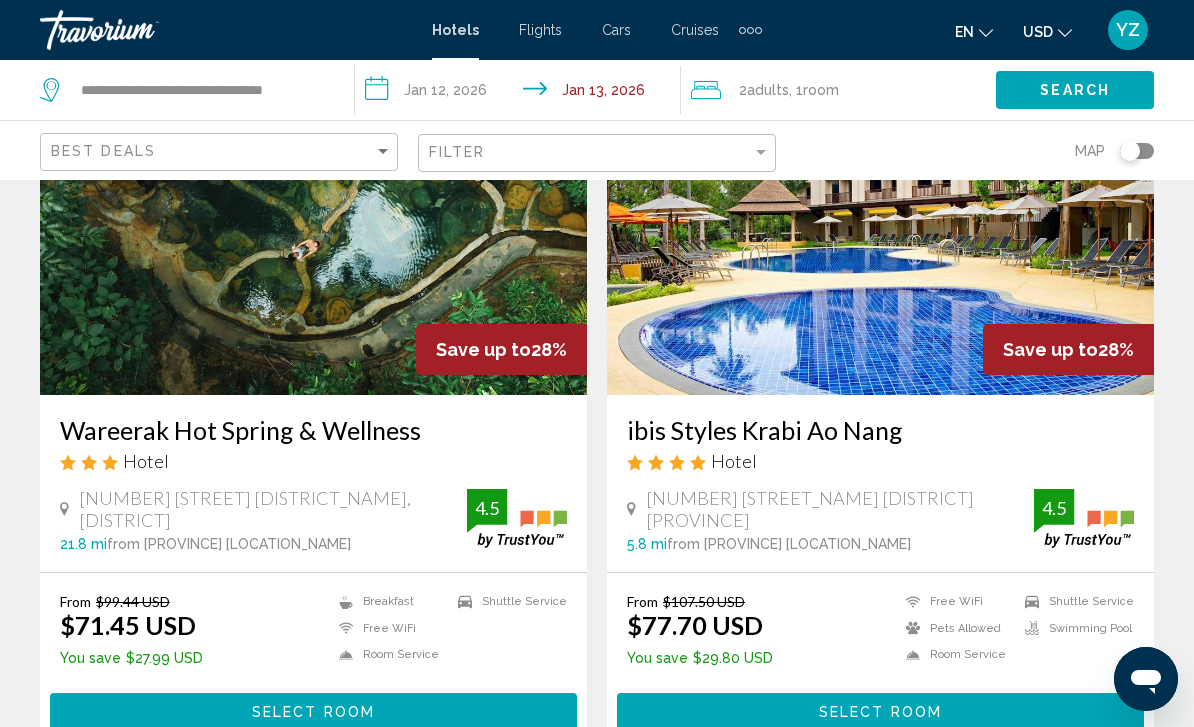 scroll, scrollTop: 3851, scrollLeft: 0, axis: vertical 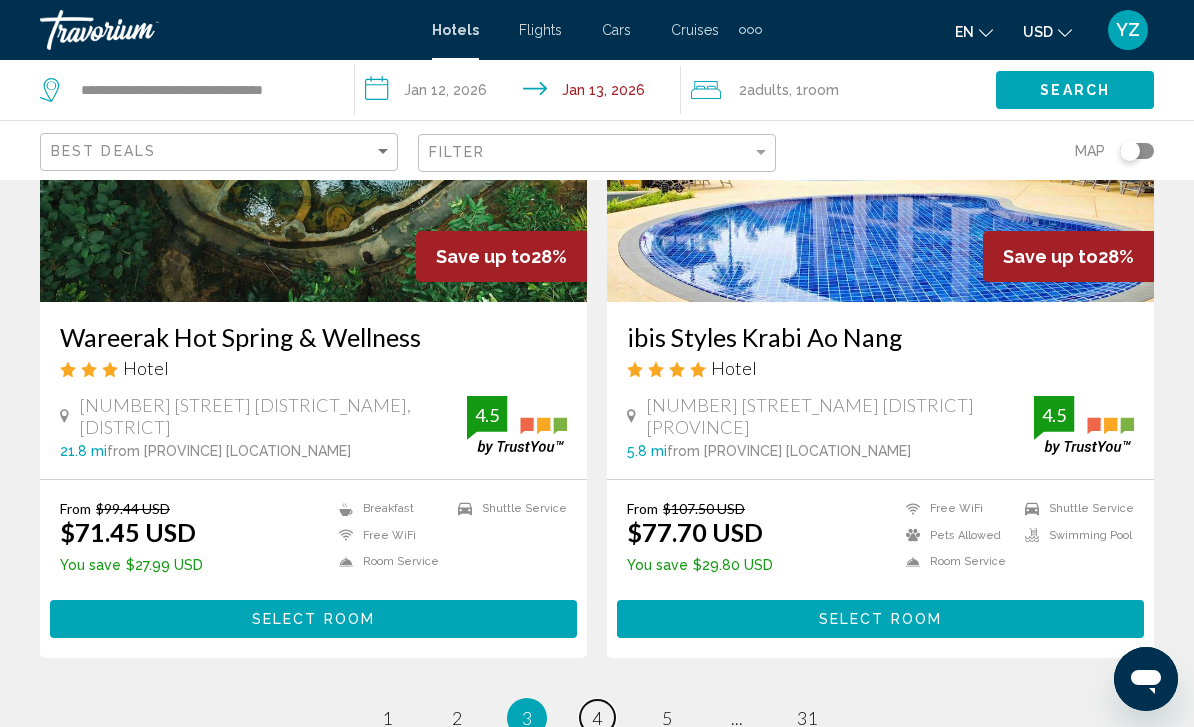 click on "page  4" at bounding box center (597, 717) 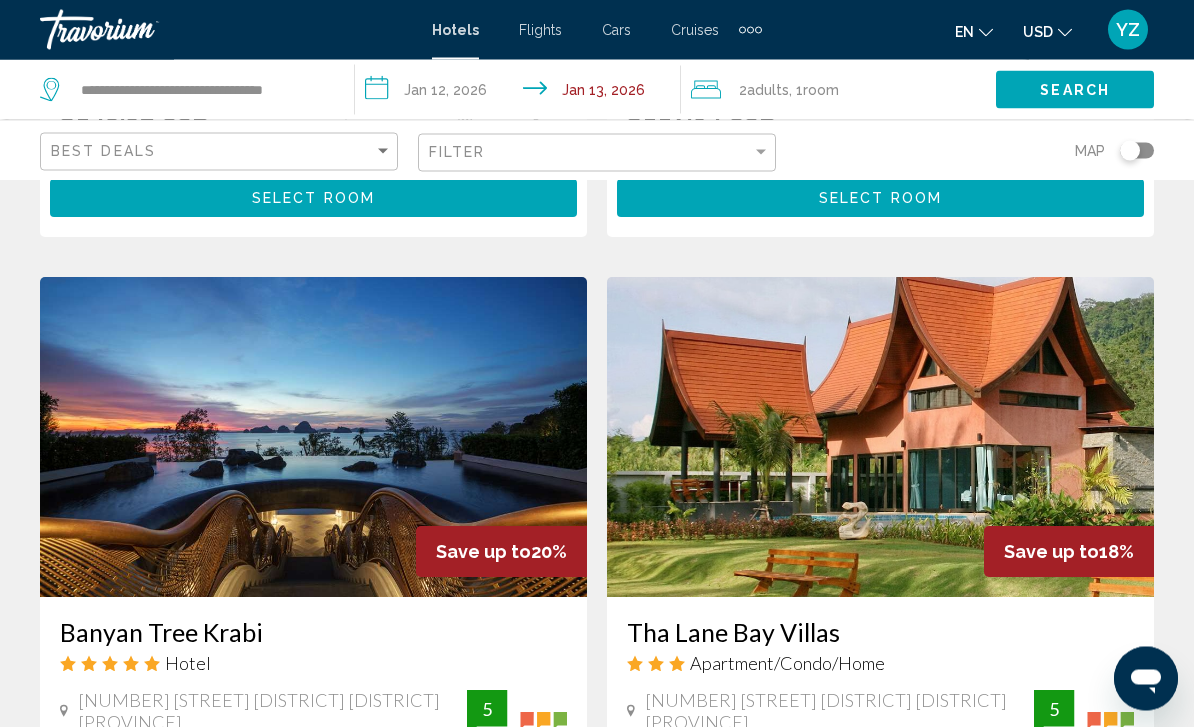 scroll, scrollTop: 3732, scrollLeft: 0, axis: vertical 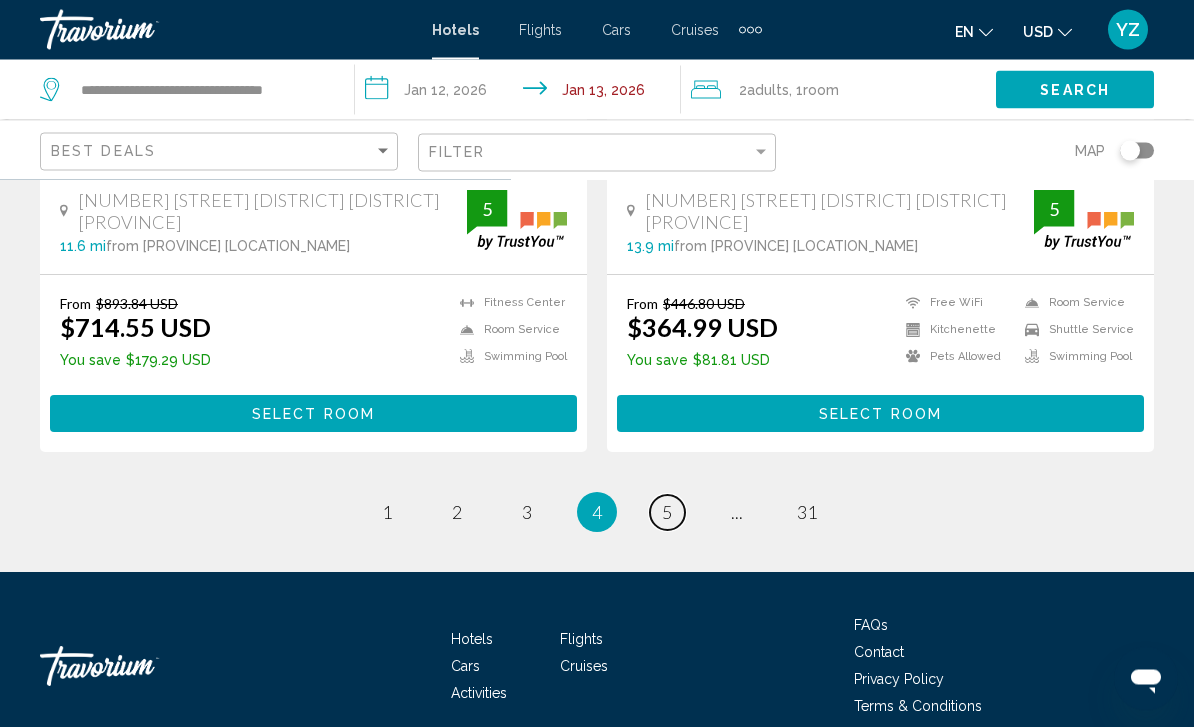 click on "5" at bounding box center (667, 513) 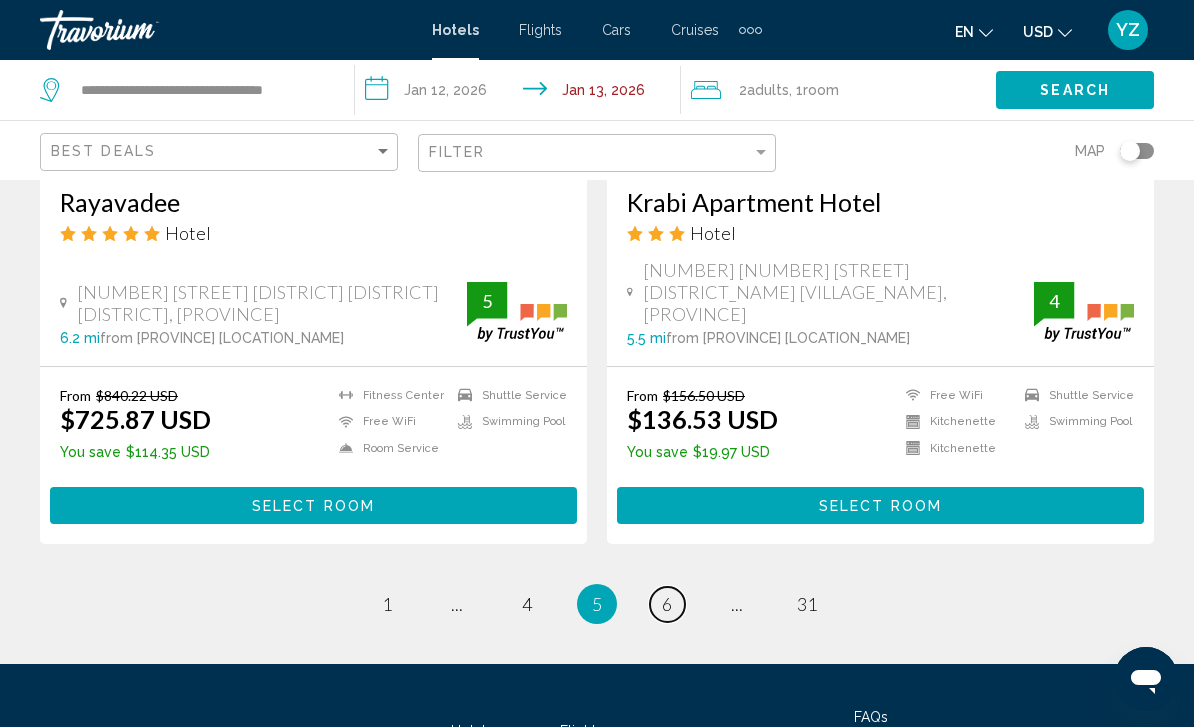 scroll, scrollTop: 4066, scrollLeft: 0, axis: vertical 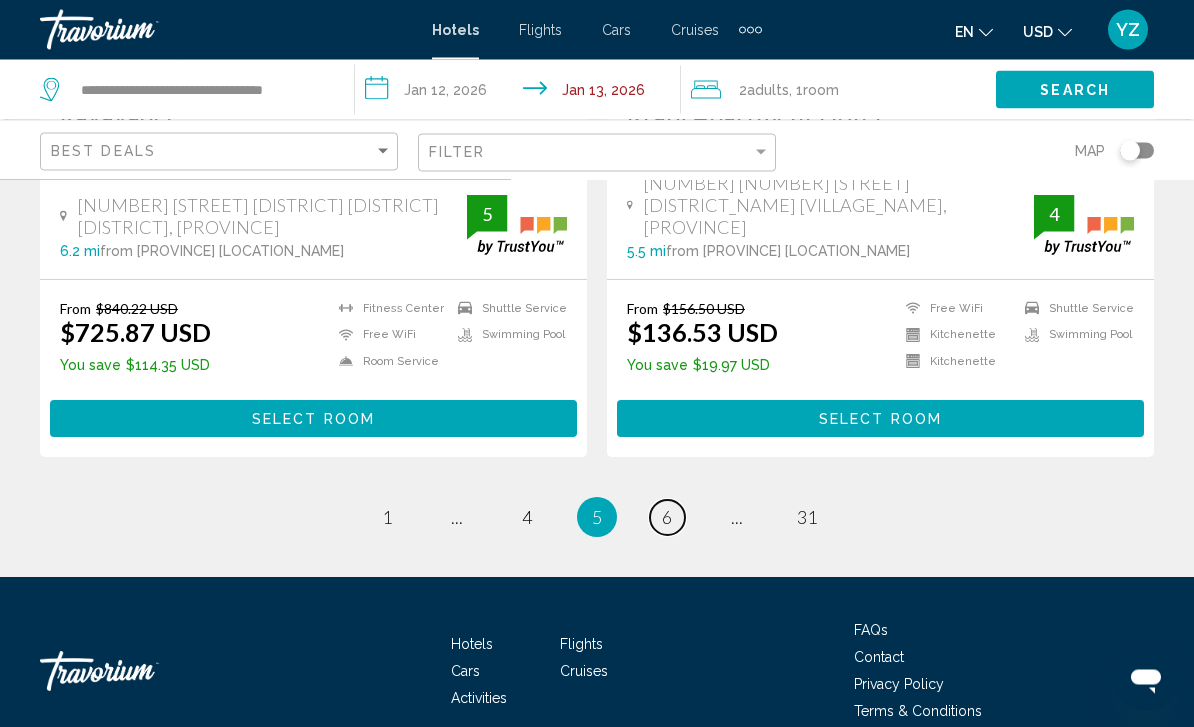 click on "6" at bounding box center (667, 518) 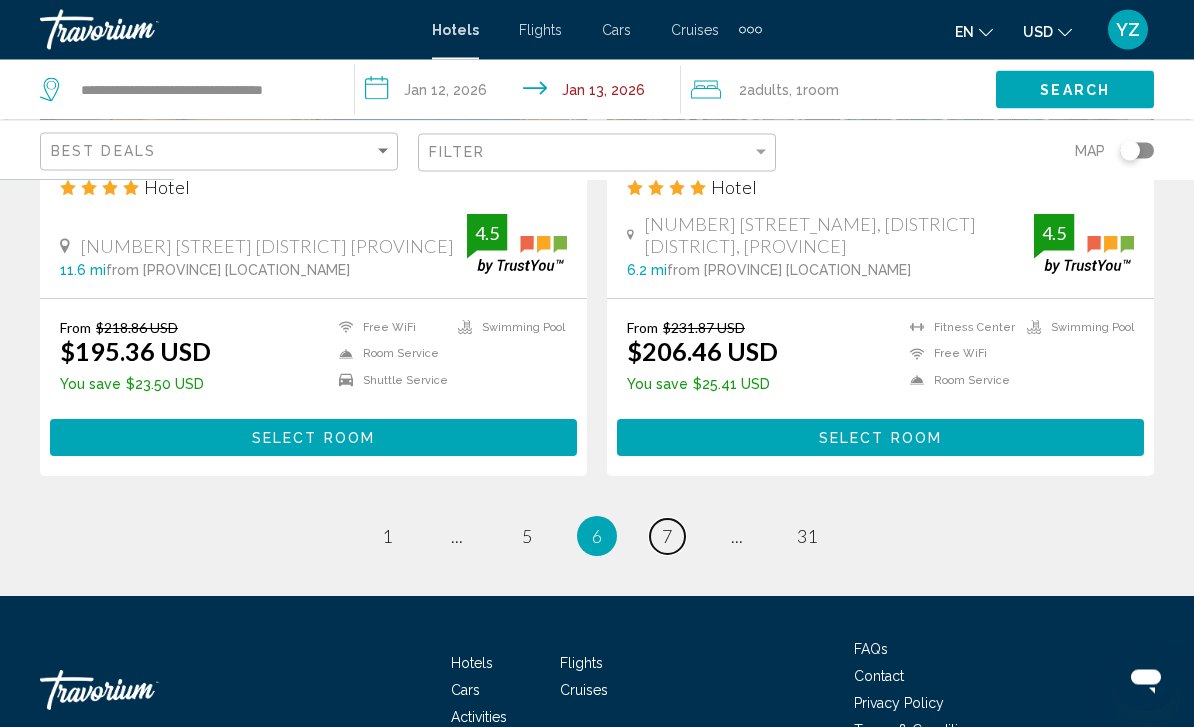 scroll, scrollTop: 4066, scrollLeft: 0, axis: vertical 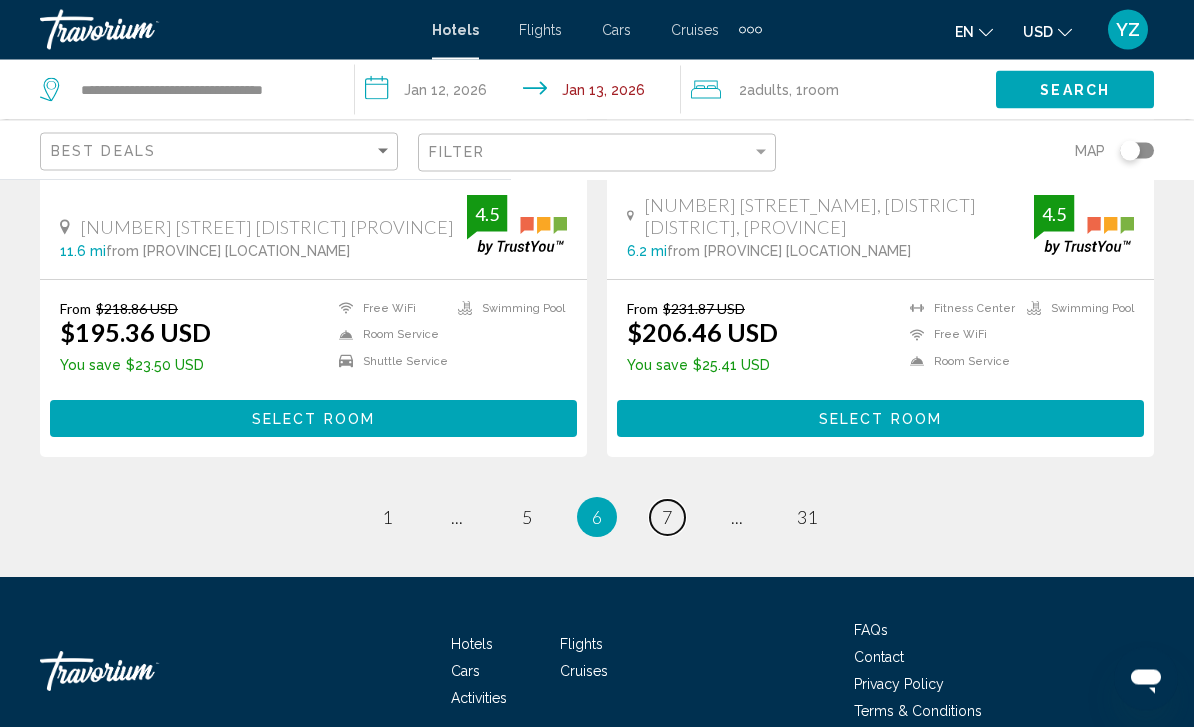 click on "page  7" at bounding box center [667, 518] 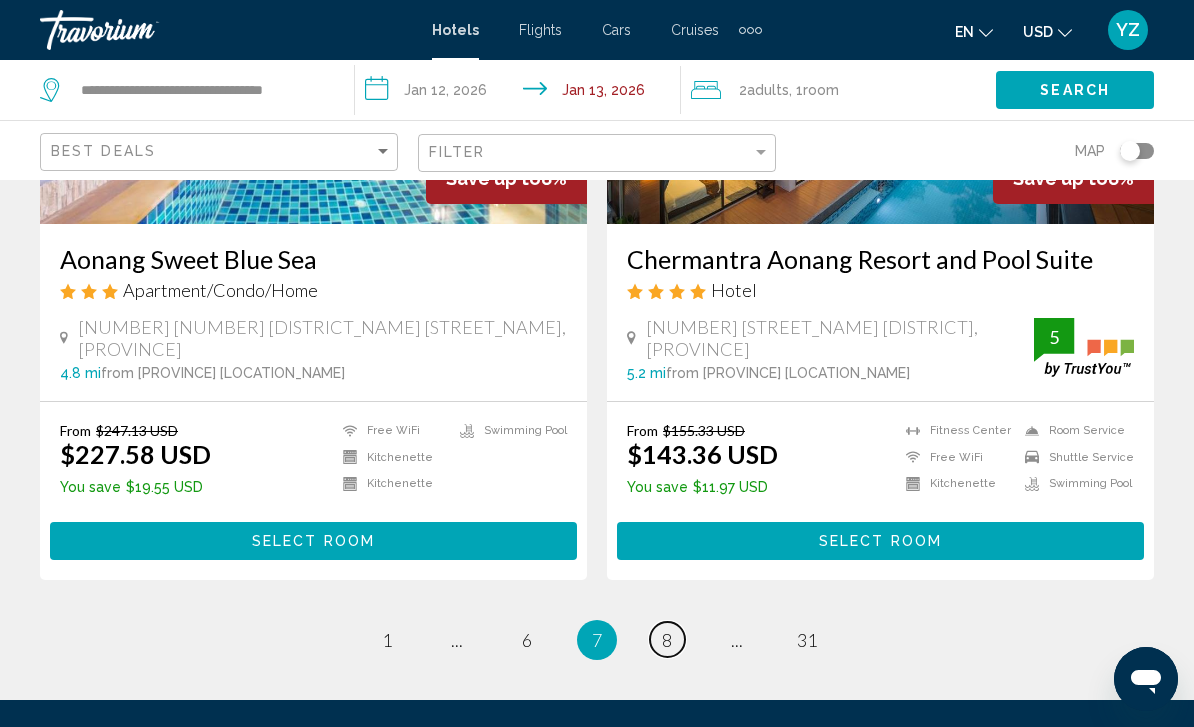 scroll, scrollTop: 4090, scrollLeft: 0, axis: vertical 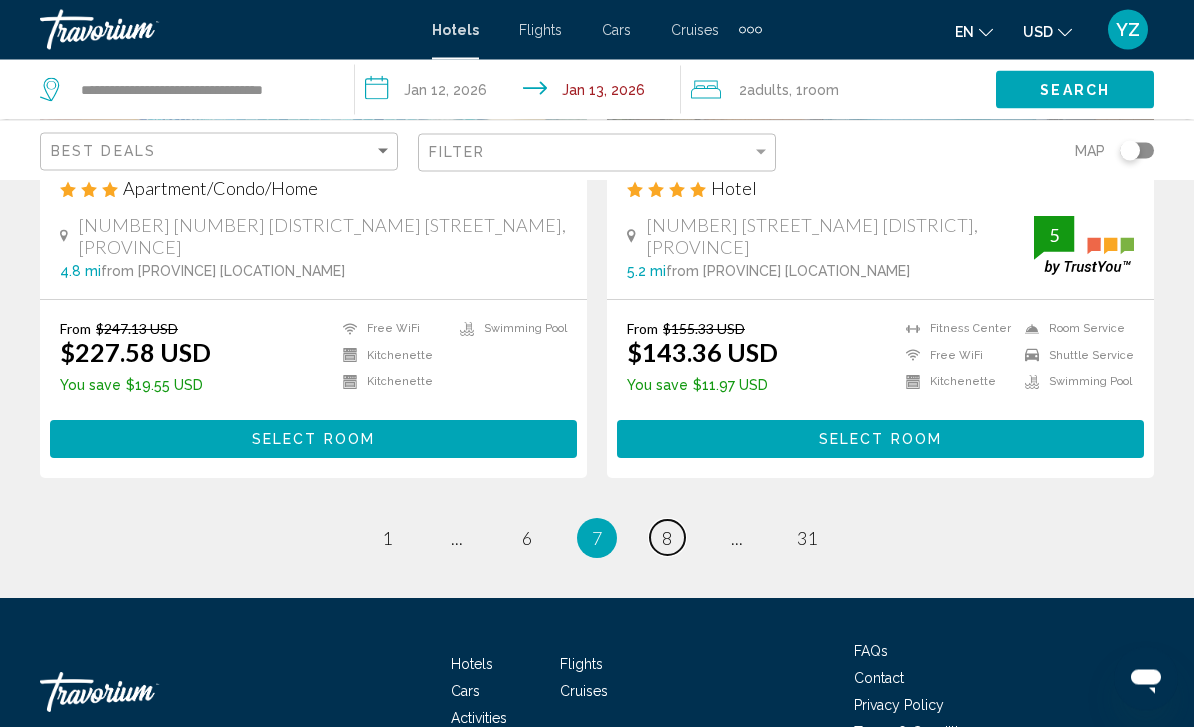 click on "page  8" at bounding box center (667, 538) 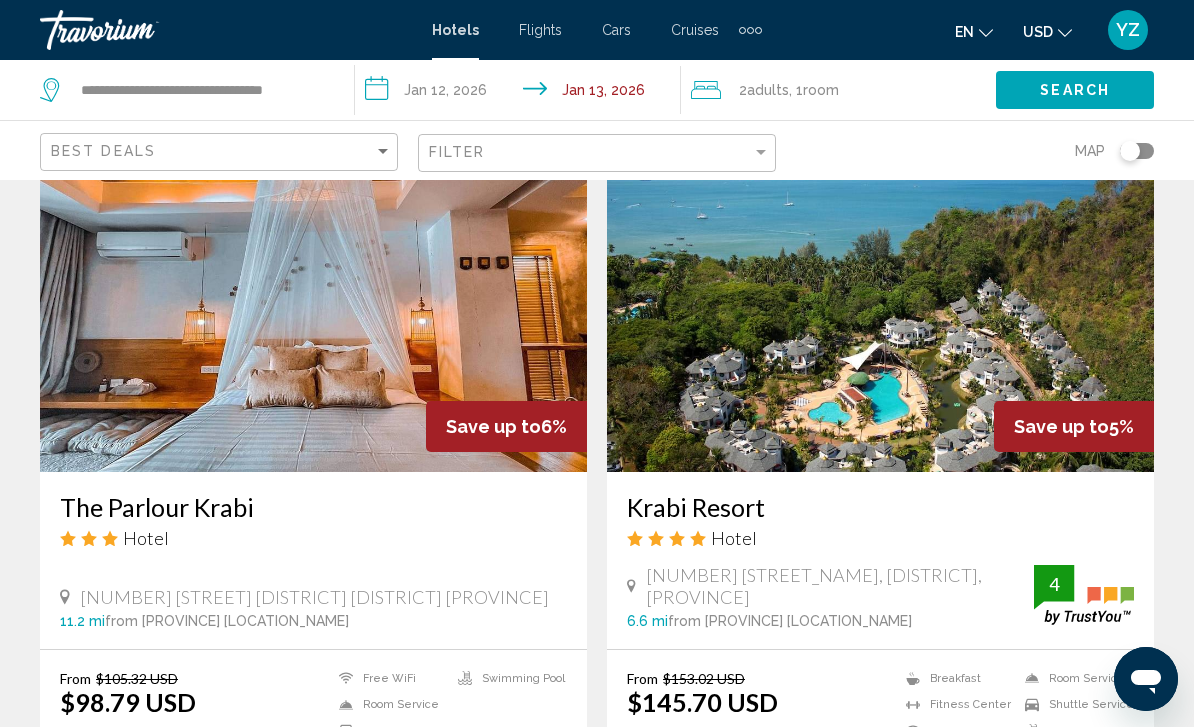 scroll, scrollTop: 4074, scrollLeft: 0, axis: vertical 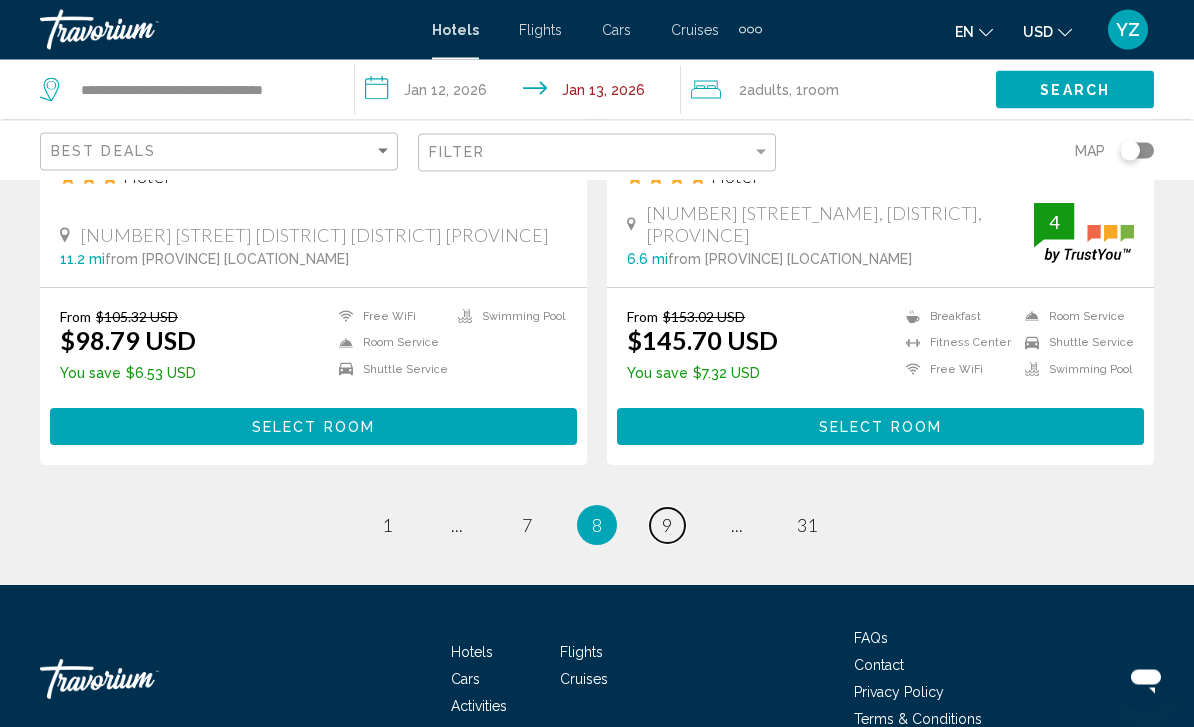 click on "9" at bounding box center (667, 526) 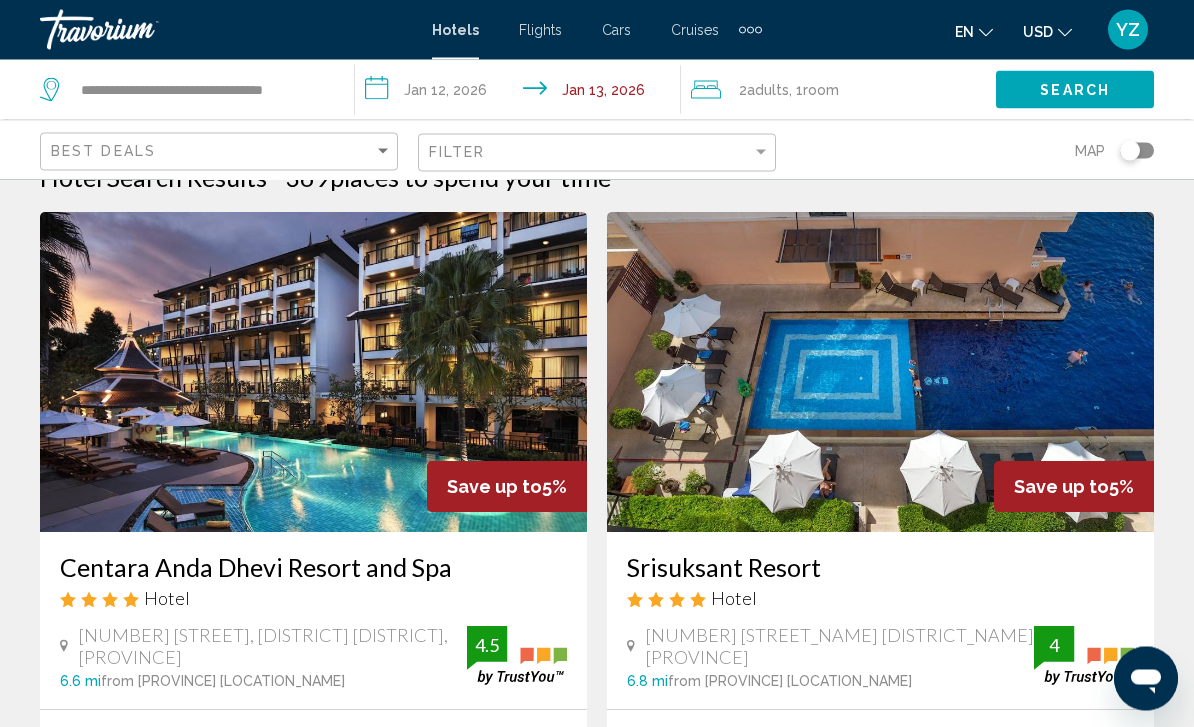 scroll, scrollTop: 0, scrollLeft: 0, axis: both 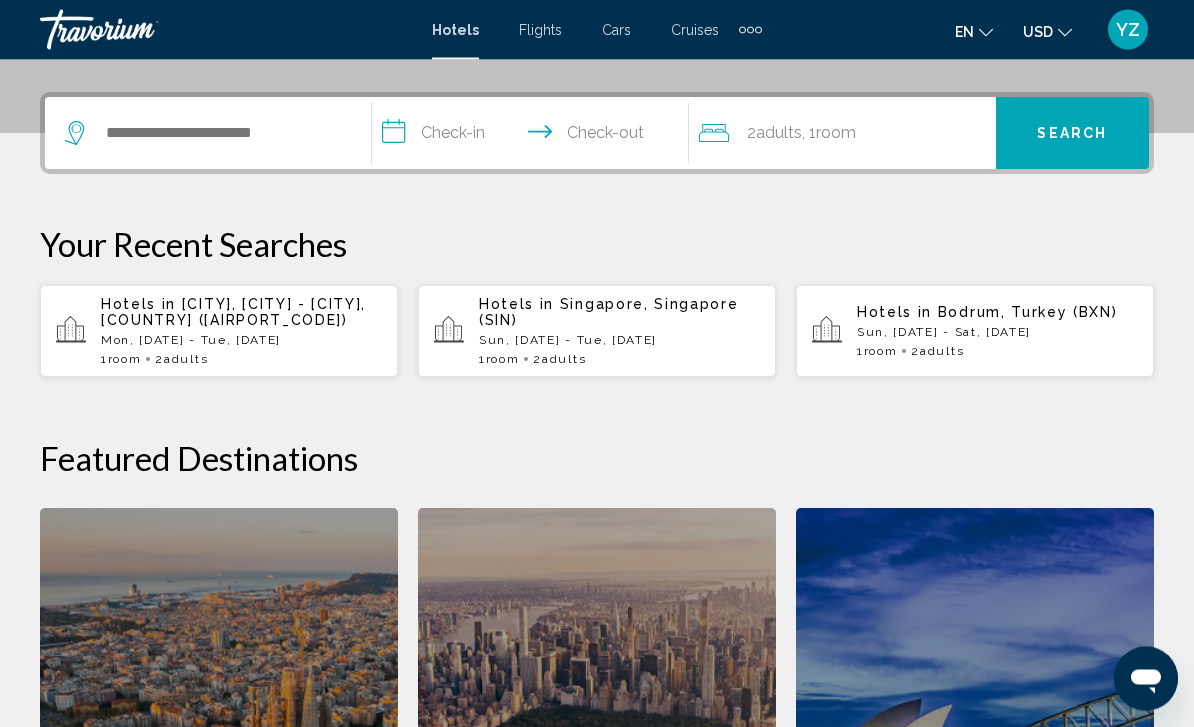 click on "Hotels in [CITY], [CITY] - [CITY], [COUNTRY] ([AIRPORT_CODE])" at bounding box center [241, 313] 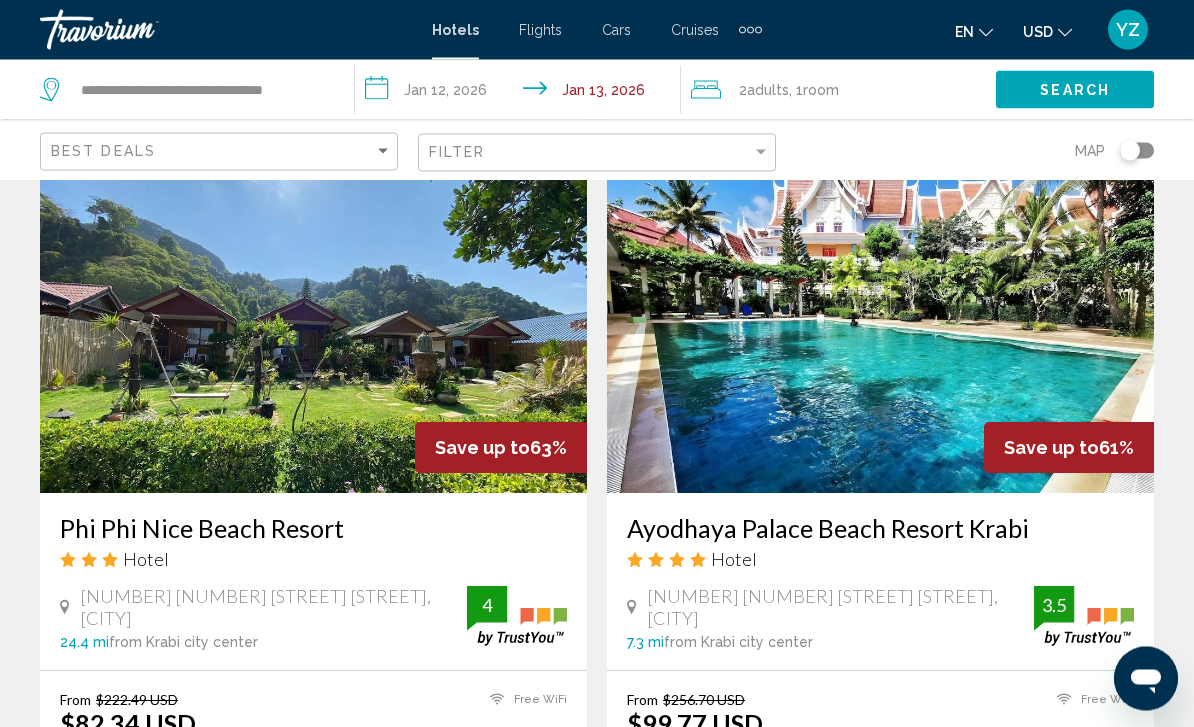scroll, scrollTop: 1525, scrollLeft: 0, axis: vertical 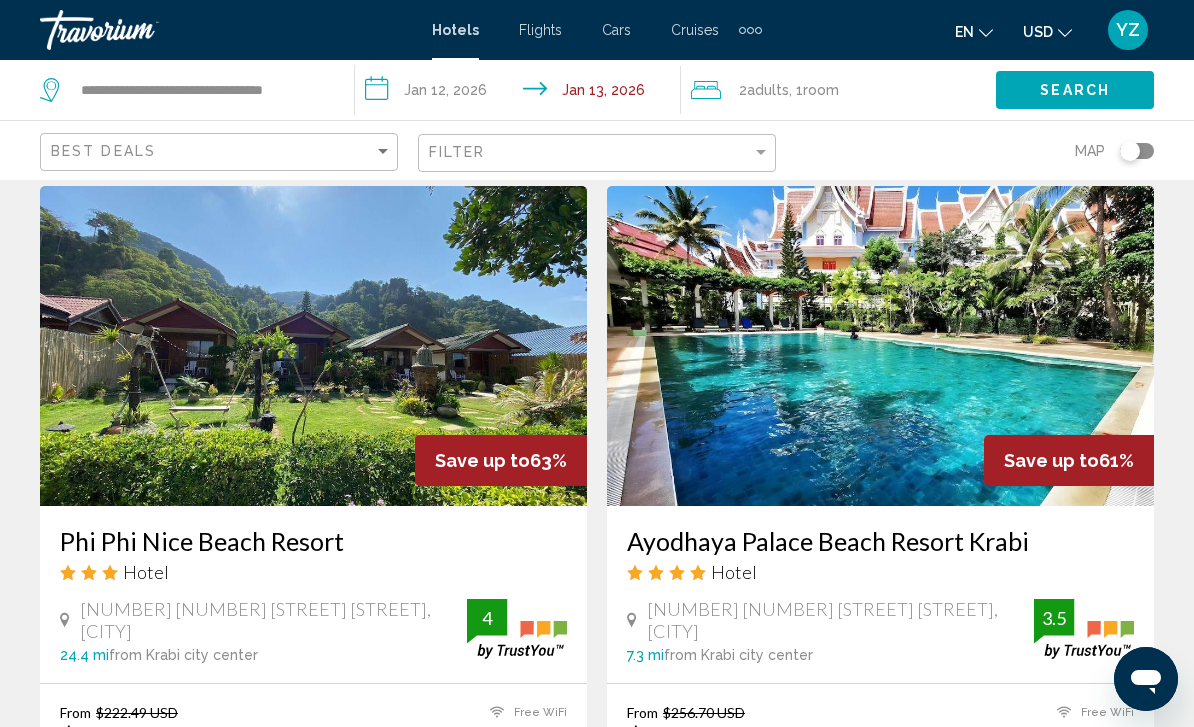 click at bounding box center [313, 346] 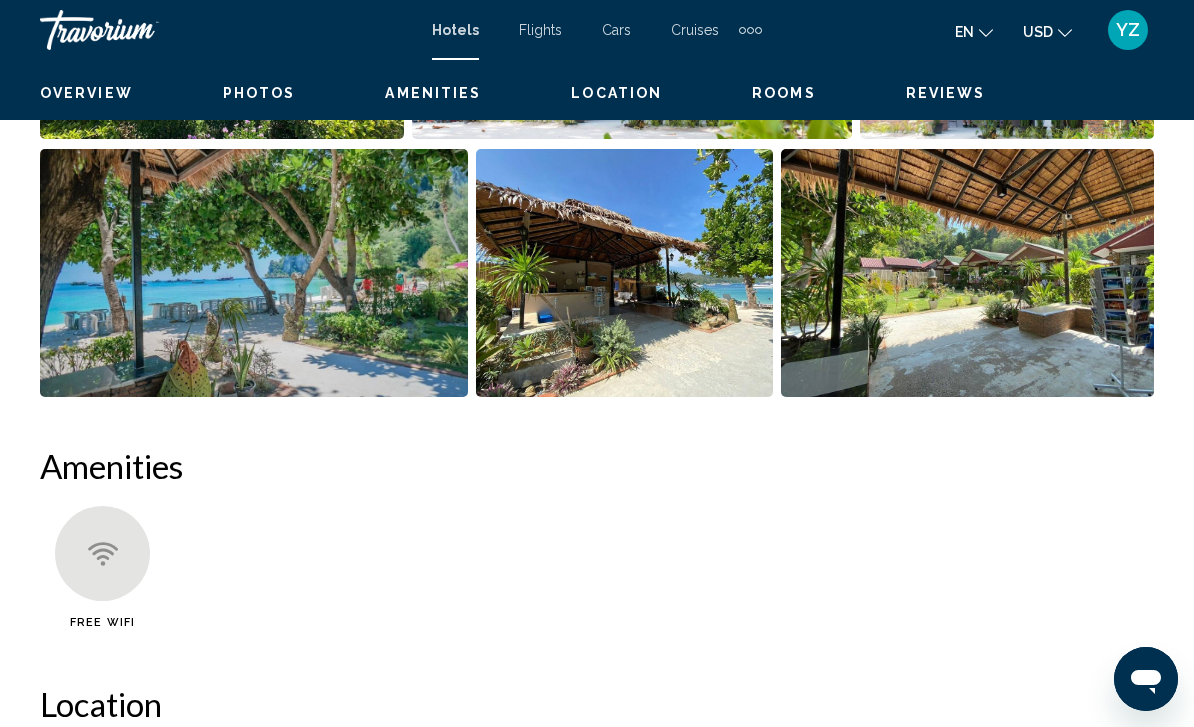 scroll, scrollTop: 0, scrollLeft: 0, axis: both 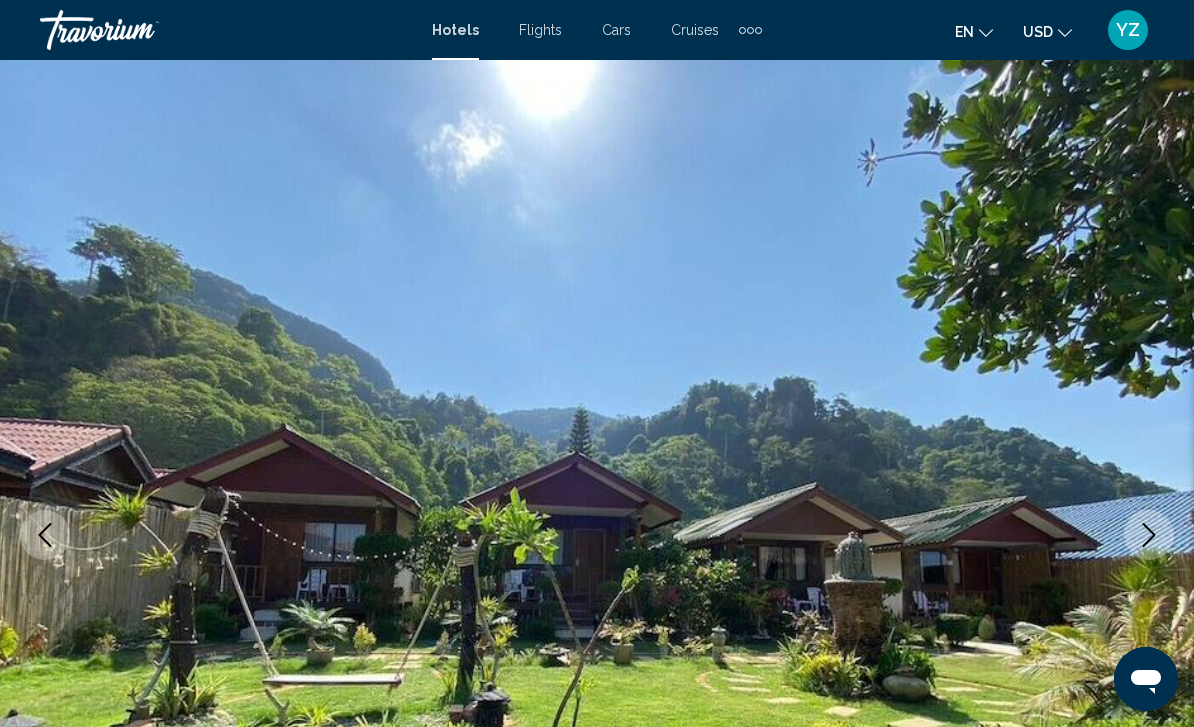 click at bounding box center (1149, 535) 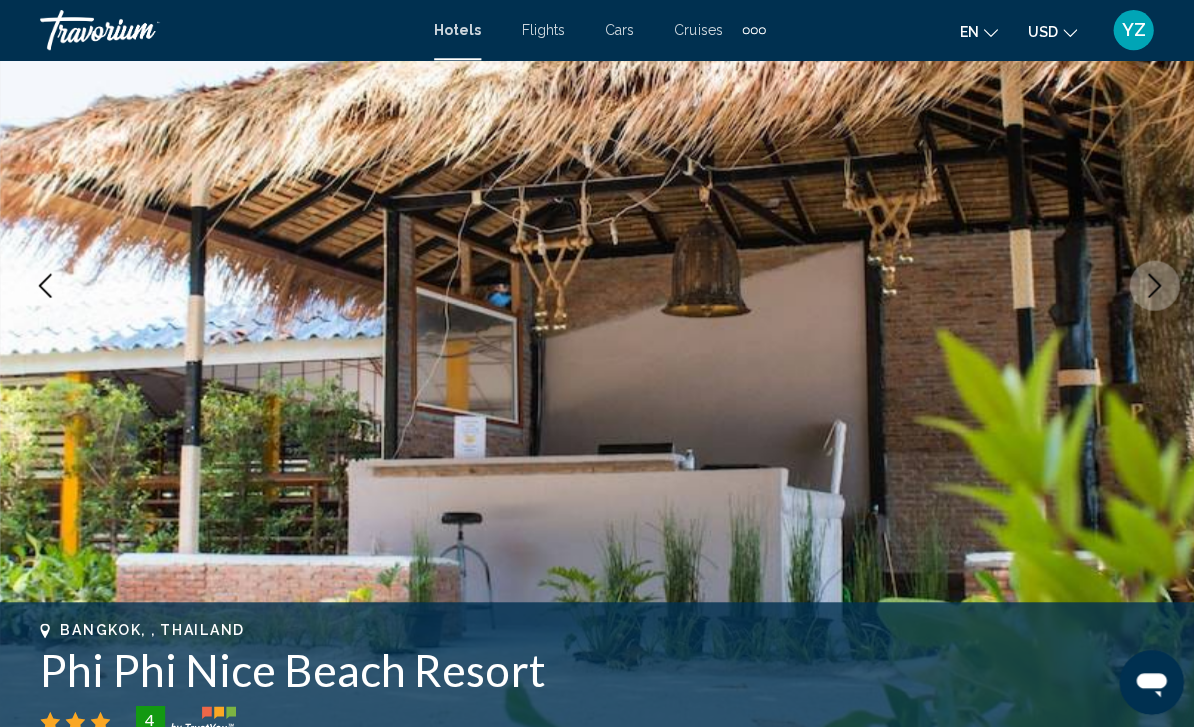scroll, scrollTop: 247, scrollLeft: 0, axis: vertical 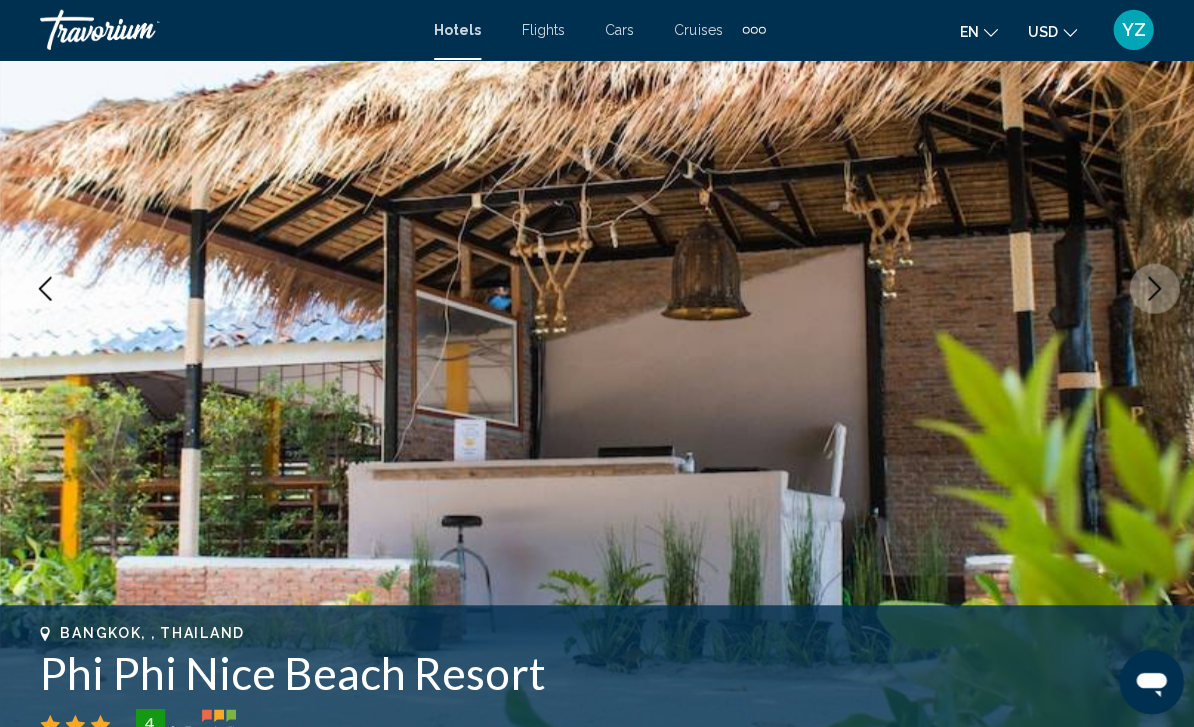 click at bounding box center [597, 288] 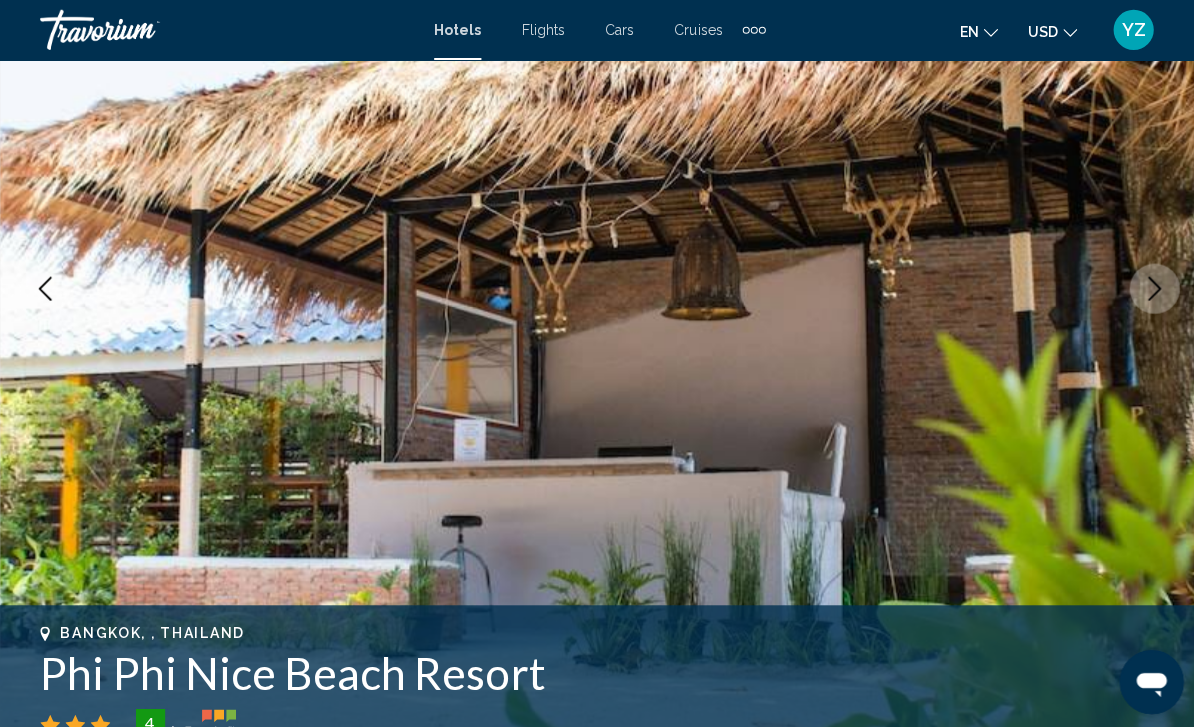 click at bounding box center [1149, 288] 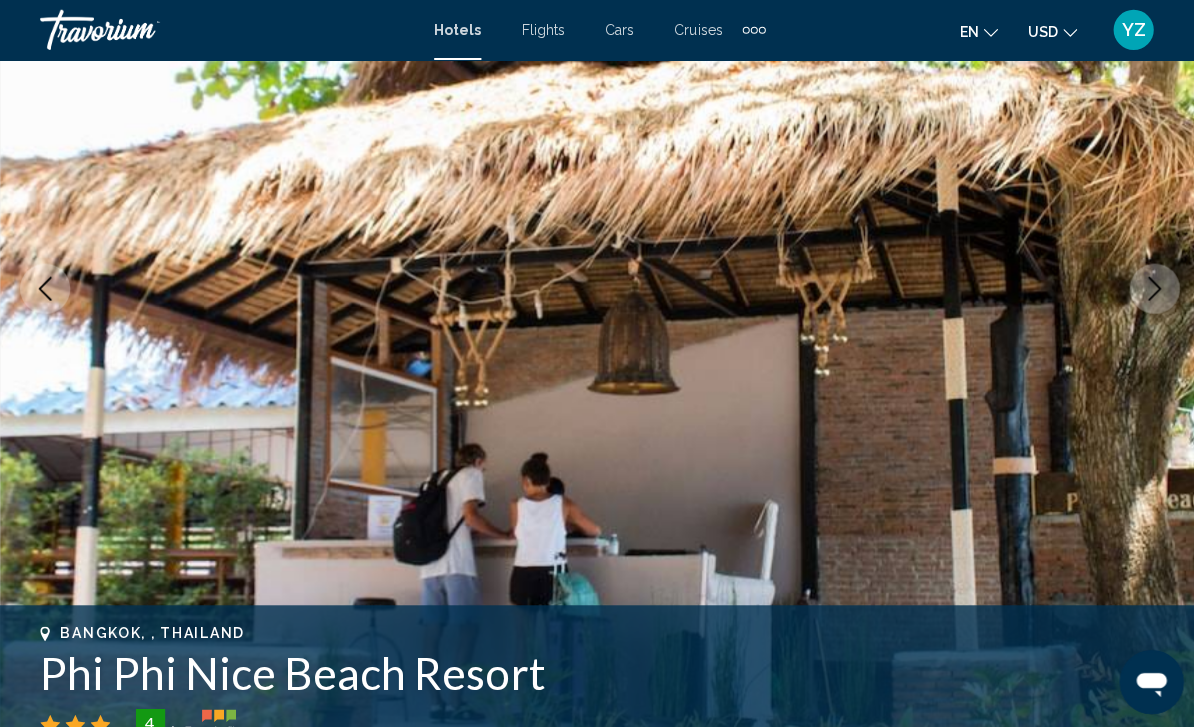 click at bounding box center [1149, 288] 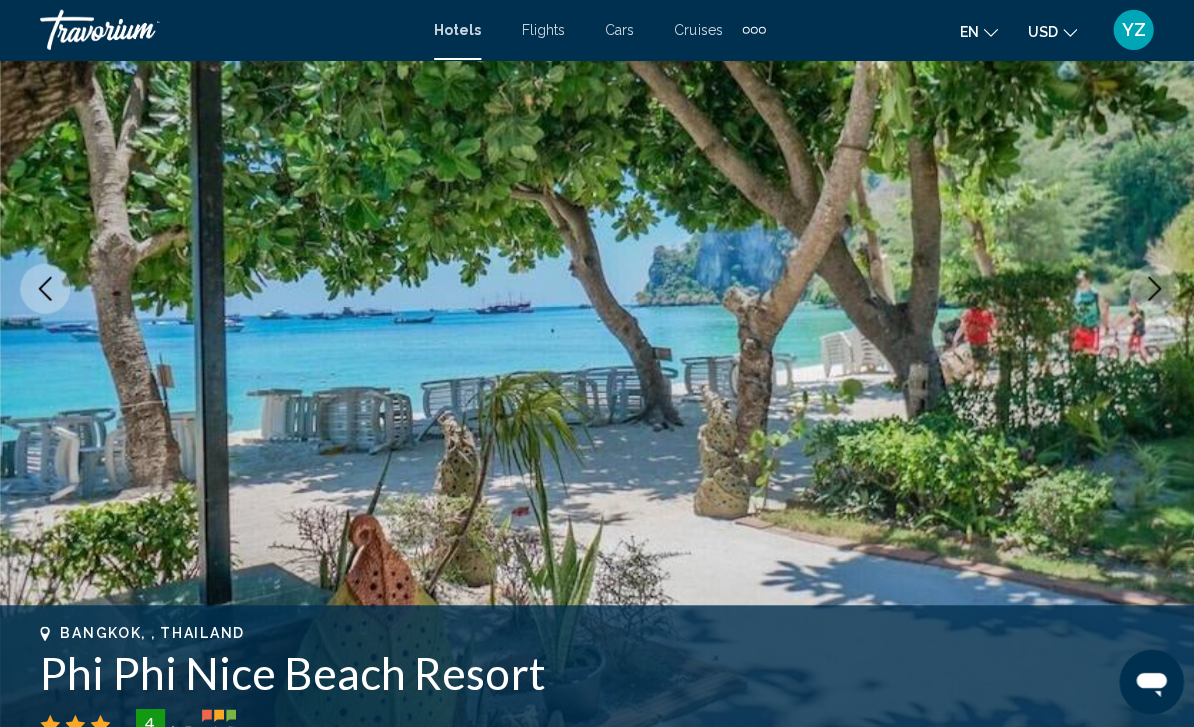 click at bounding box center (597, 288) 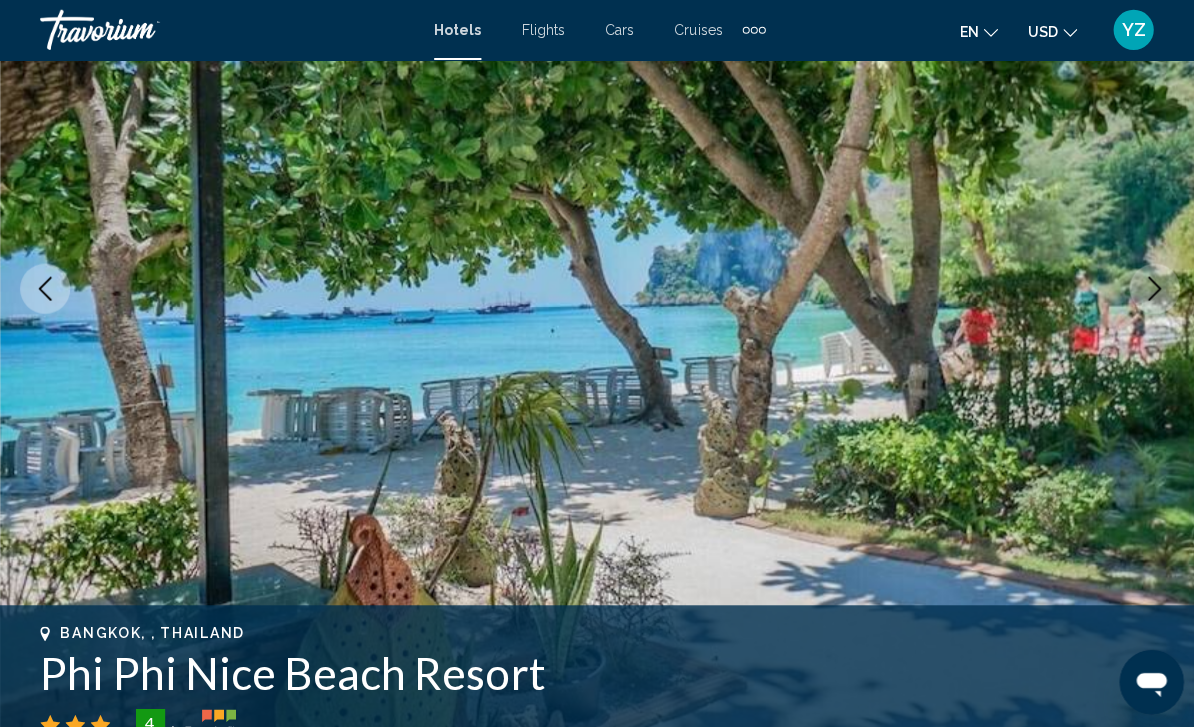 click at bounding box center [597, 288] 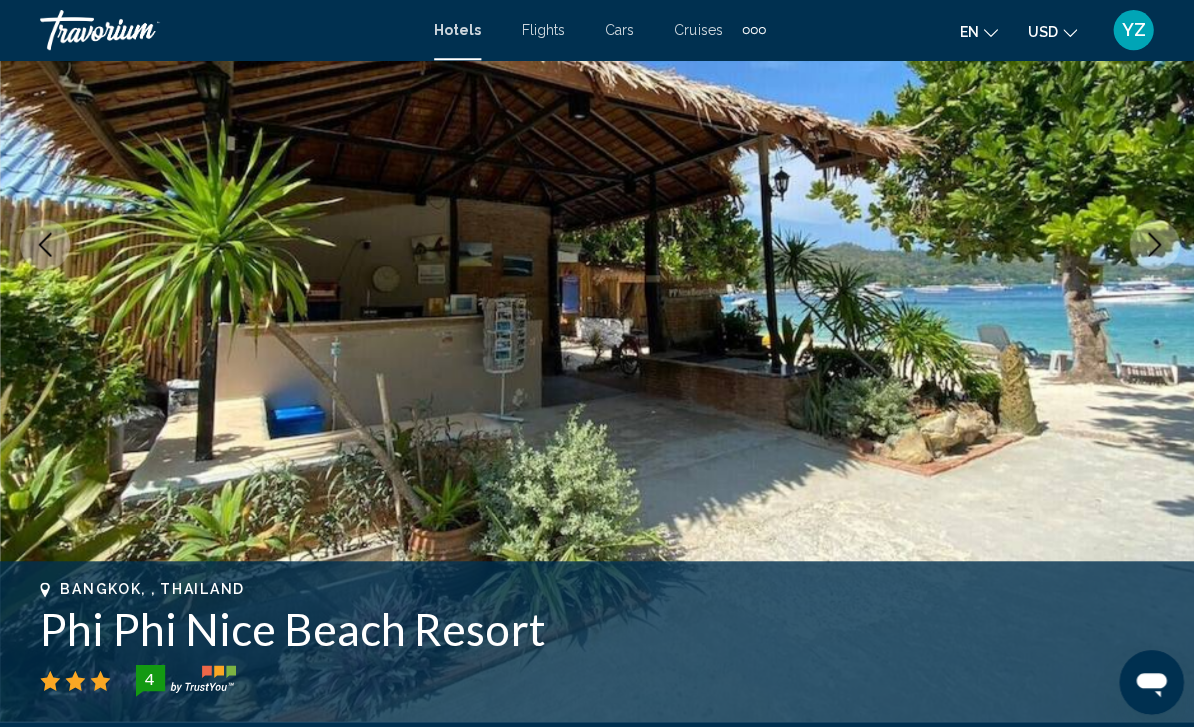 scroll, scrollTop: 292, scrollLeft: 0, axis: vertical 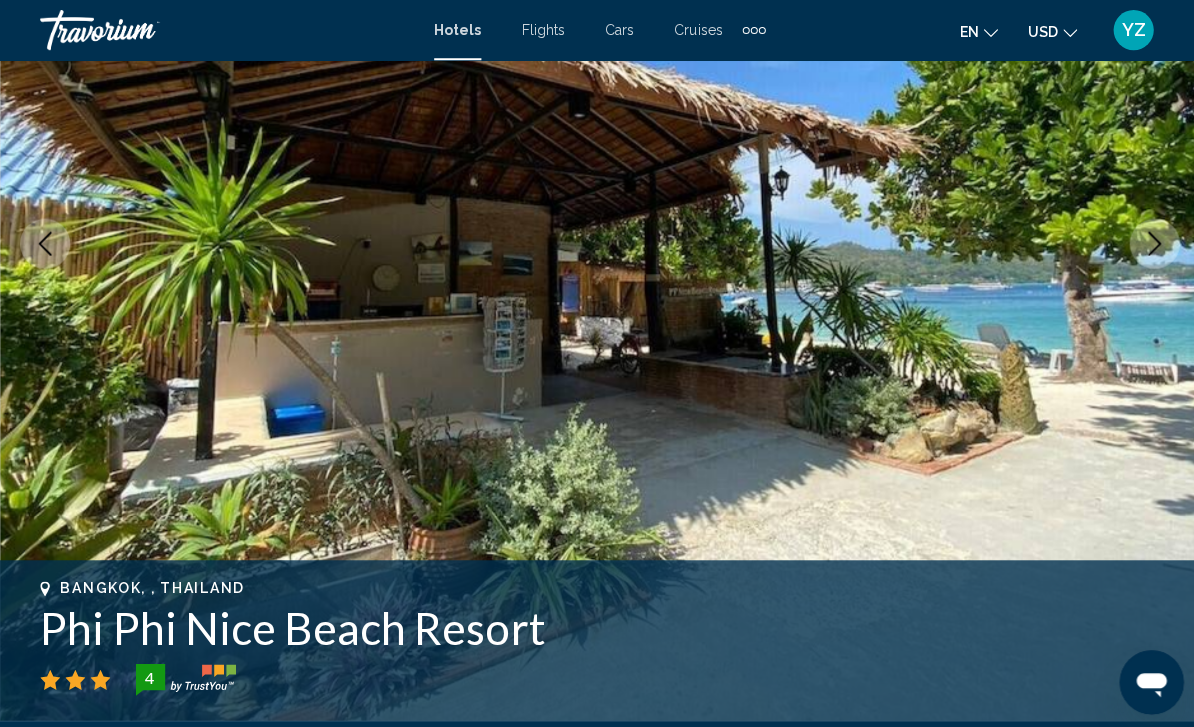 click at bounding box center (1149, 243) 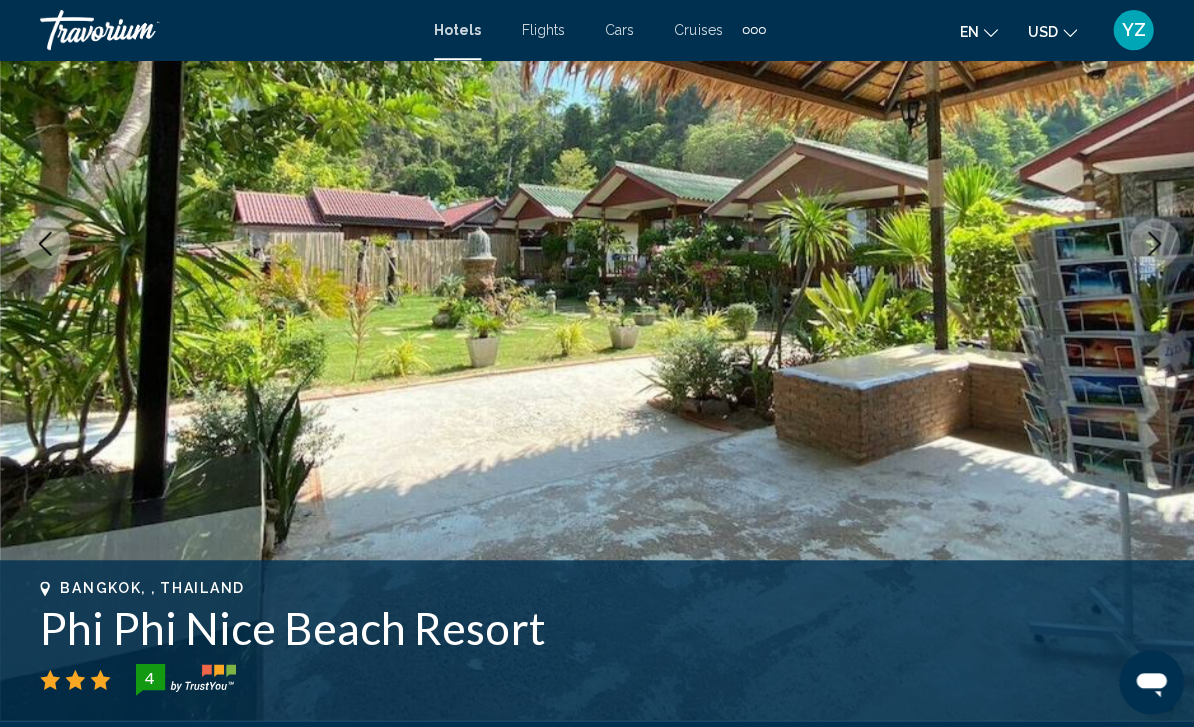 click at bounding box center (1149, 243) 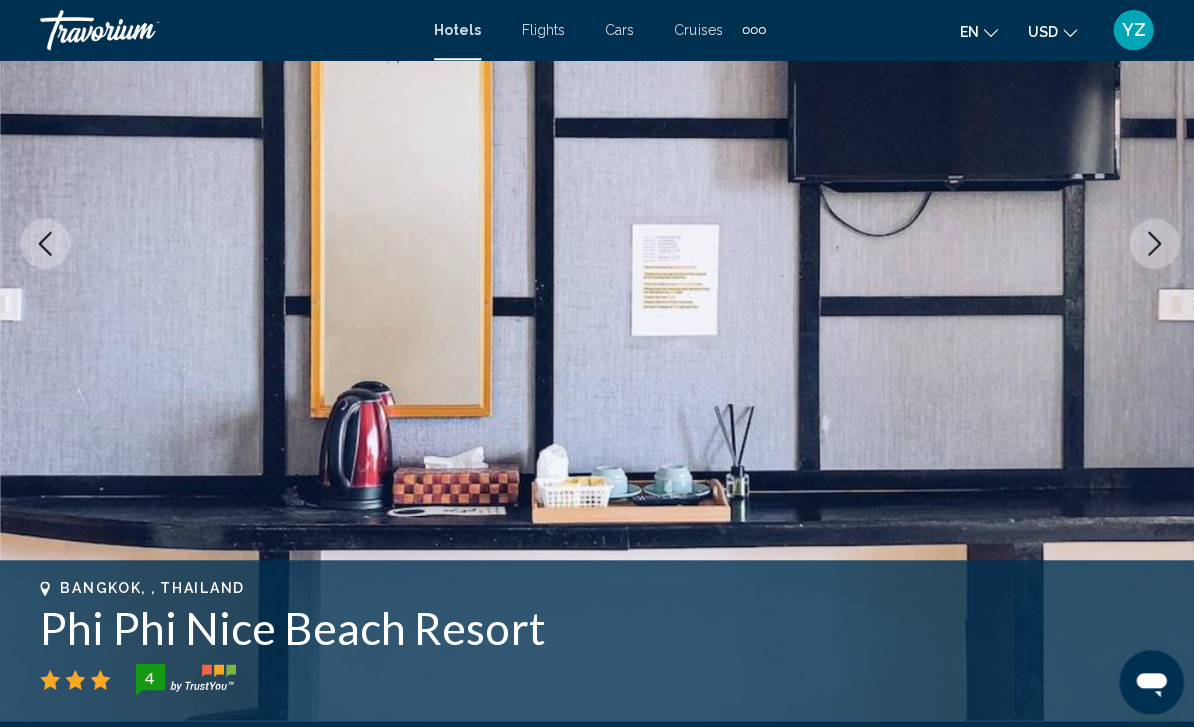 click at bounding box center (1149, 243) 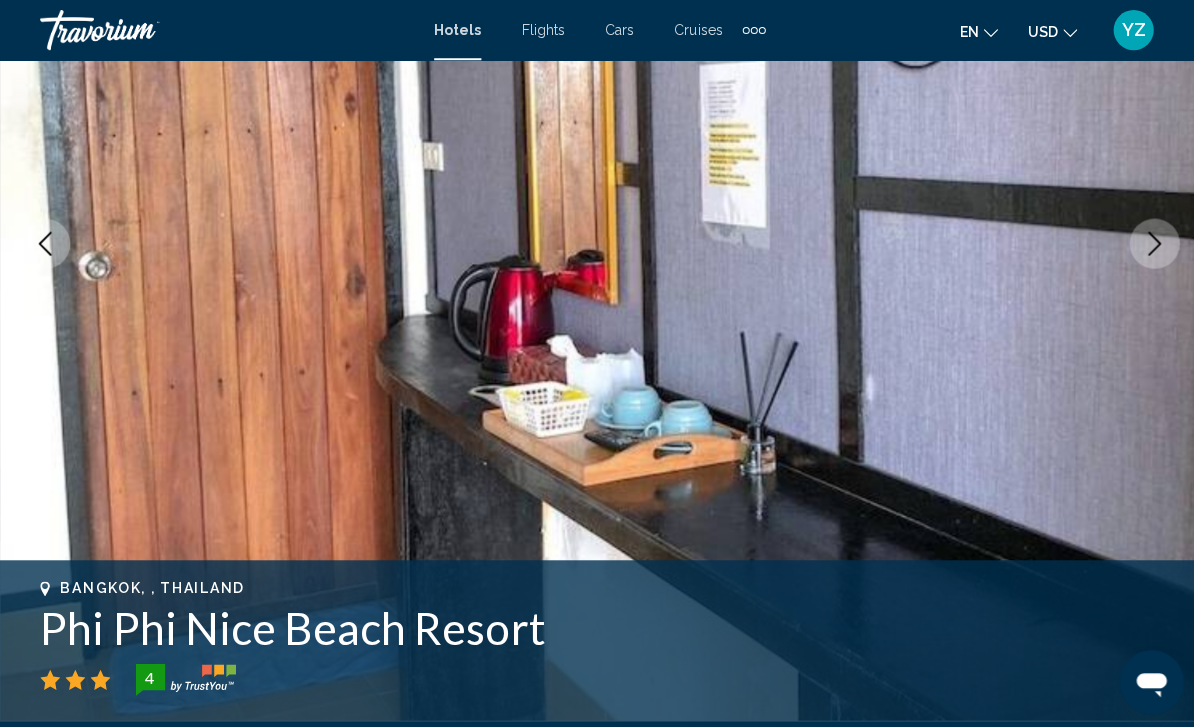click at bounding box center [1149, 243] 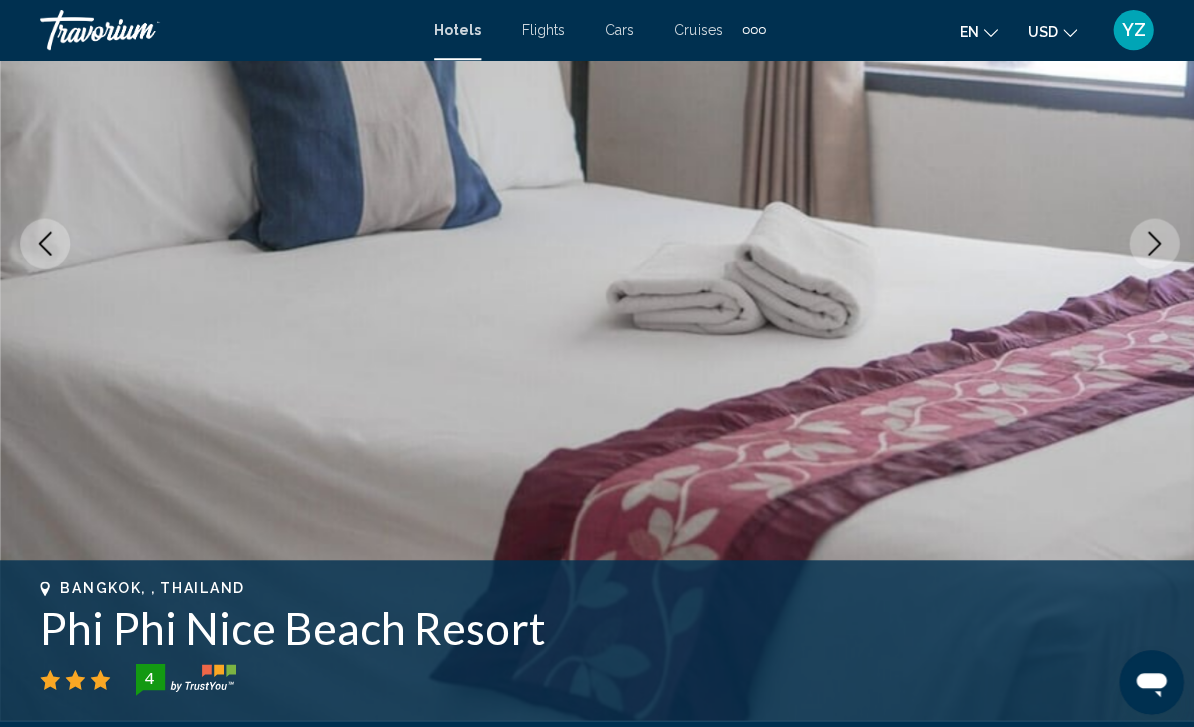 click at bounding box center (1149, 243) 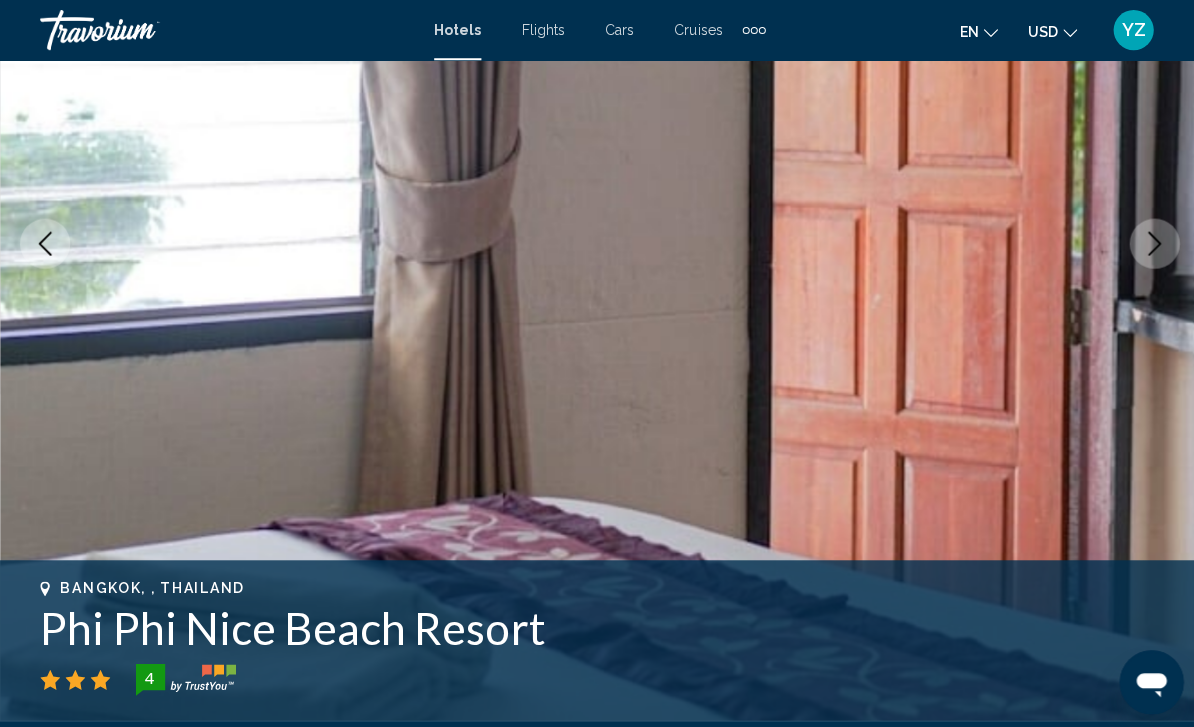 click at bounding box center [597, 243] 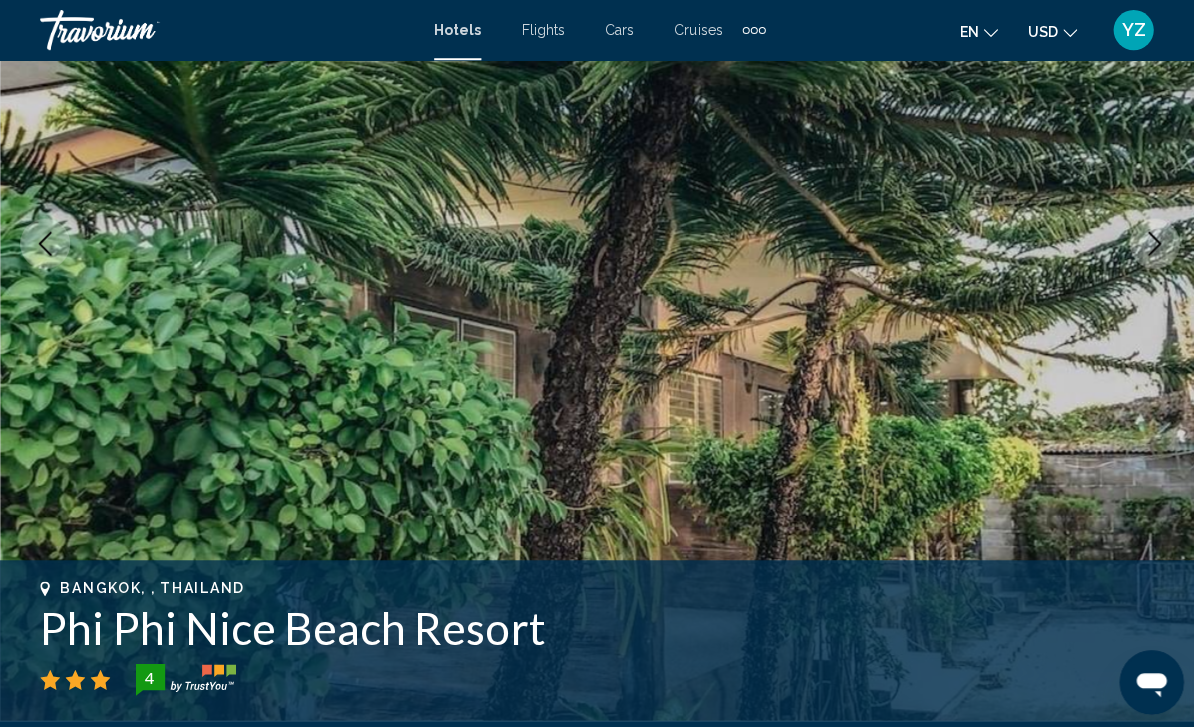 click at bounding box center (1149, 243) 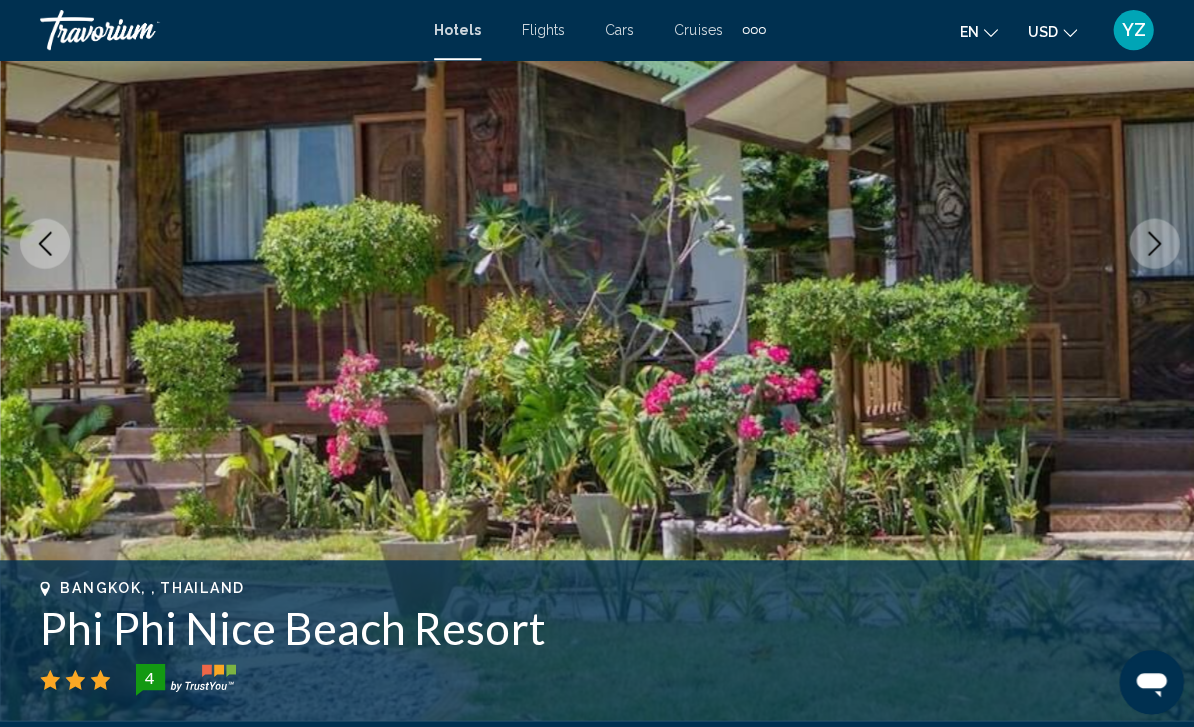click at bounding box center (1149, 243) 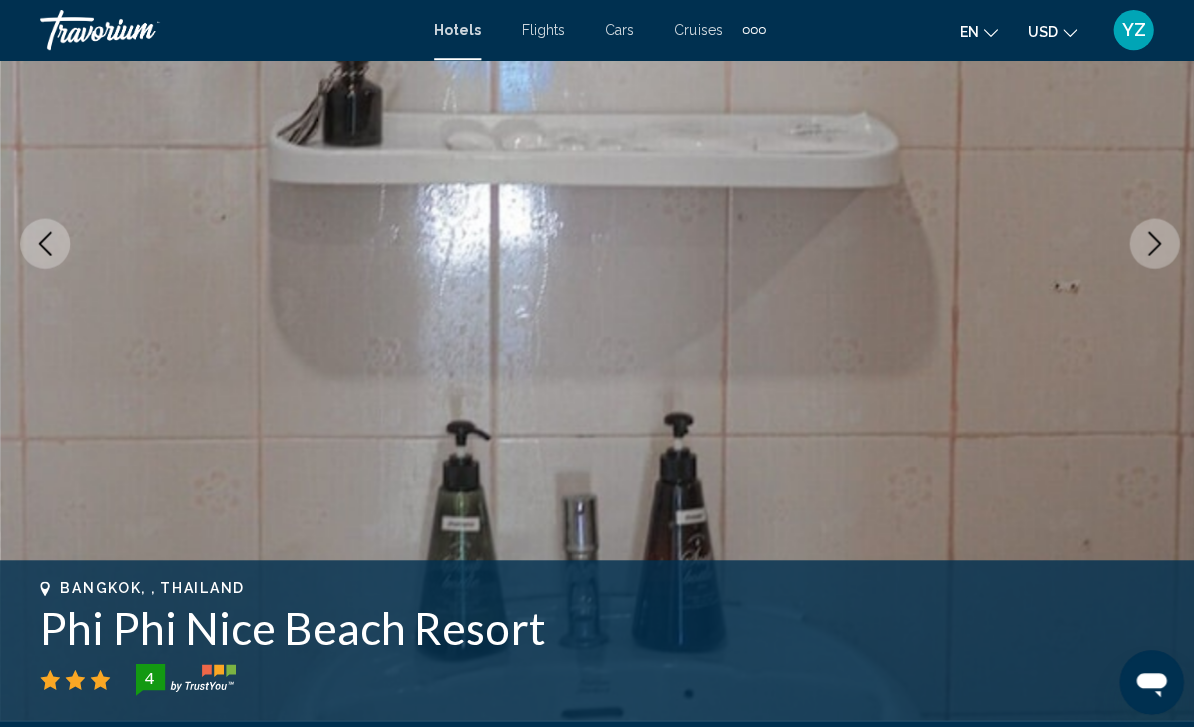 click at bounding box center [1149, 243] 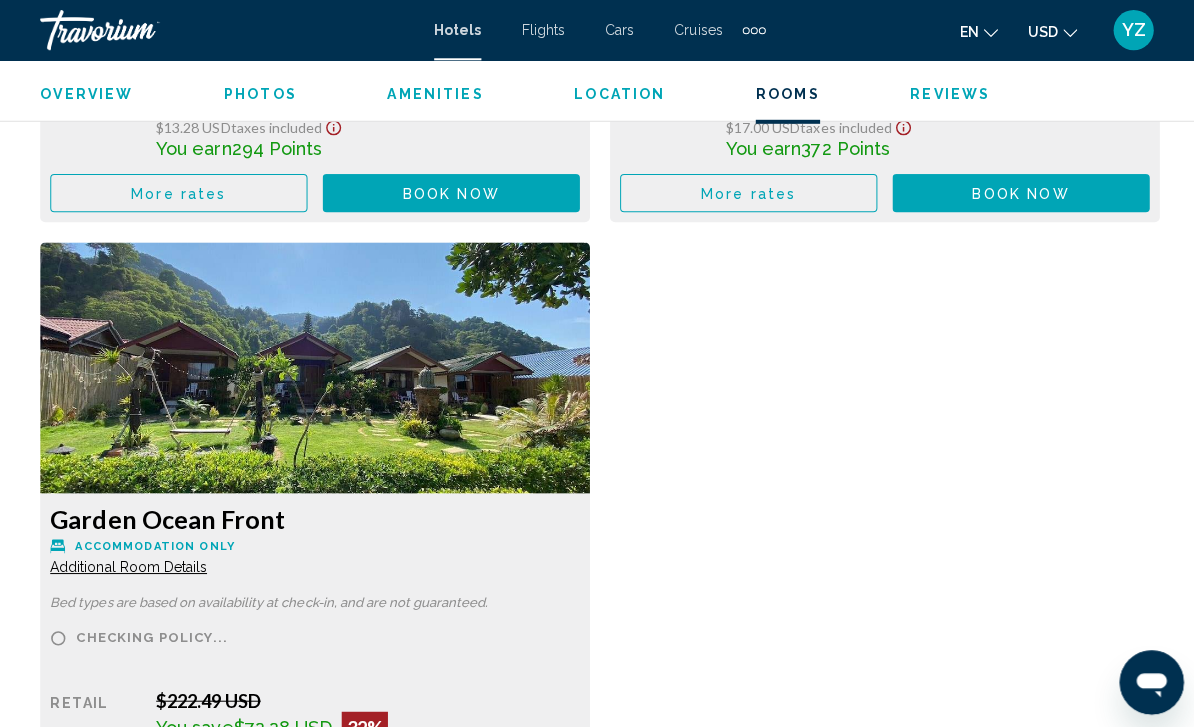 scroll, scrollTop: 4180, scrollLeft: 0, axis: vertical 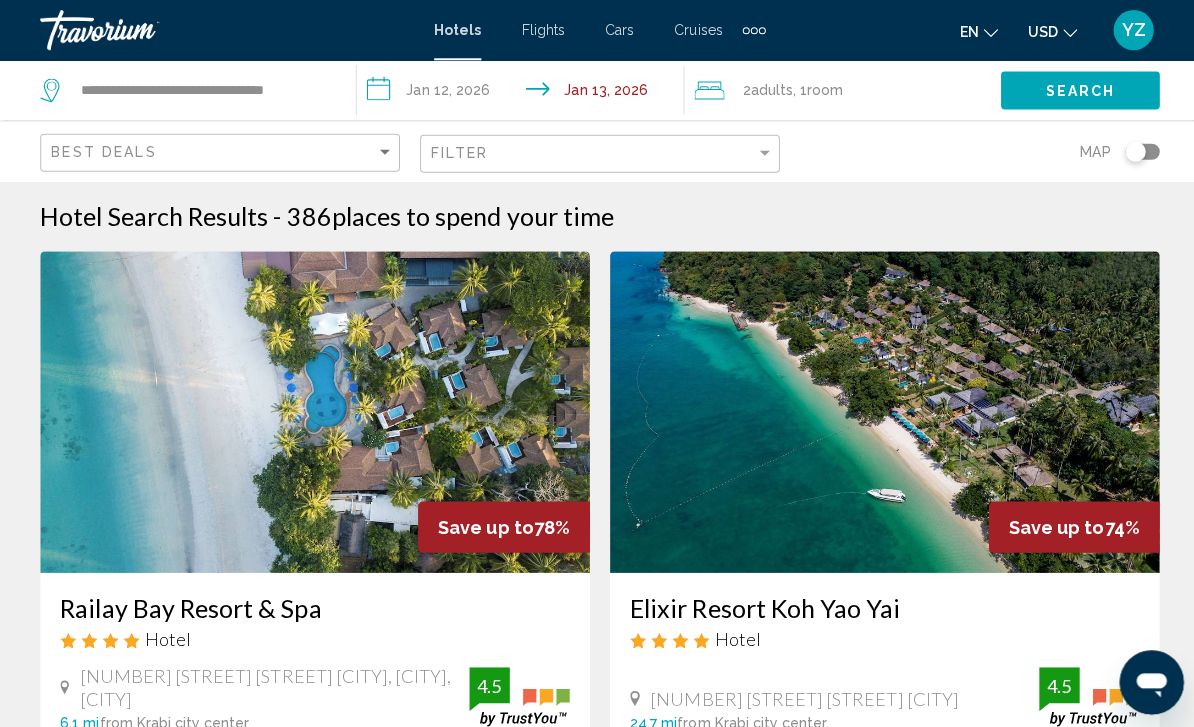 click on "Elixir Resort Koh Yao Yai" at bounding box center (880, 605) 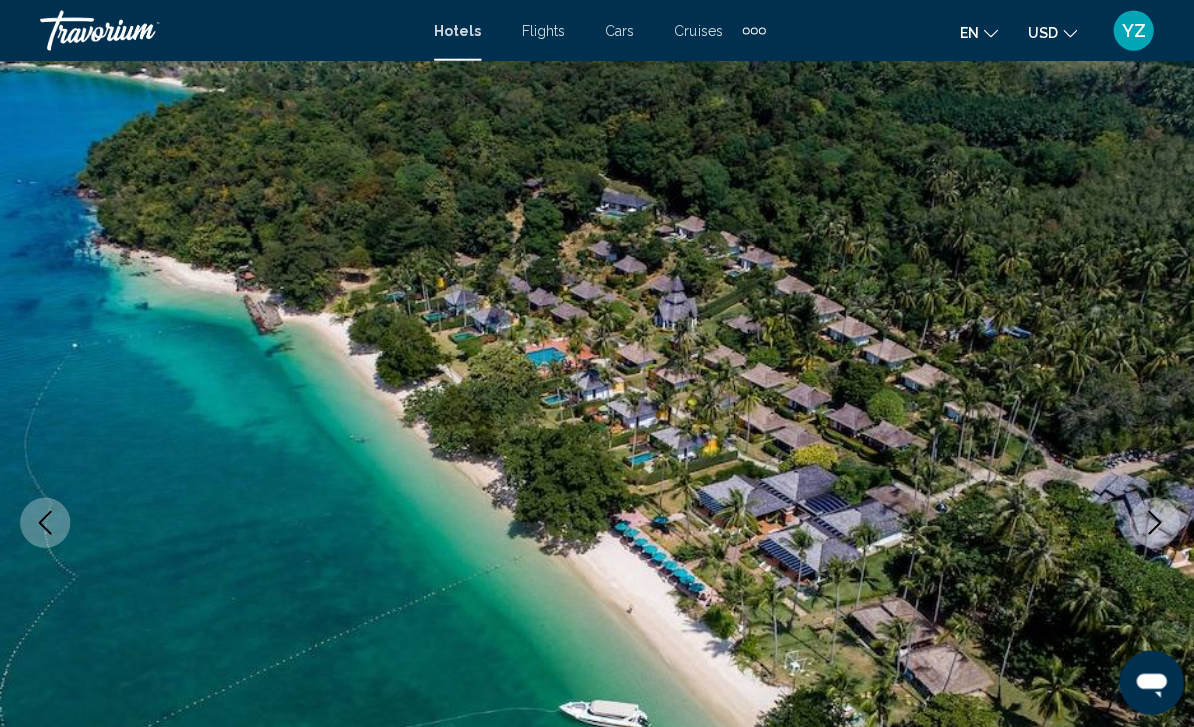 scroll, scrollTop: 12, scrollLeft: 0, axis: vertical 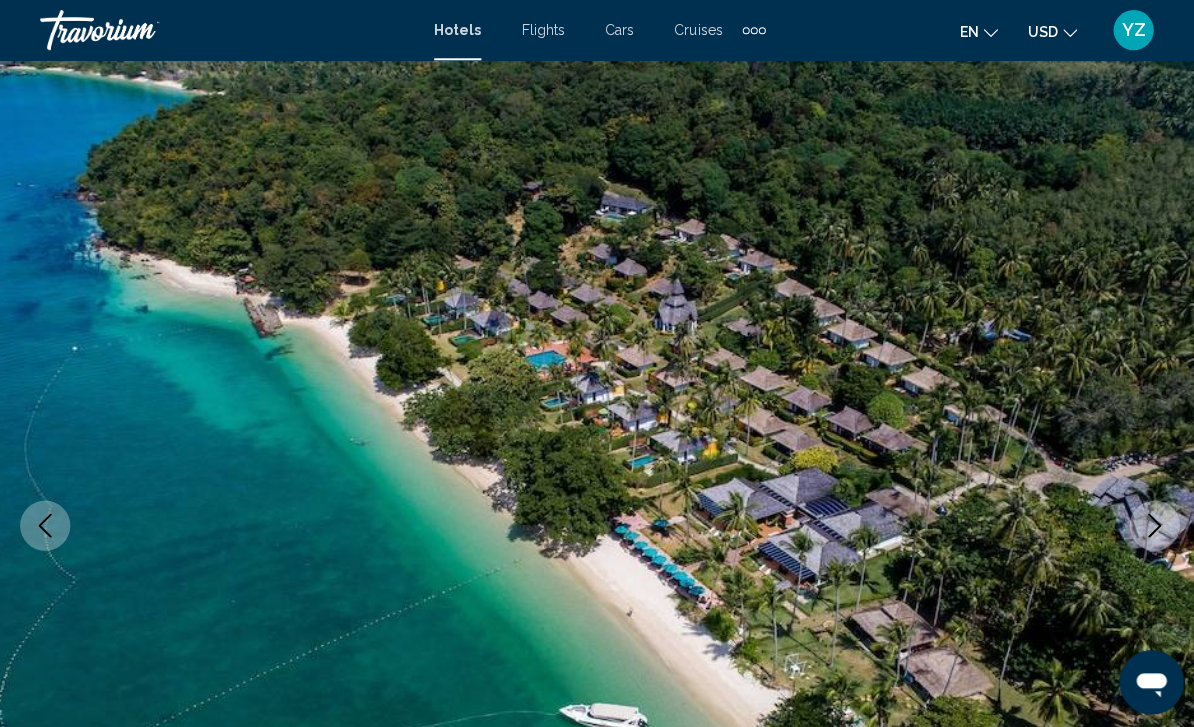 click 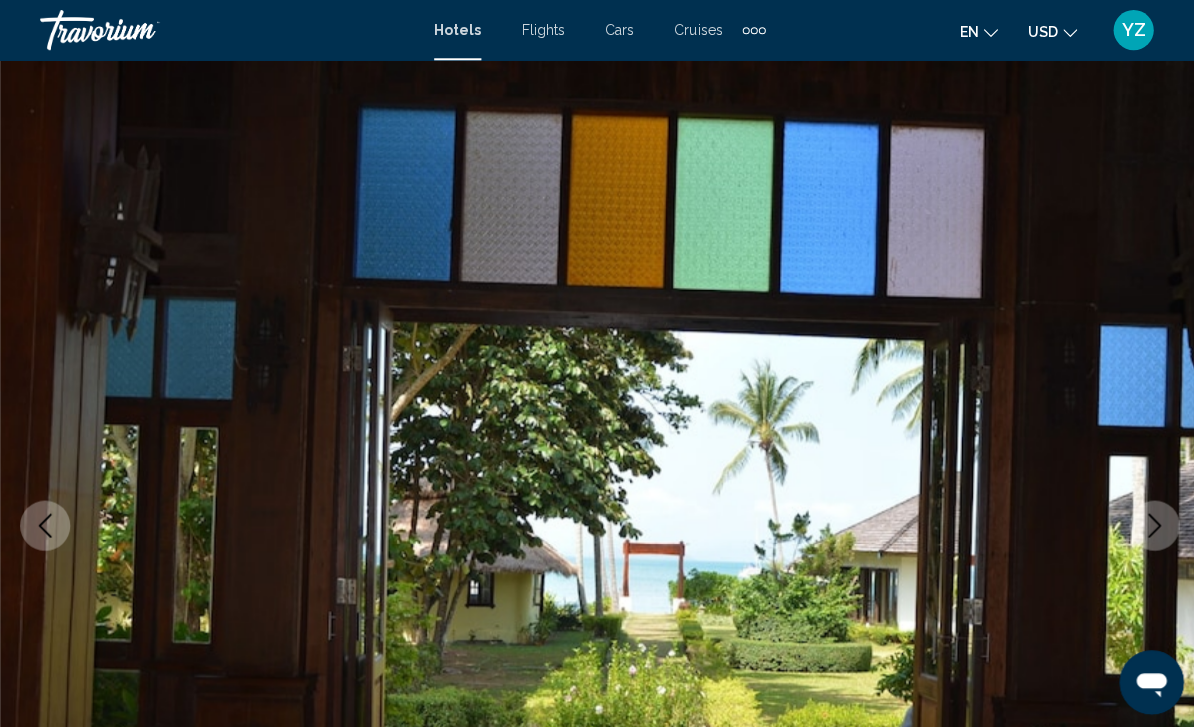 click 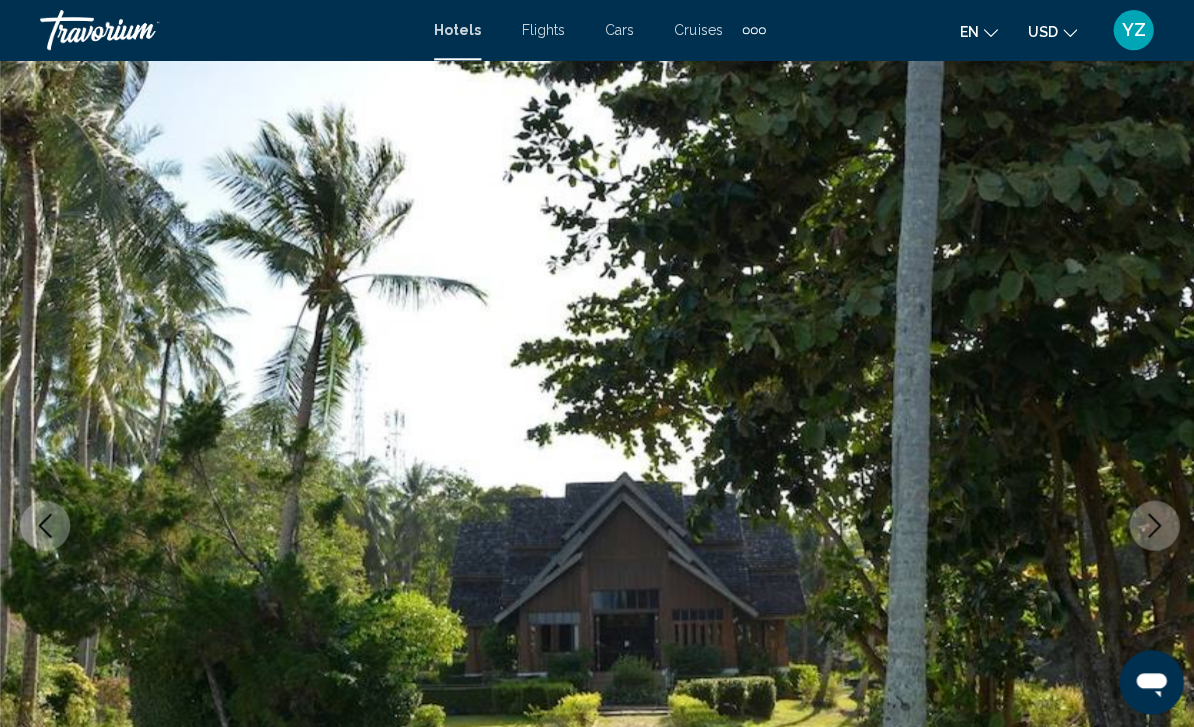 click at bounding box center (1149, 523) 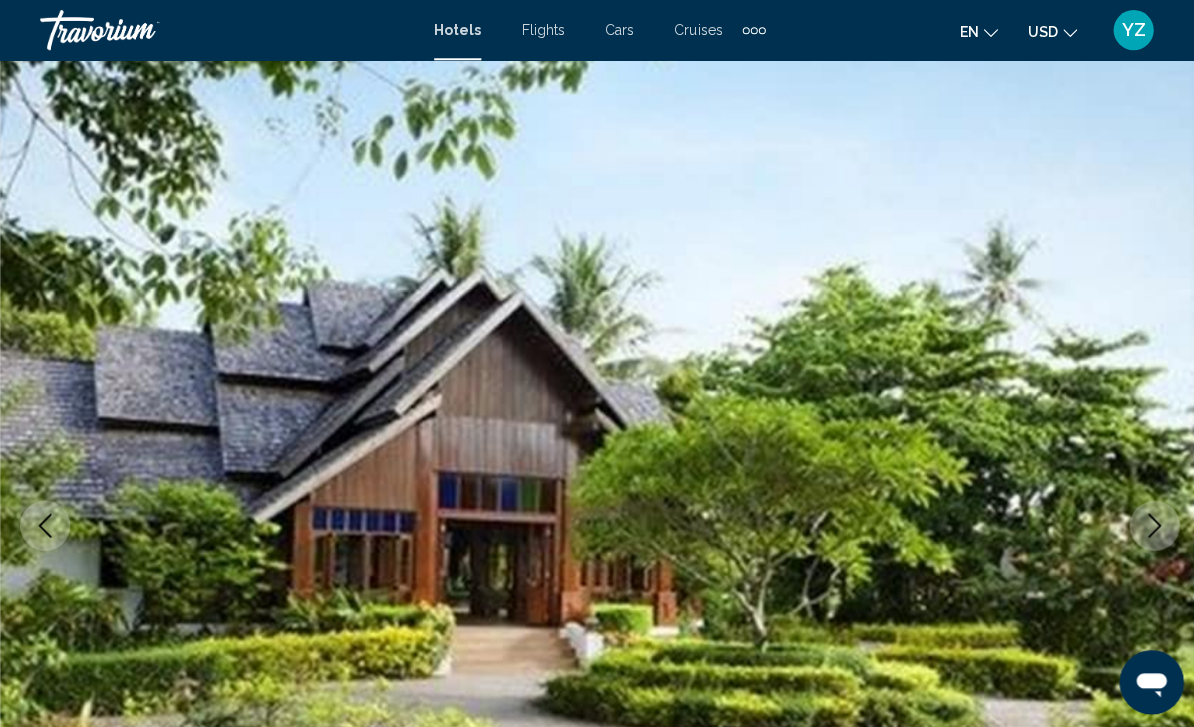 click 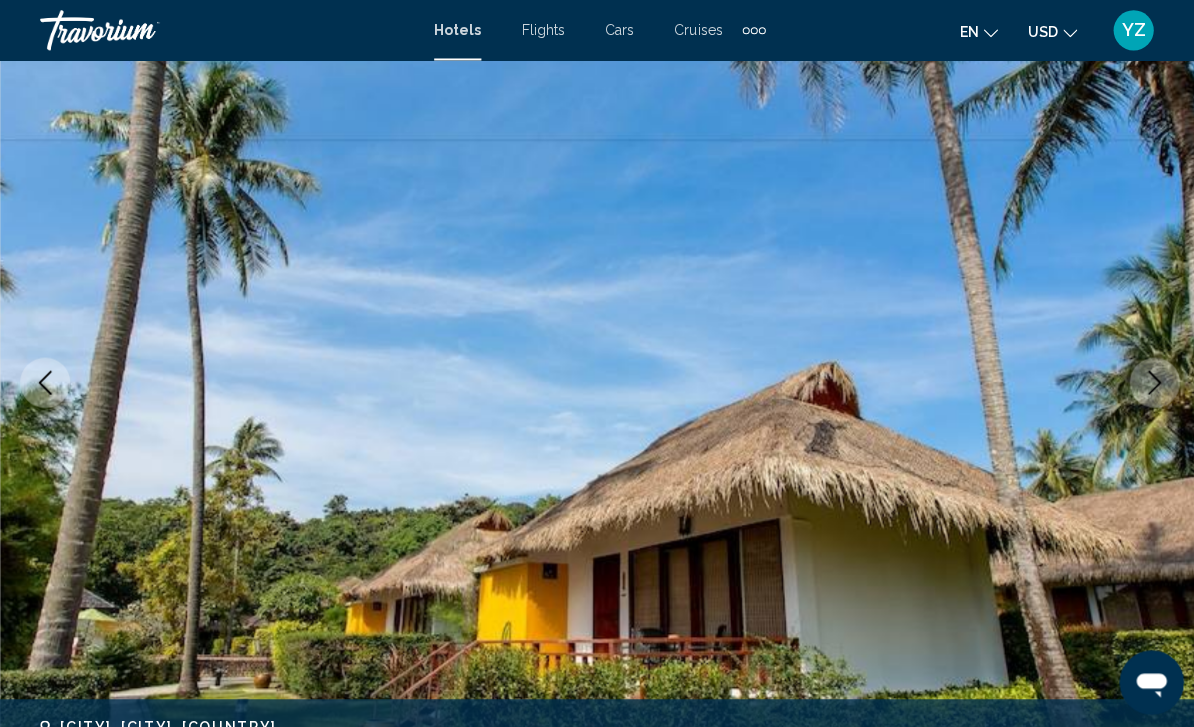 scroll, scrollTop: 153, scrollLeft: 0, axis: vertical 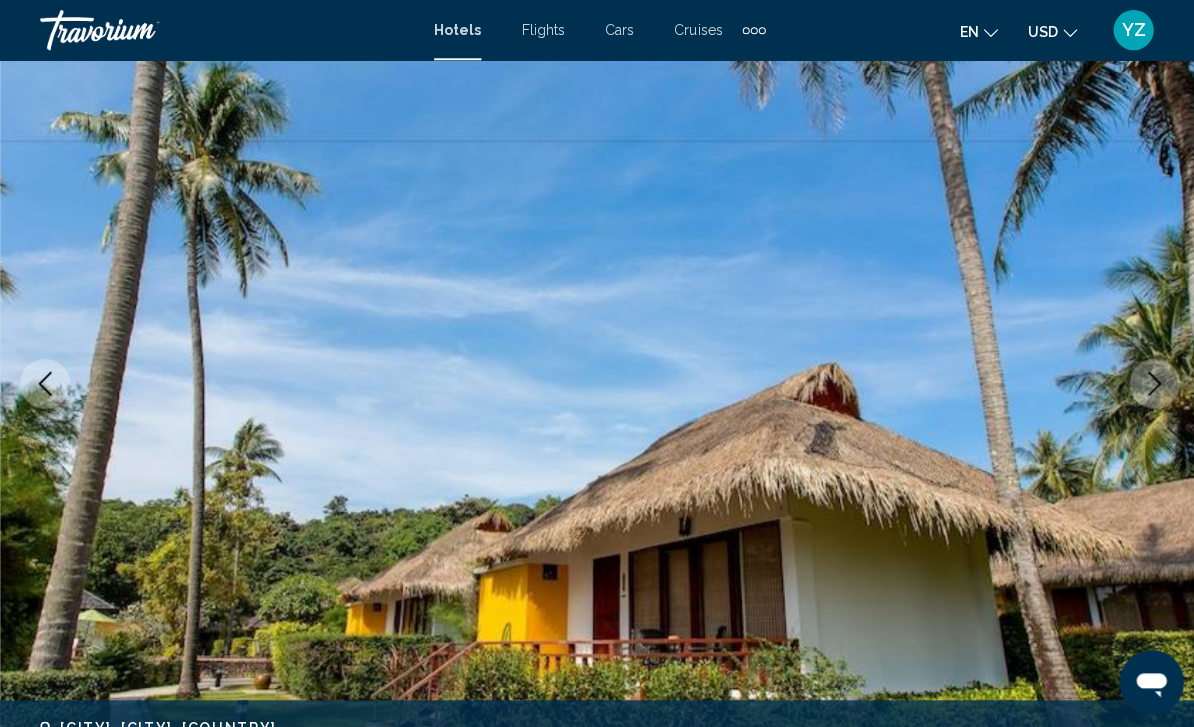click 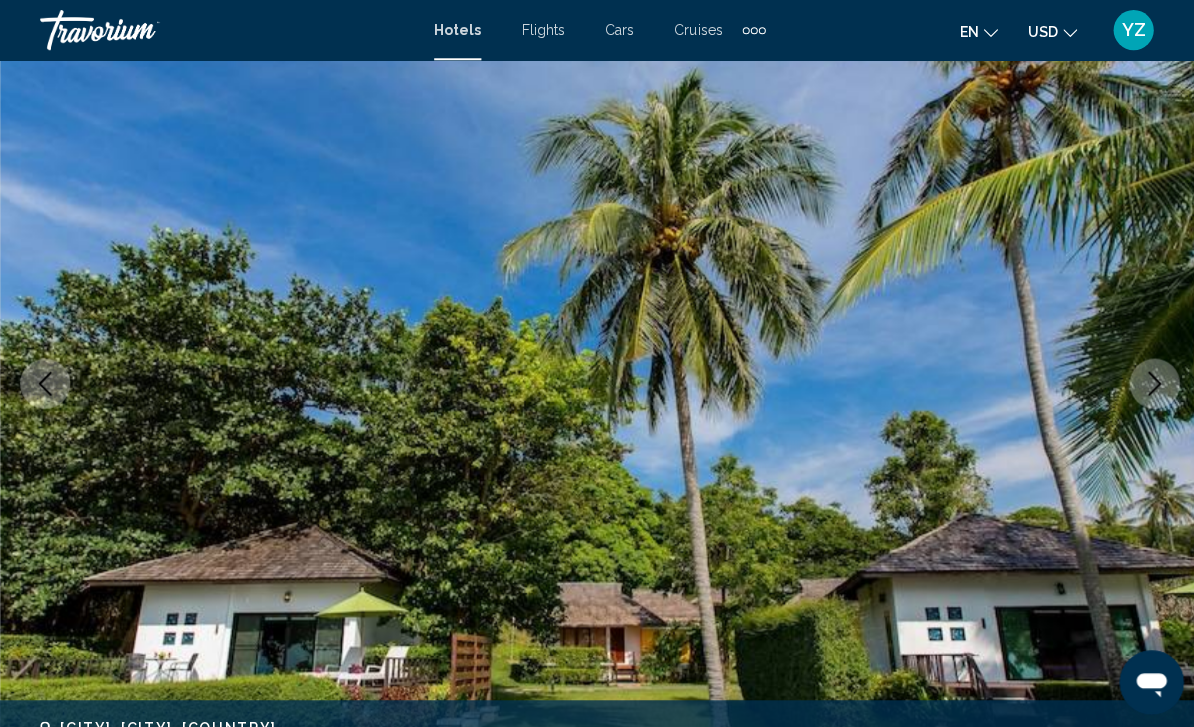 click 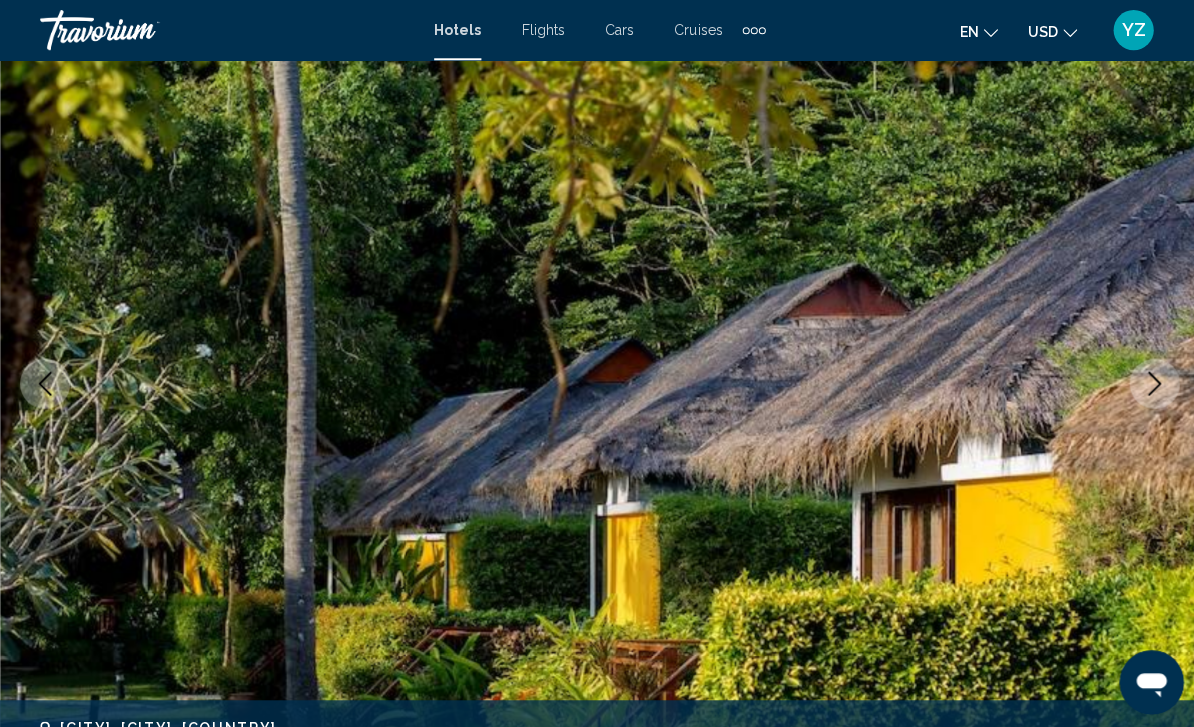 click at bounding box center (1149, 382) 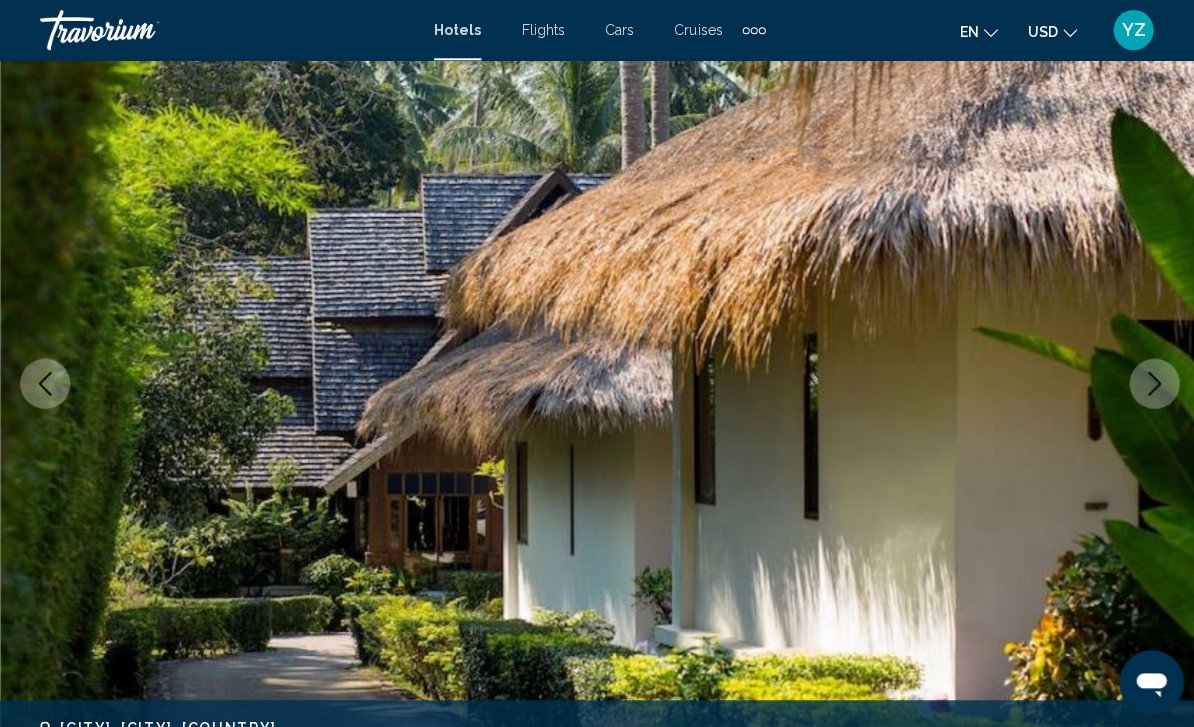 click at bounding box center (1149, 382) 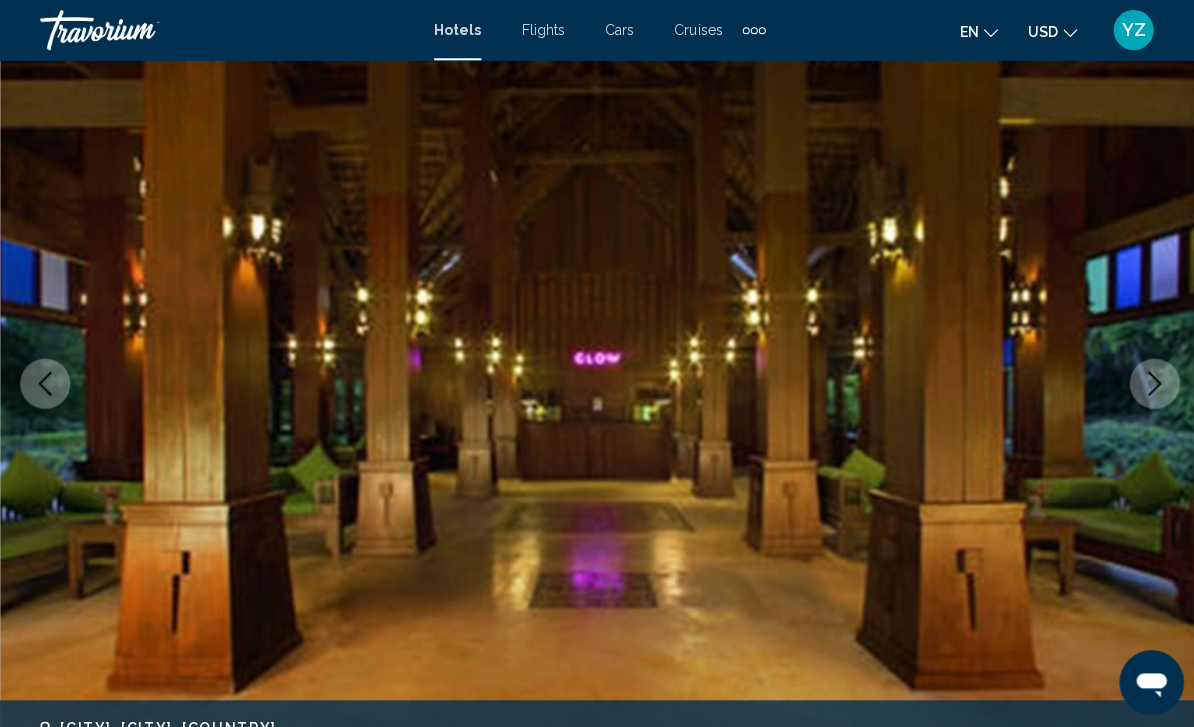 click at bounding box center (1149, 382) 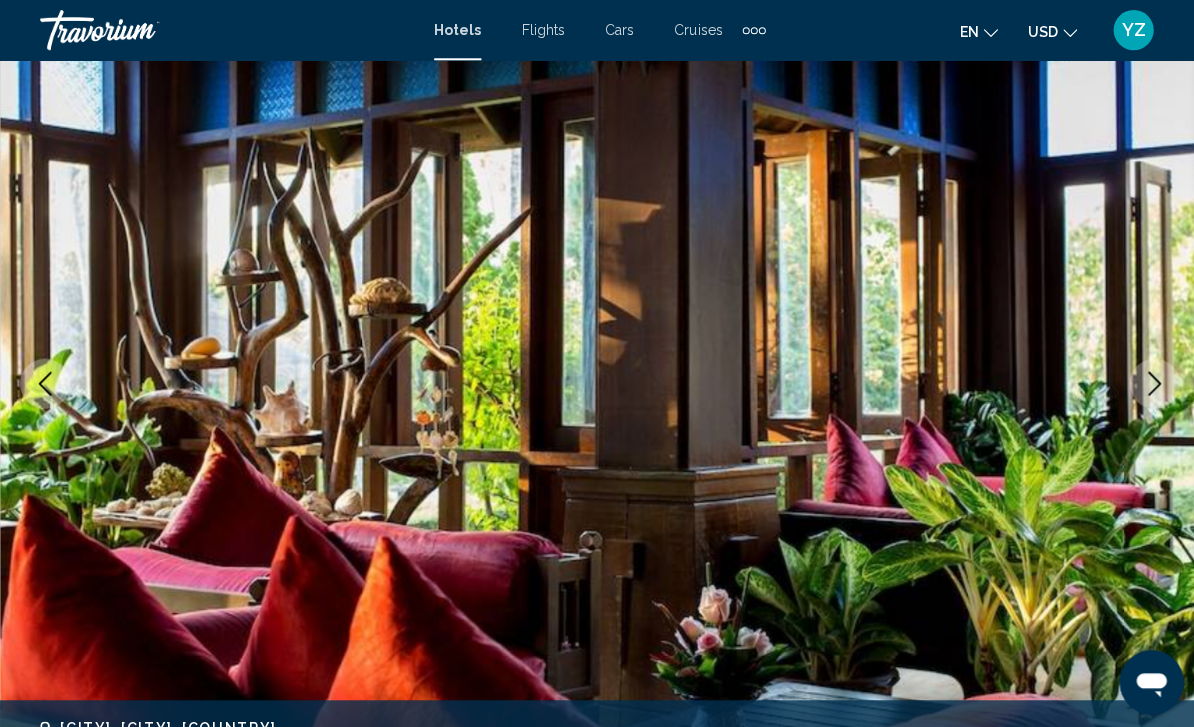click at bounding box center [1149, 382] 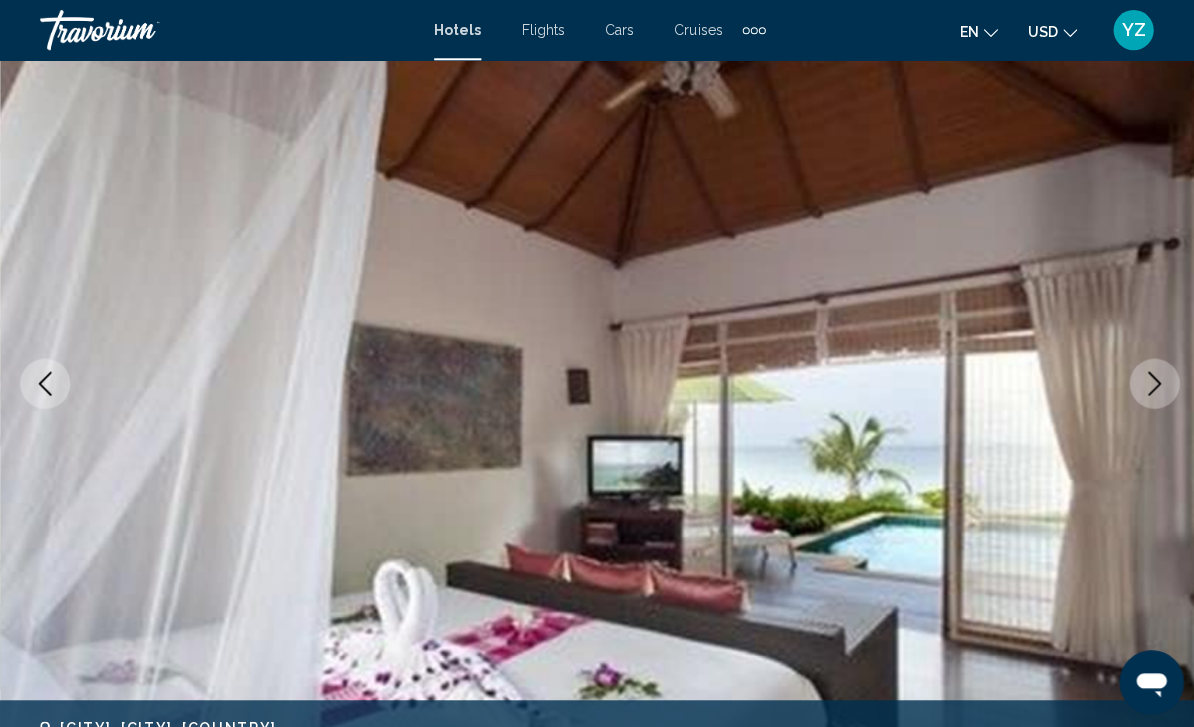 click at bounding box center (1149, 382) 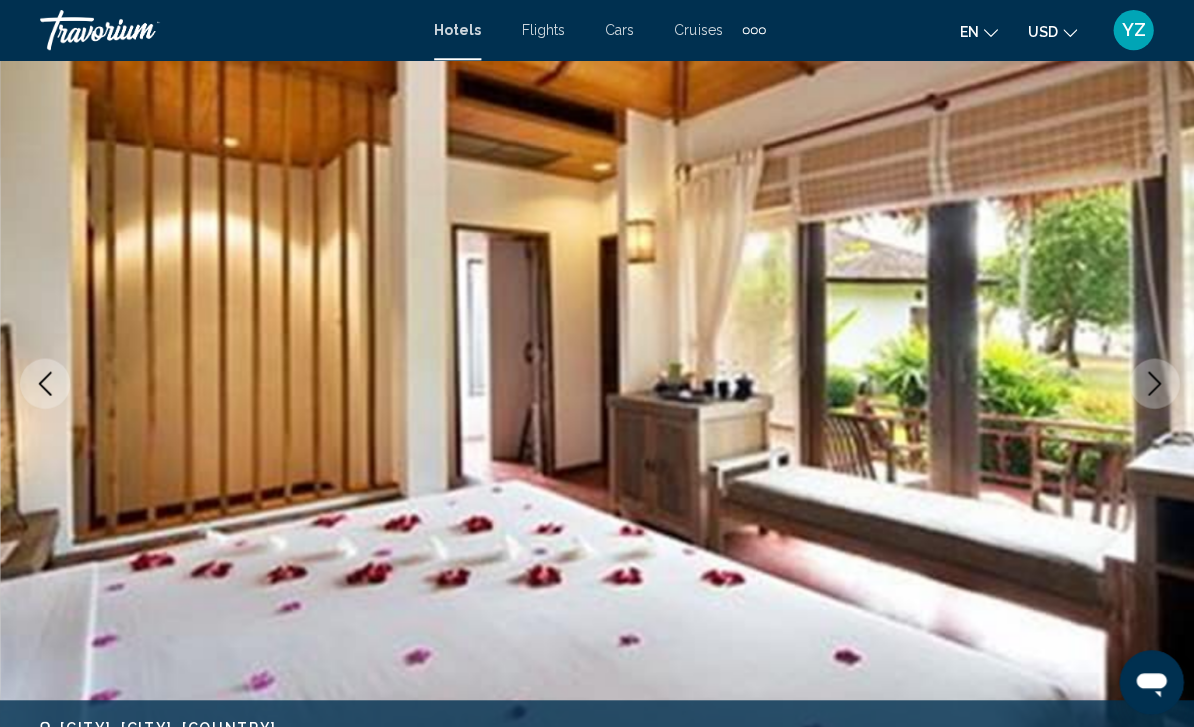 click at bounding box center (1149, 382) 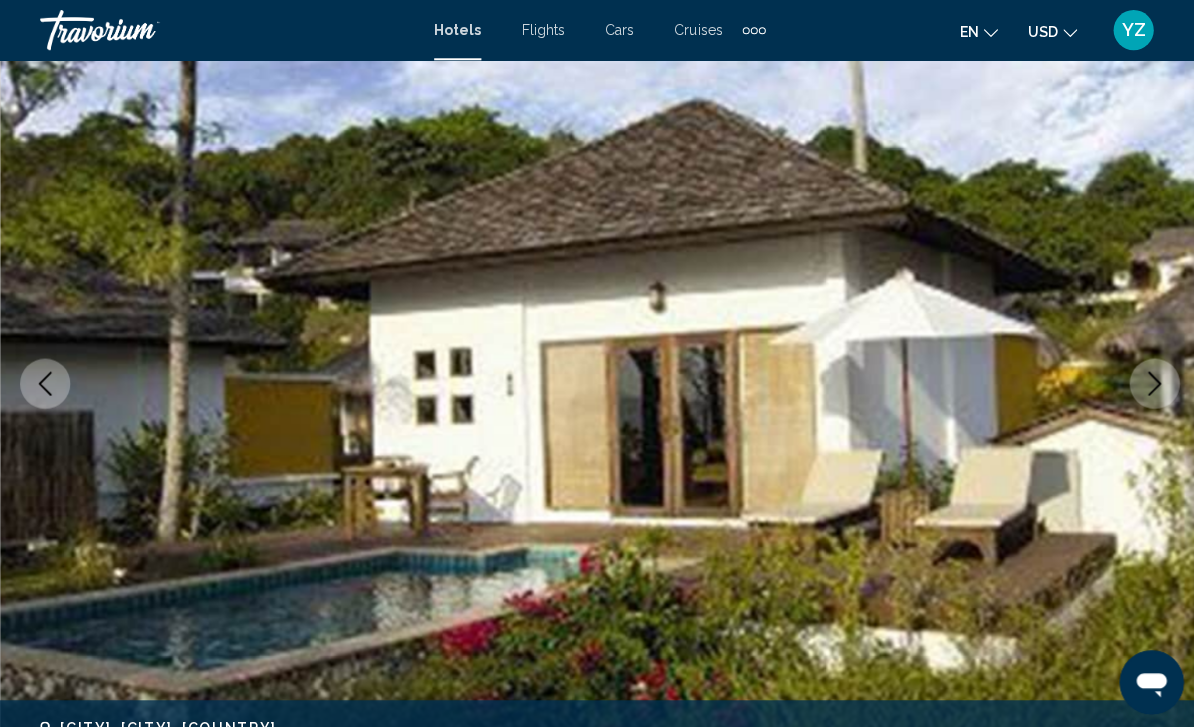 click 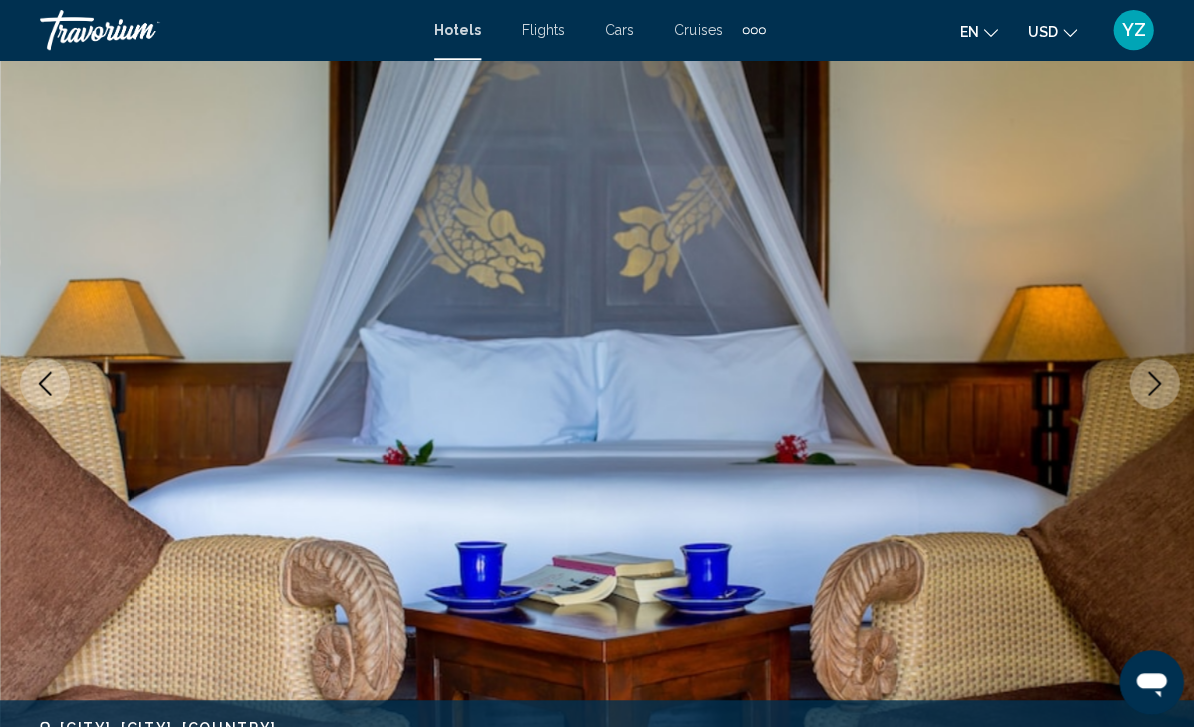 click at bounding box center (1149, 382) 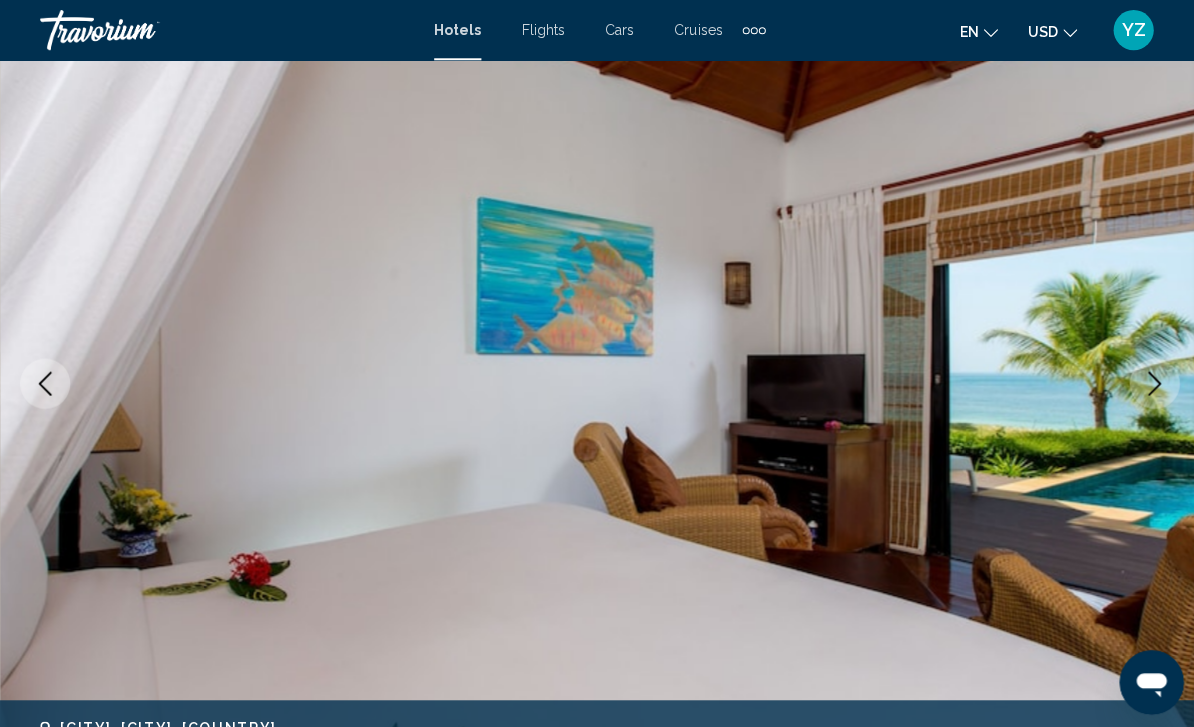 click at bounding box center [1149, 382] 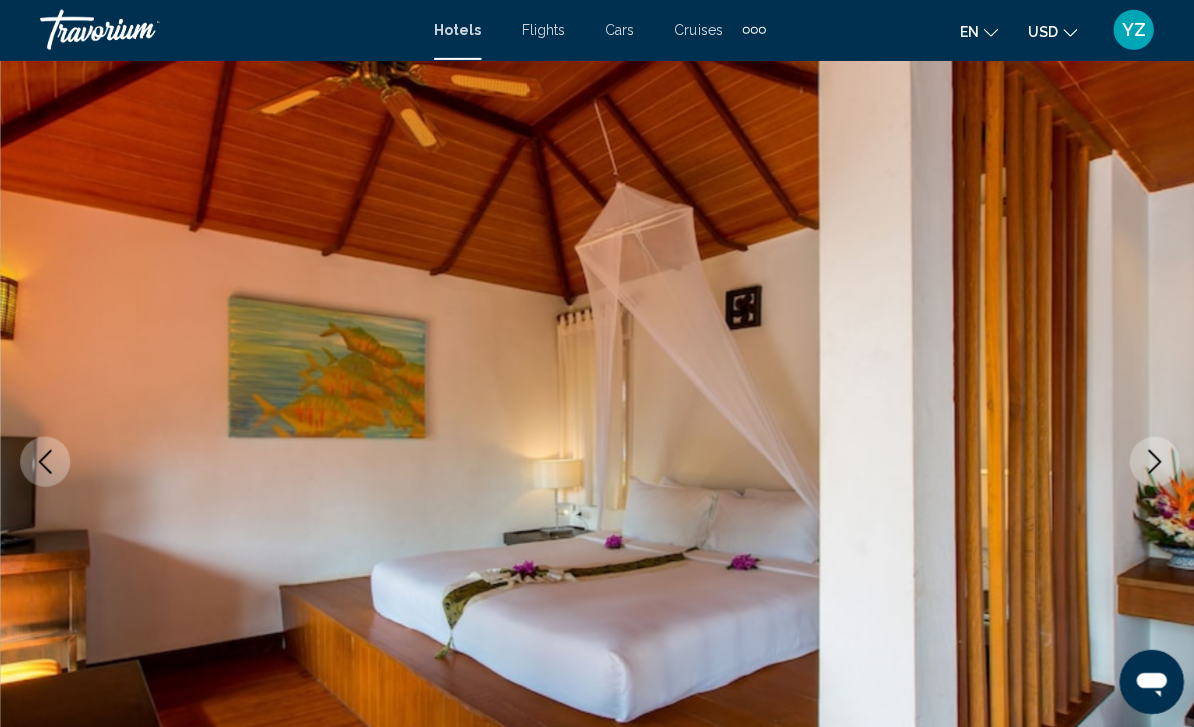 scroll, scrollTop: 0, scrollLeft: 0, axis: both 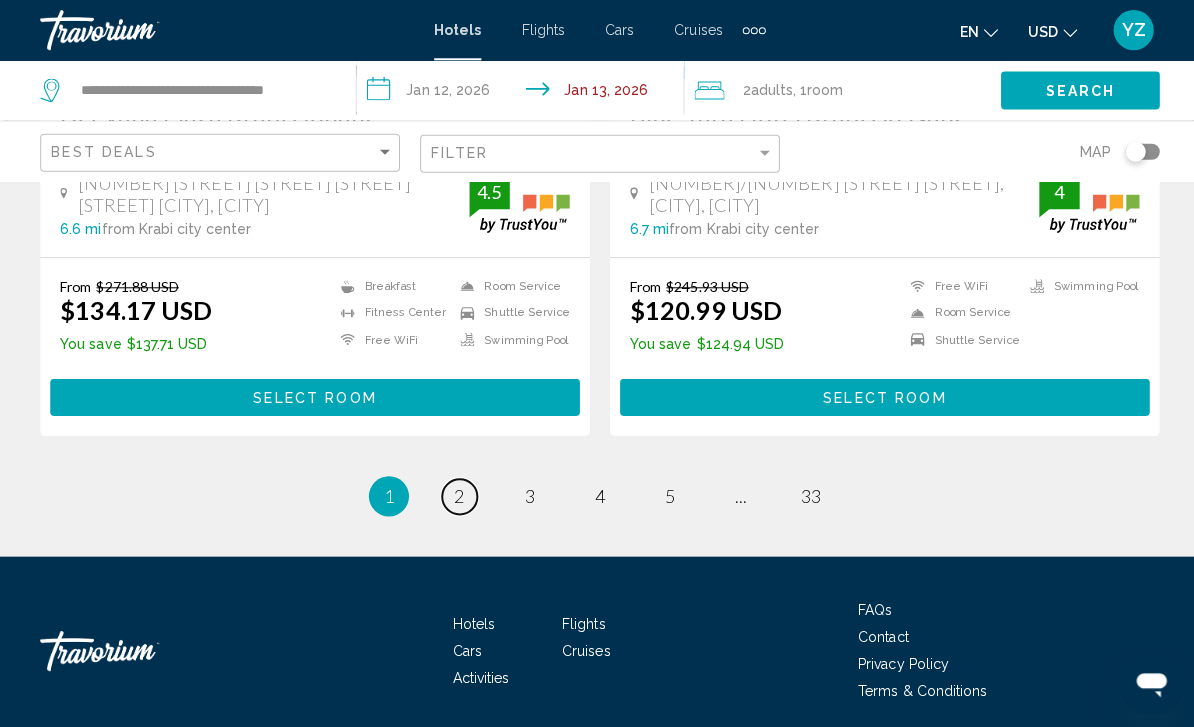 click on "2" at bounding box center [457, 494] 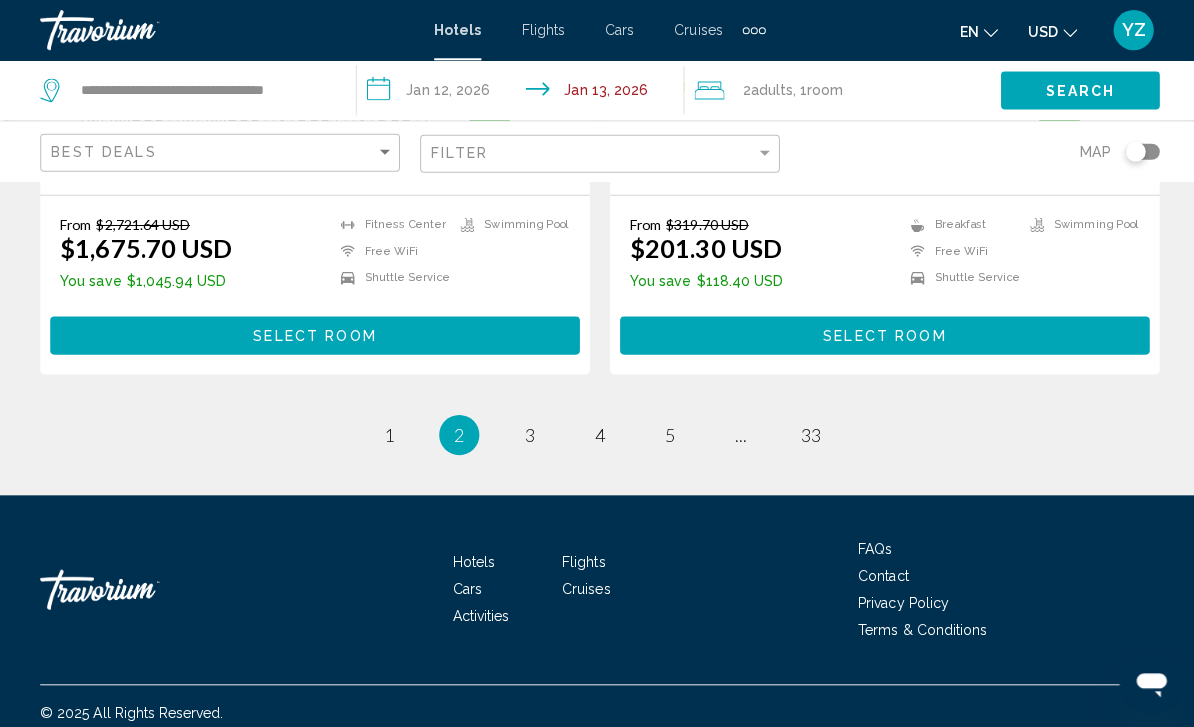 scroll, scrollTop: 4064, scrollLeft: 0, axis: vertical 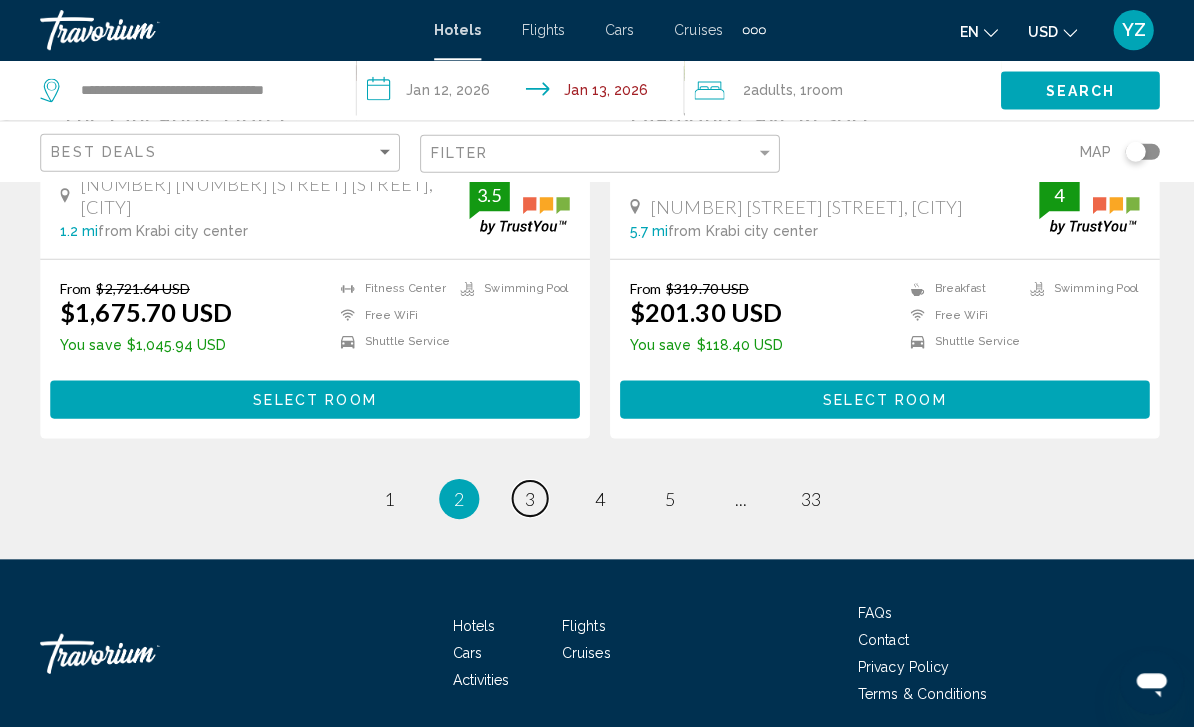 click on "3" at bounding box center (527, 497) 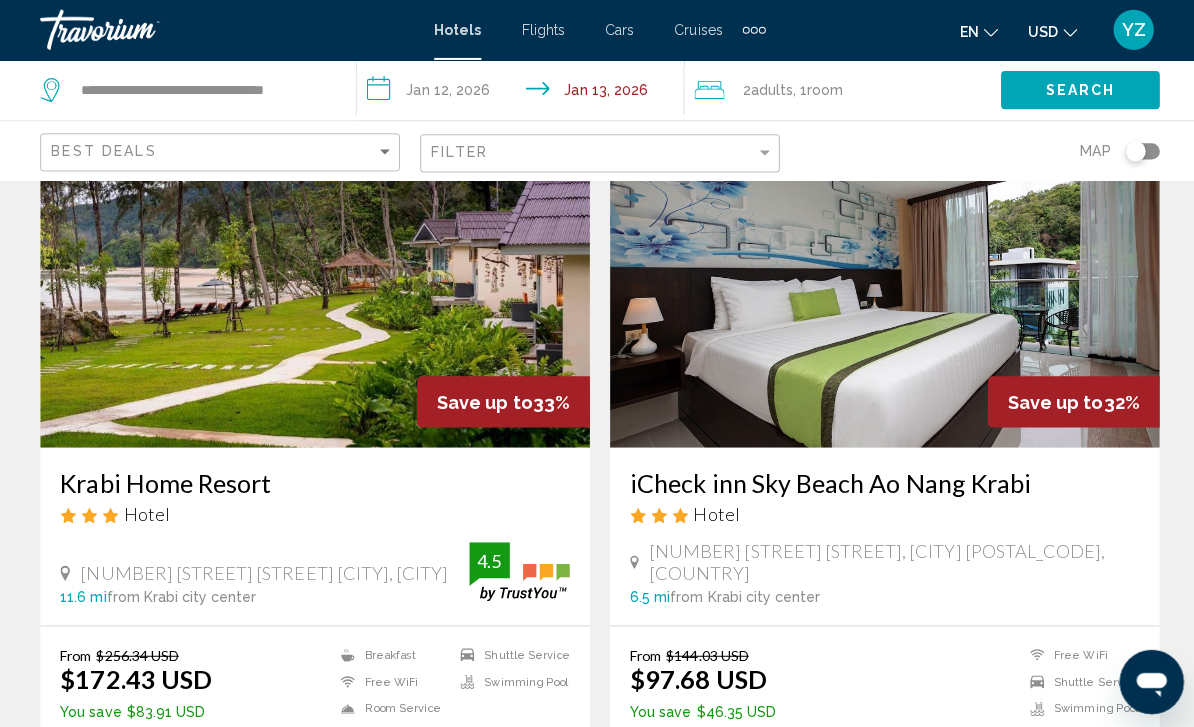 scroll, scrollTop: 2196, scrollLeft: 0, axis: vertical 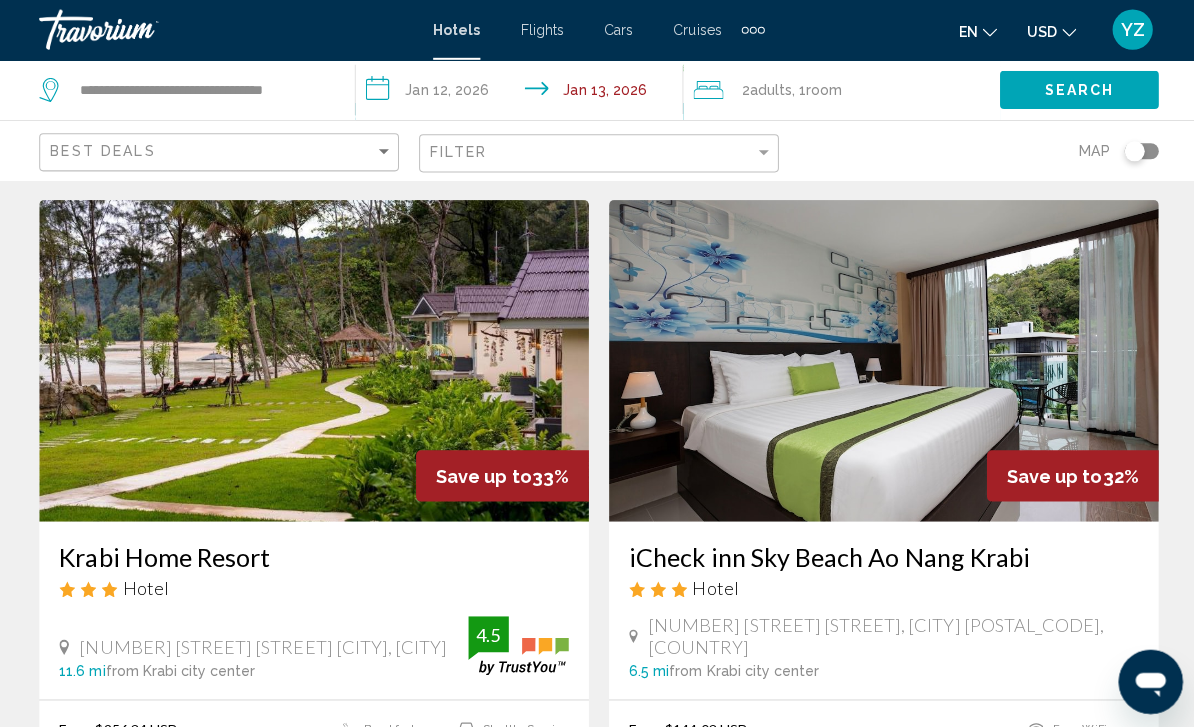 click at bounding box center [880, 360] 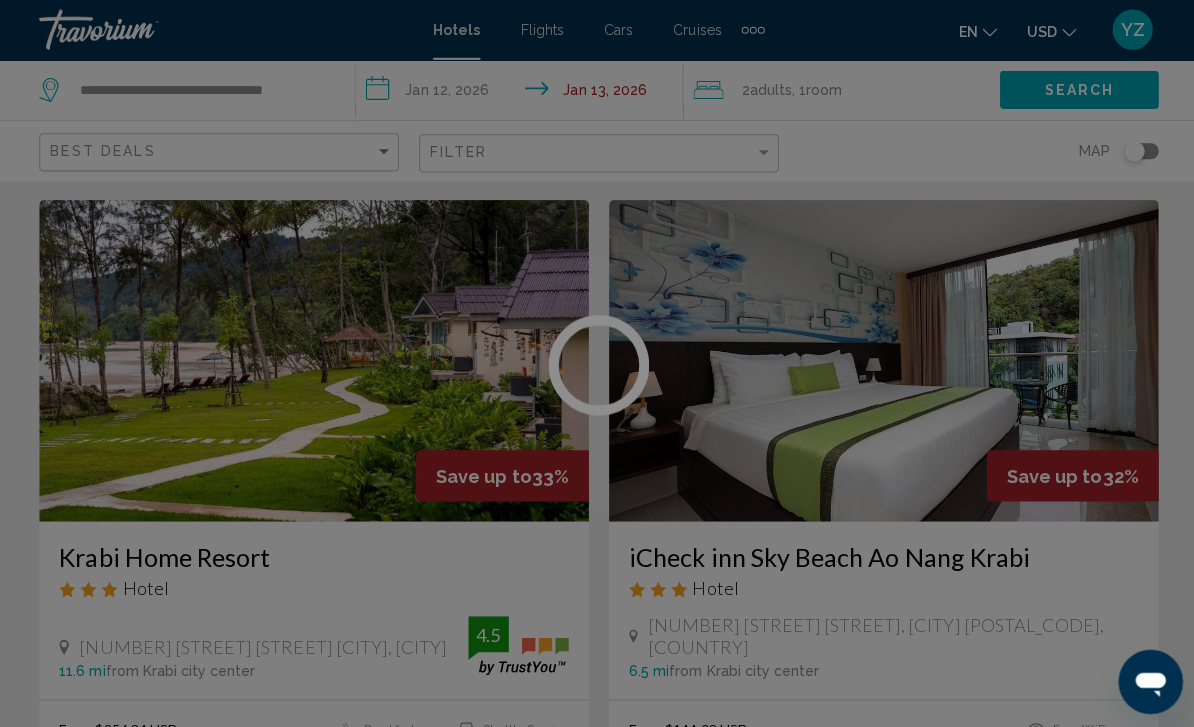 scroll, scrollTop: 2196, scrollLeft: 0, axis: vertical 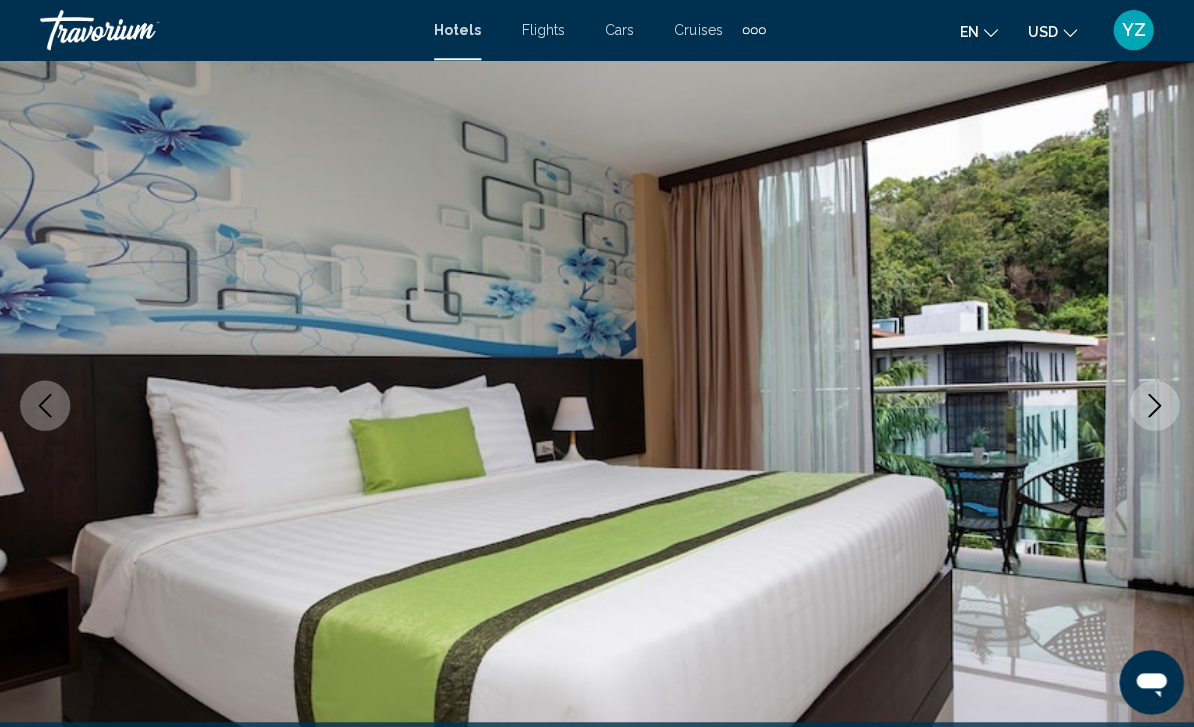 click 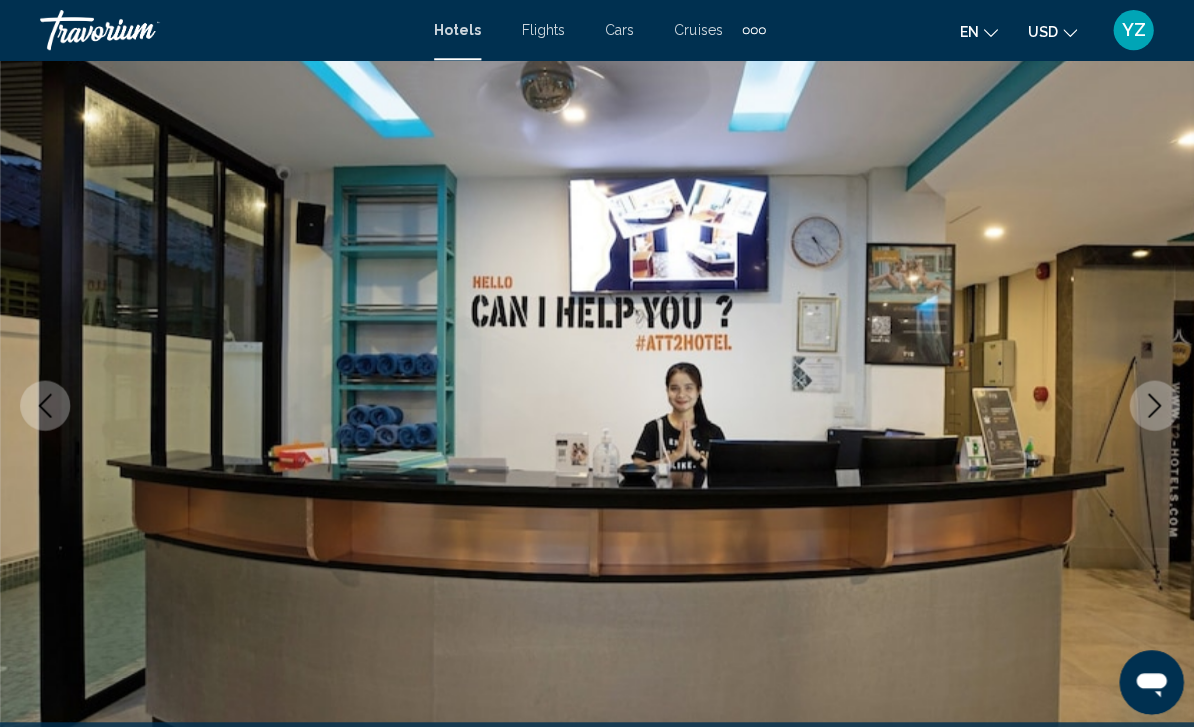 click 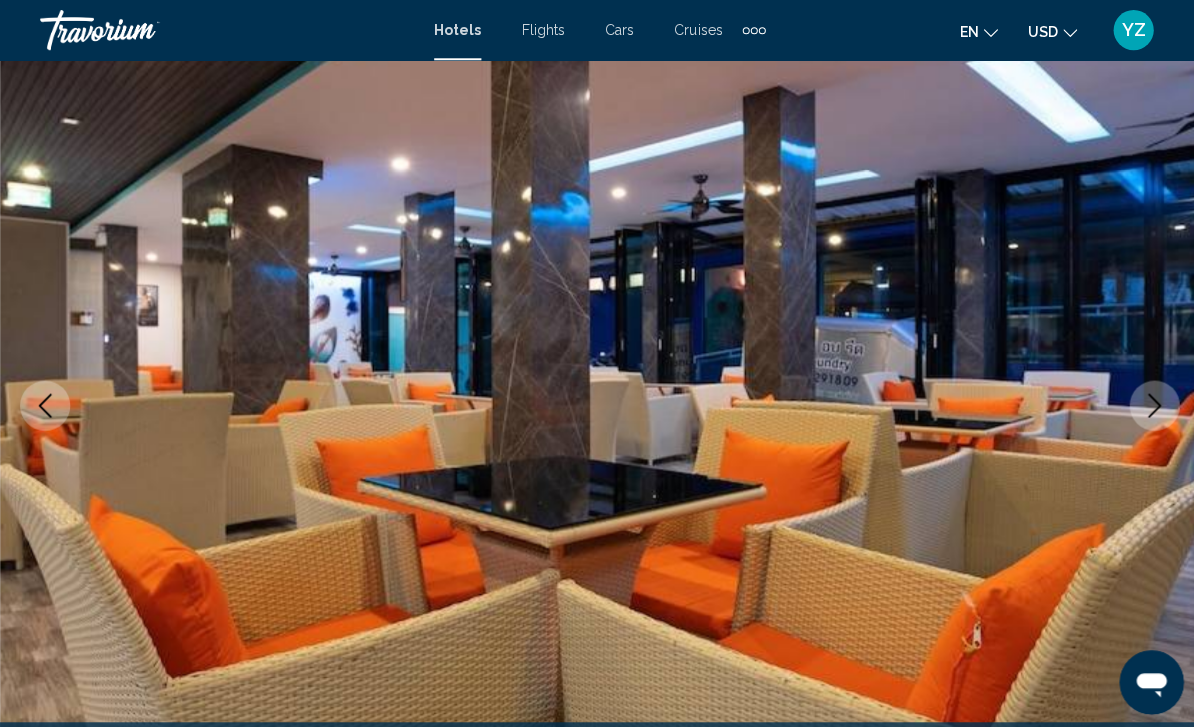 click 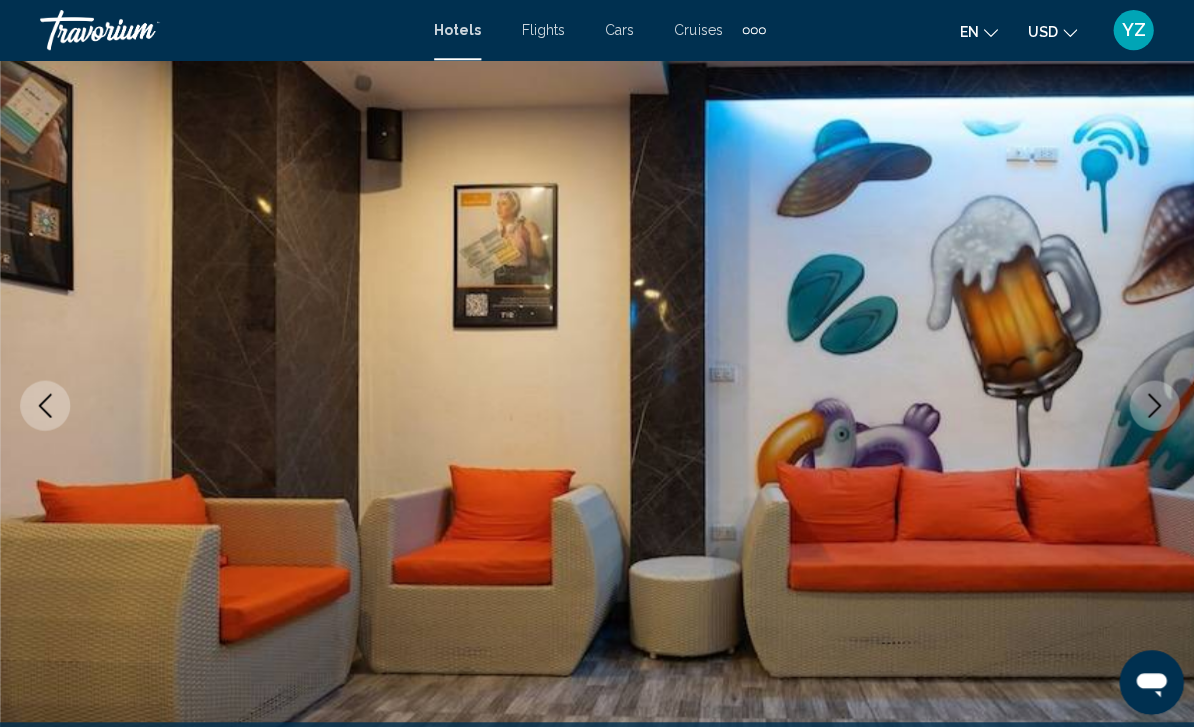 click 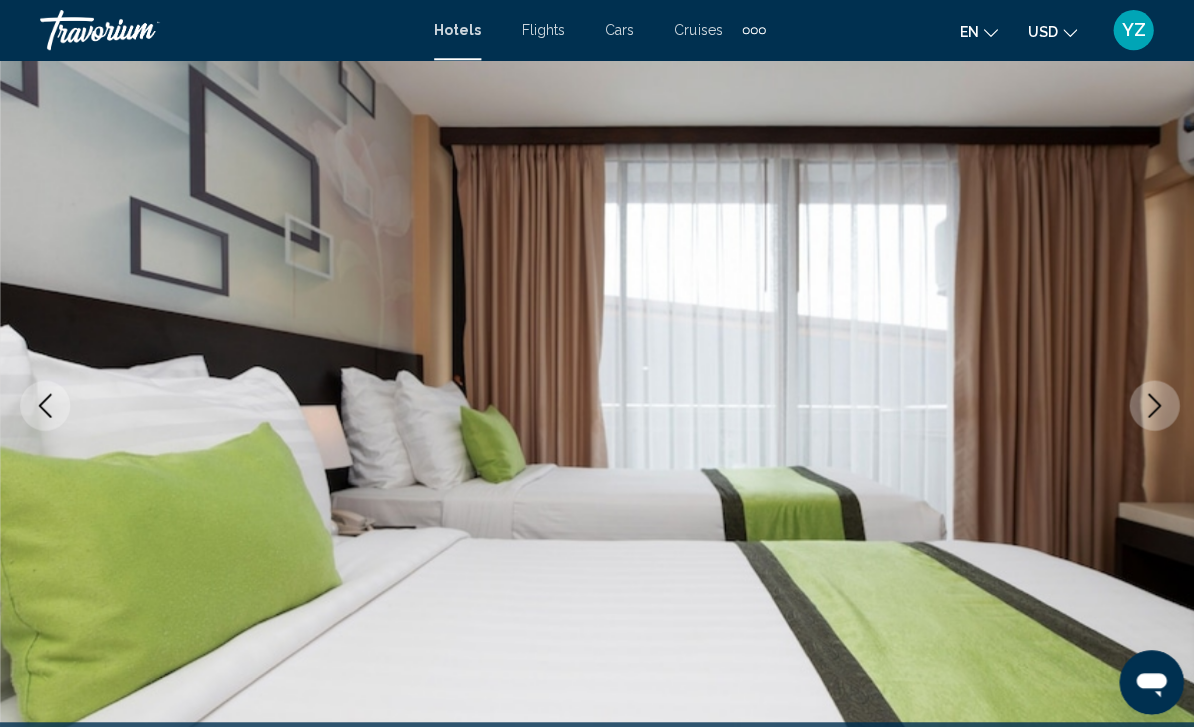 click 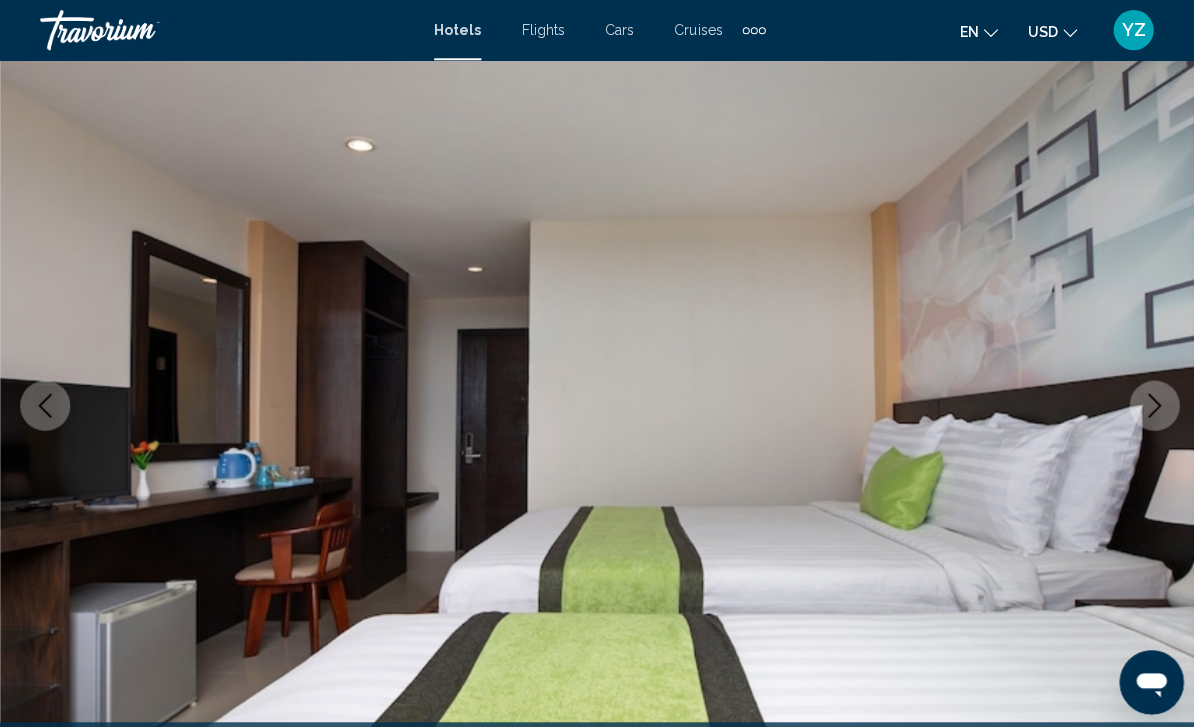 click 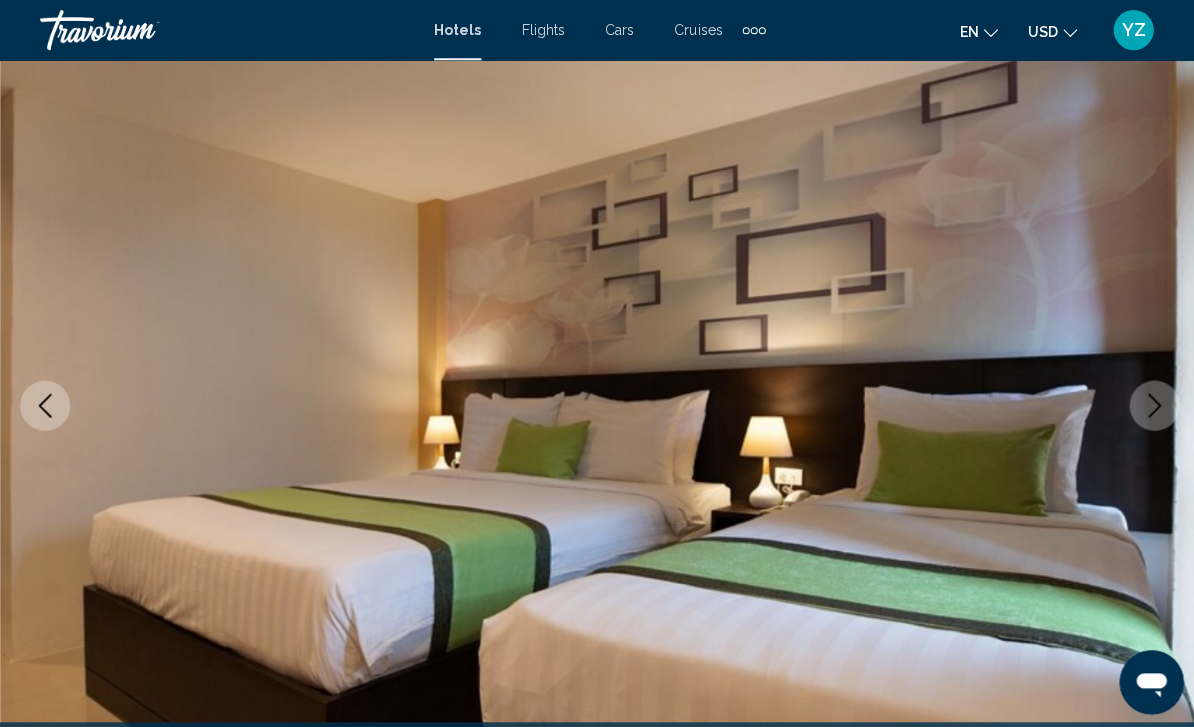 click 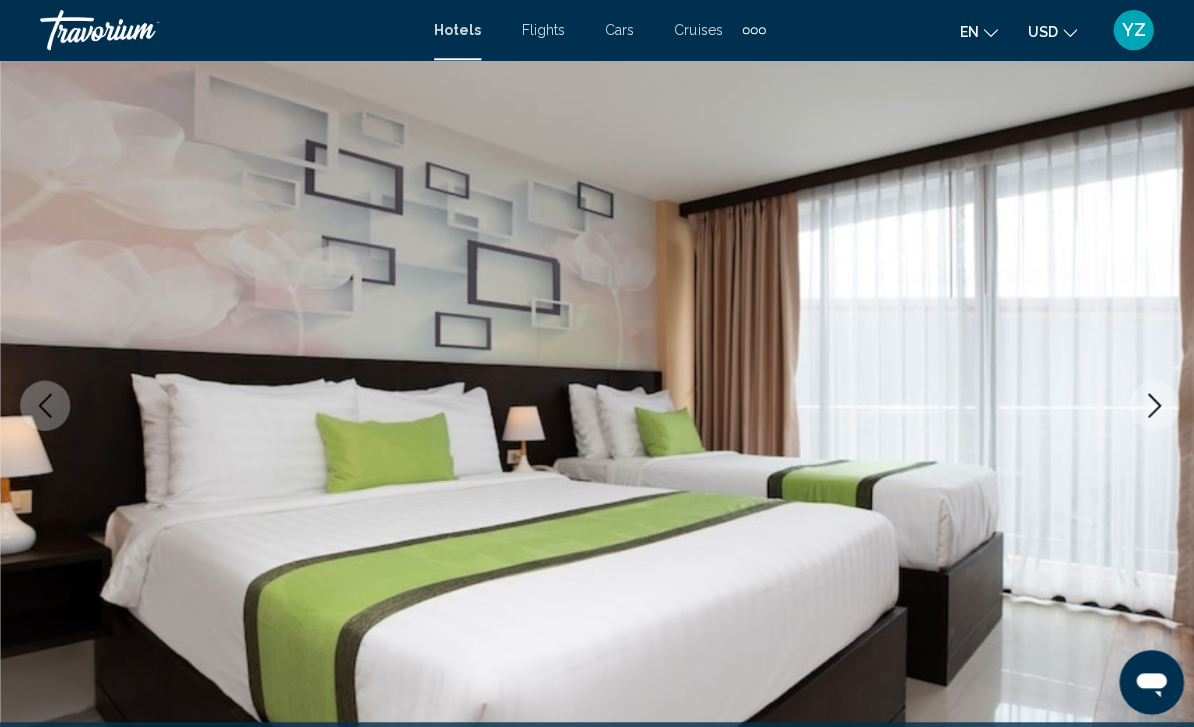 click 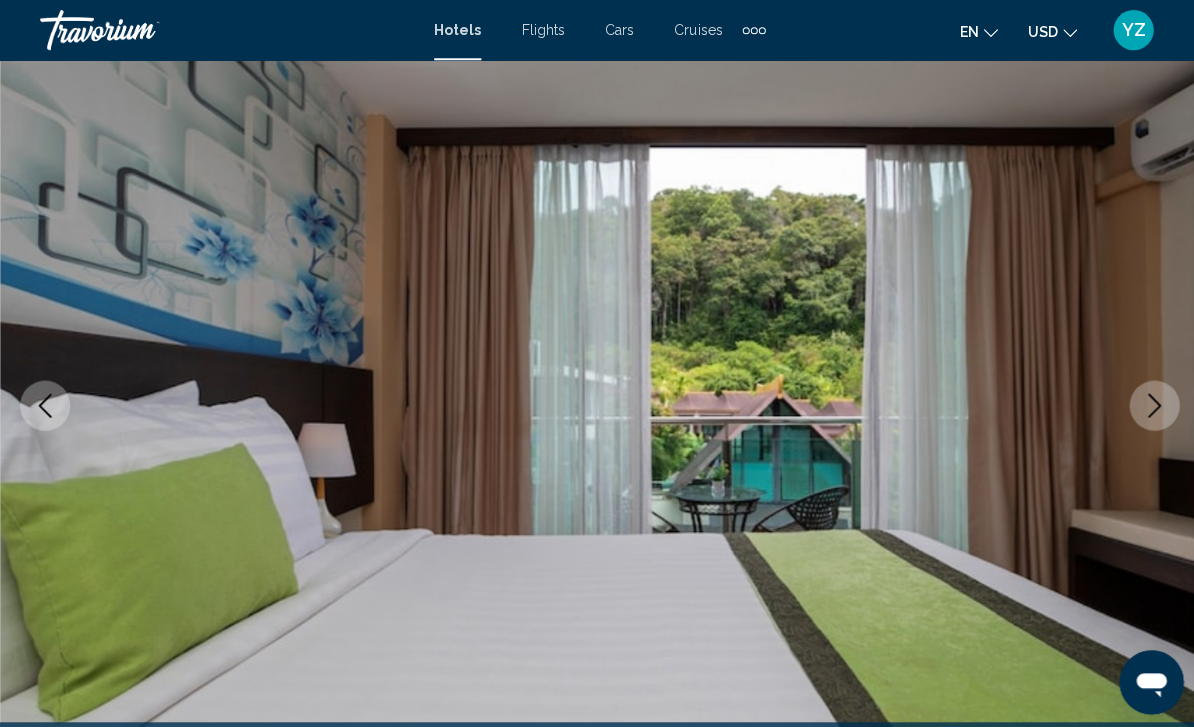 click at bounding box center [1149, 404] 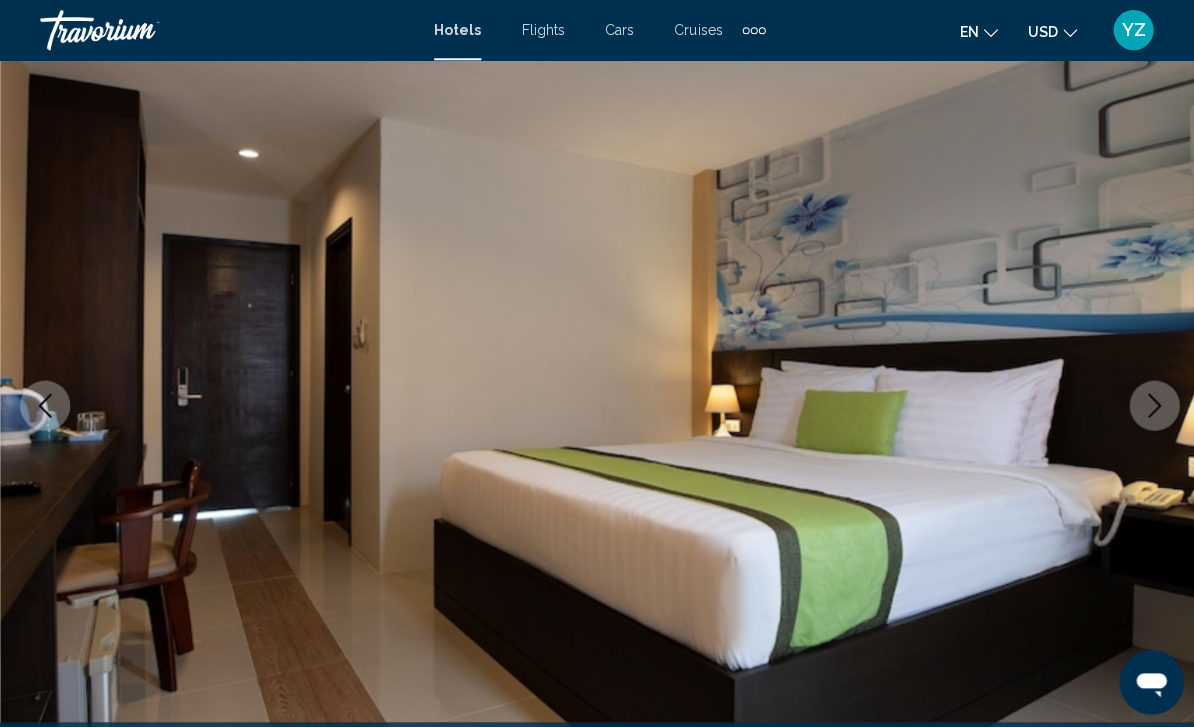 click 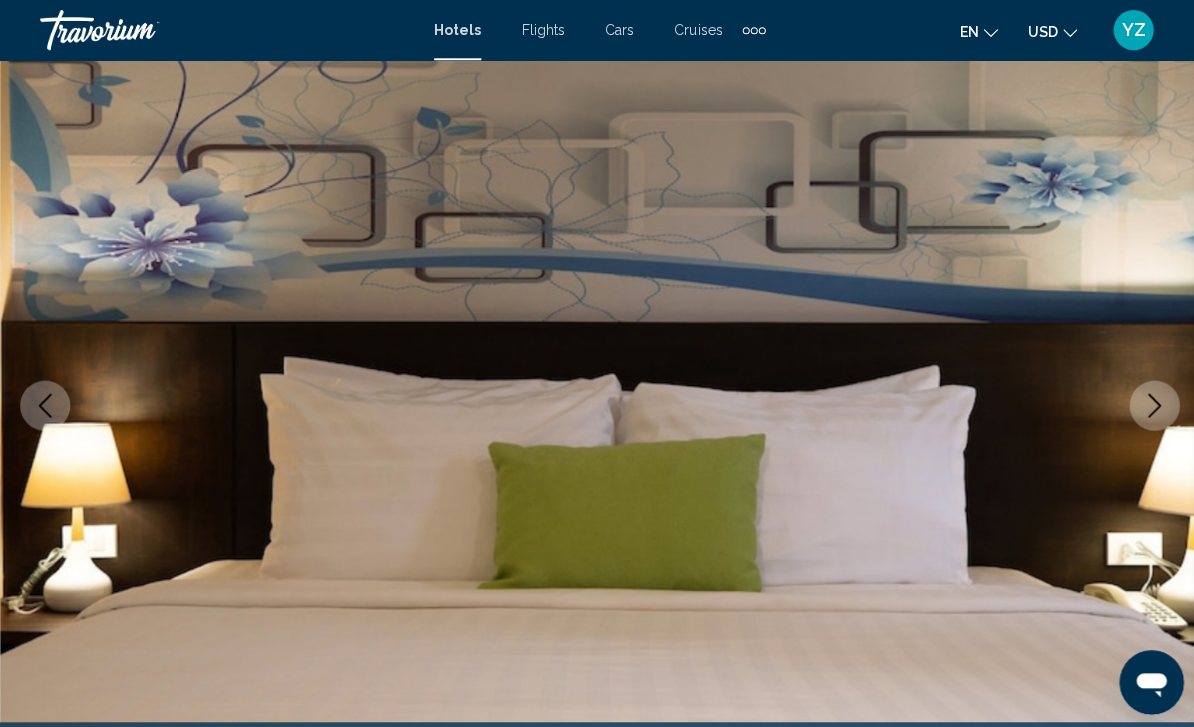 click at bounding box center (1149, 404) 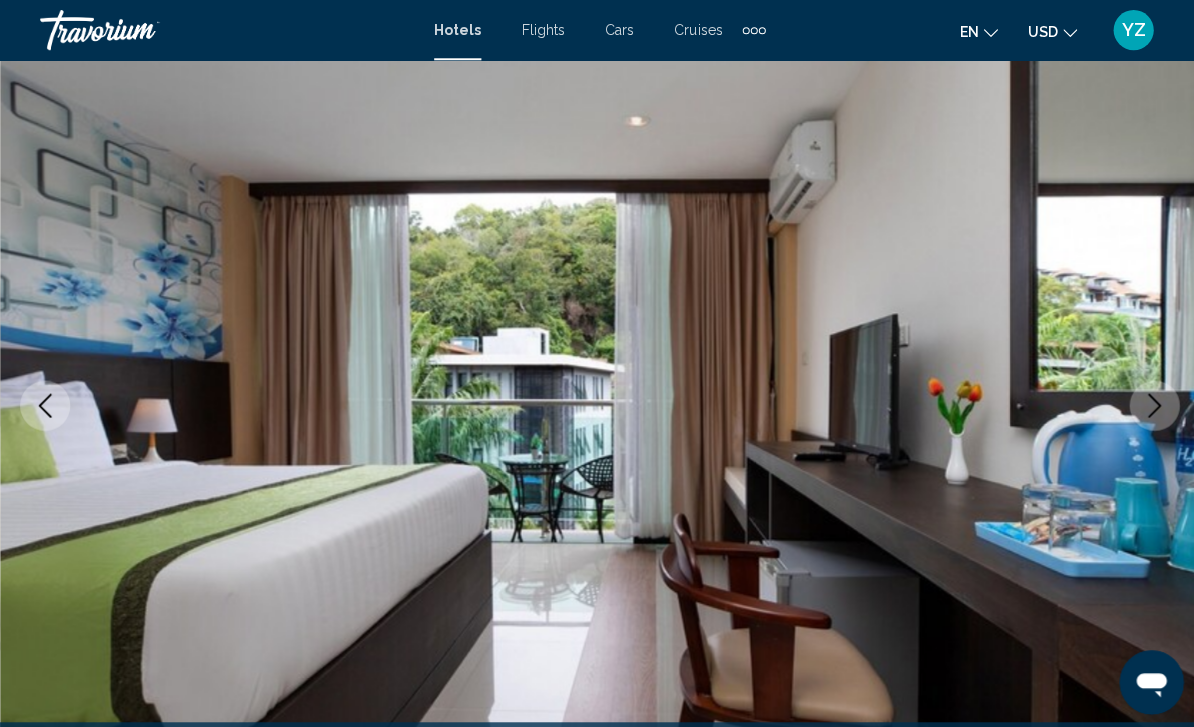 click 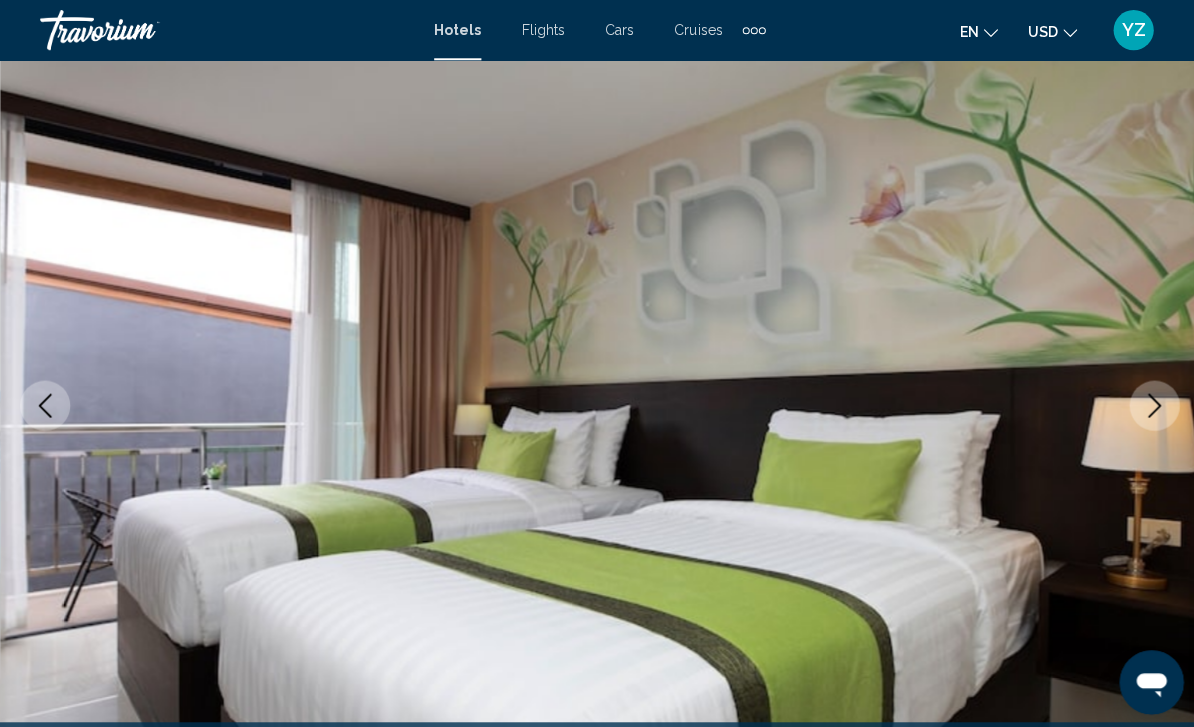 click at bounding box center [597, 404] 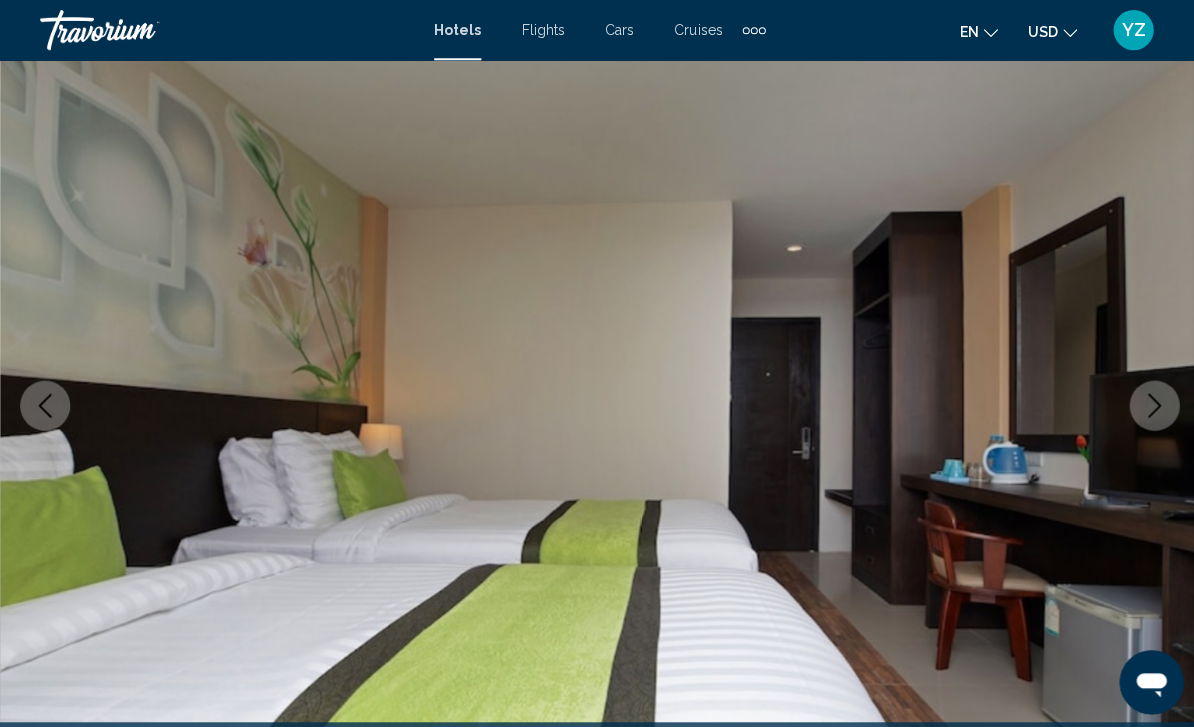 click at bounding box center [1149, 404] 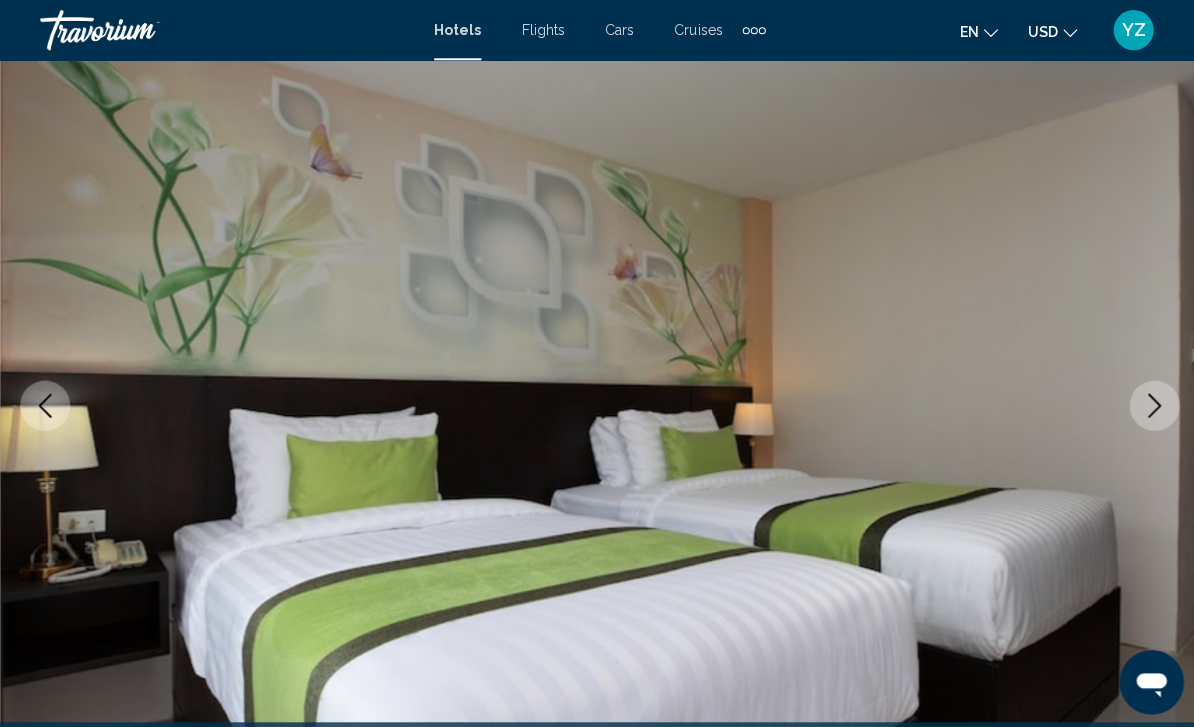 click 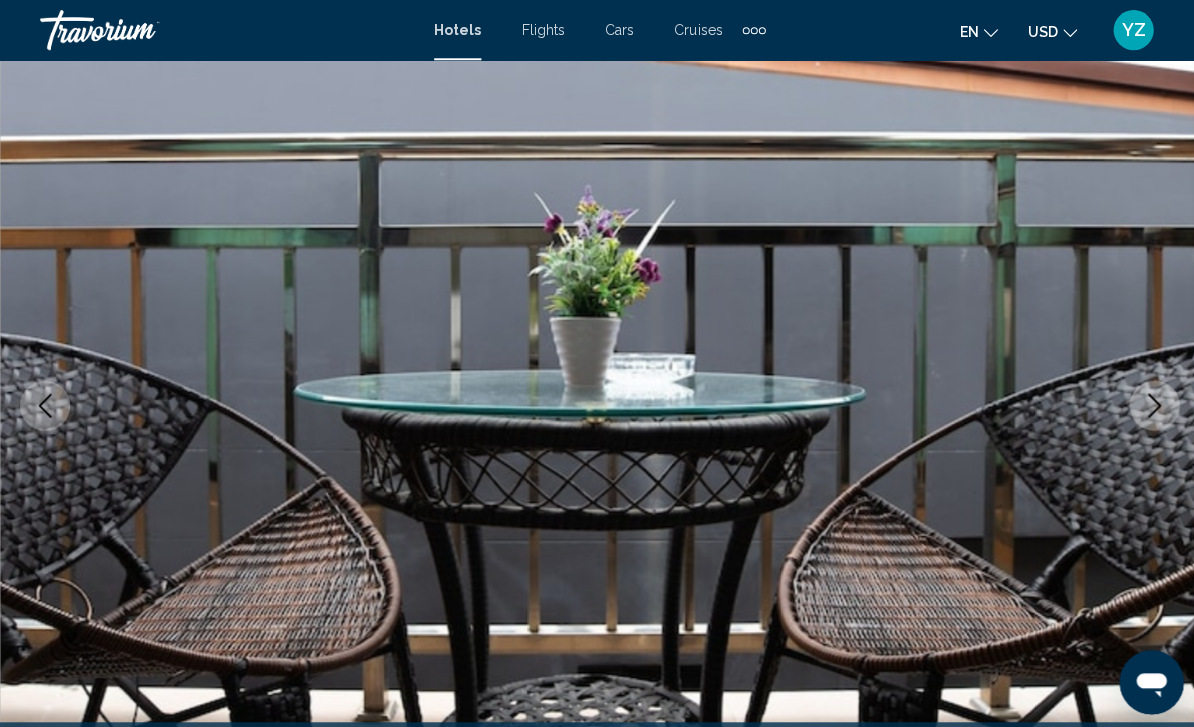 click 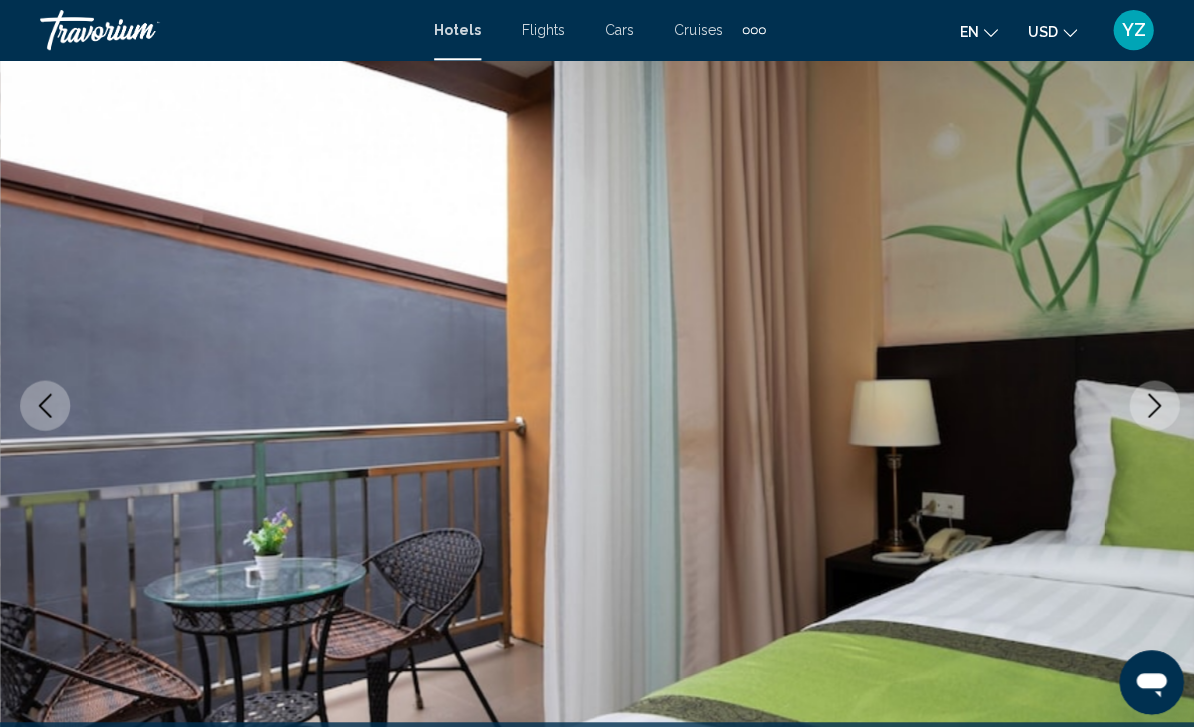 click 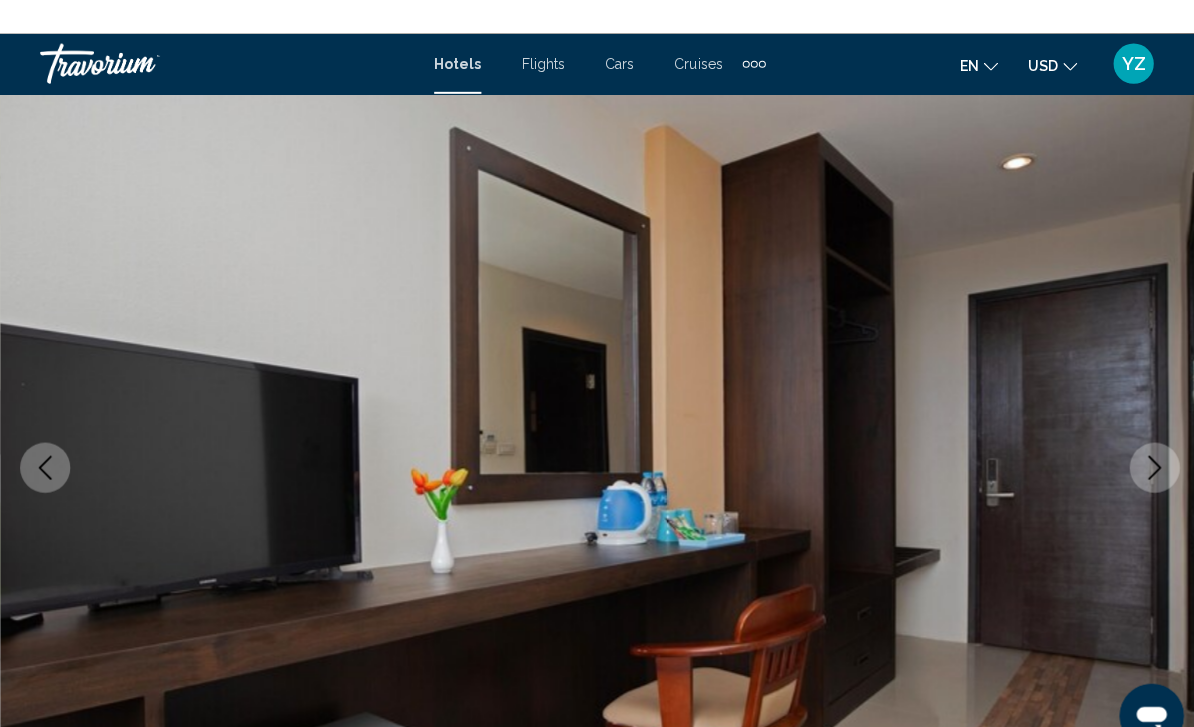 scroll, scrollTop: 0, scrollLeft: 0, axis: both 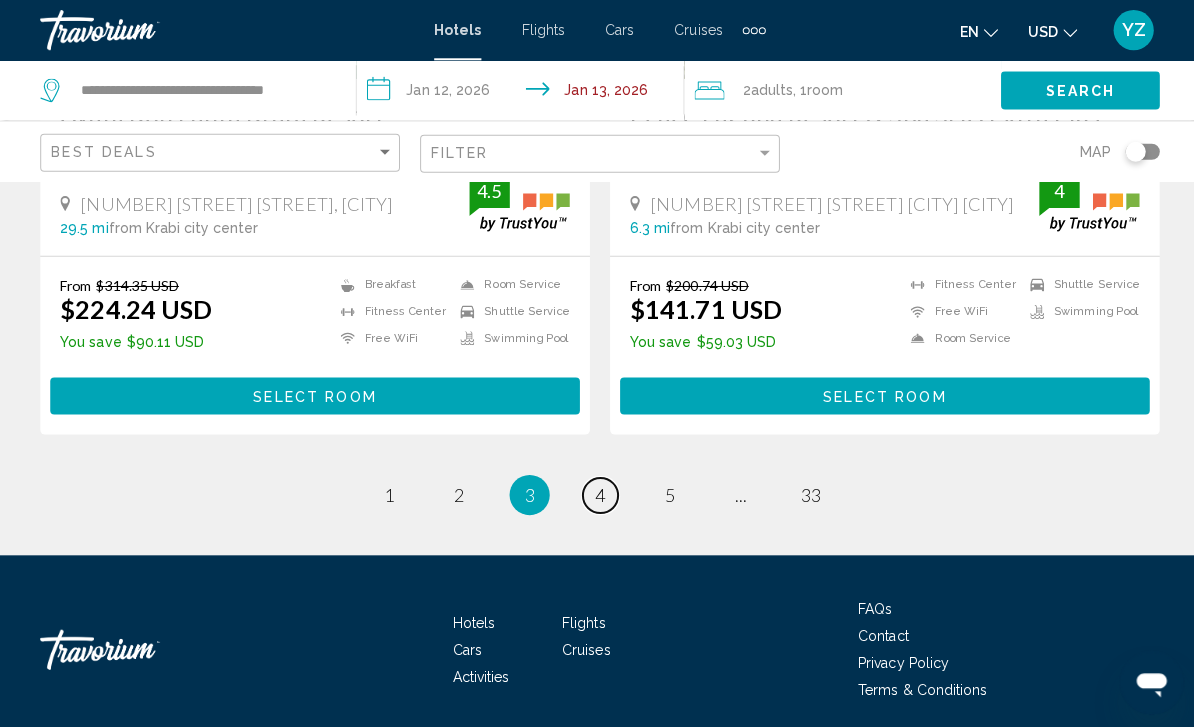 click on "4" at bounding box center [597, 493] 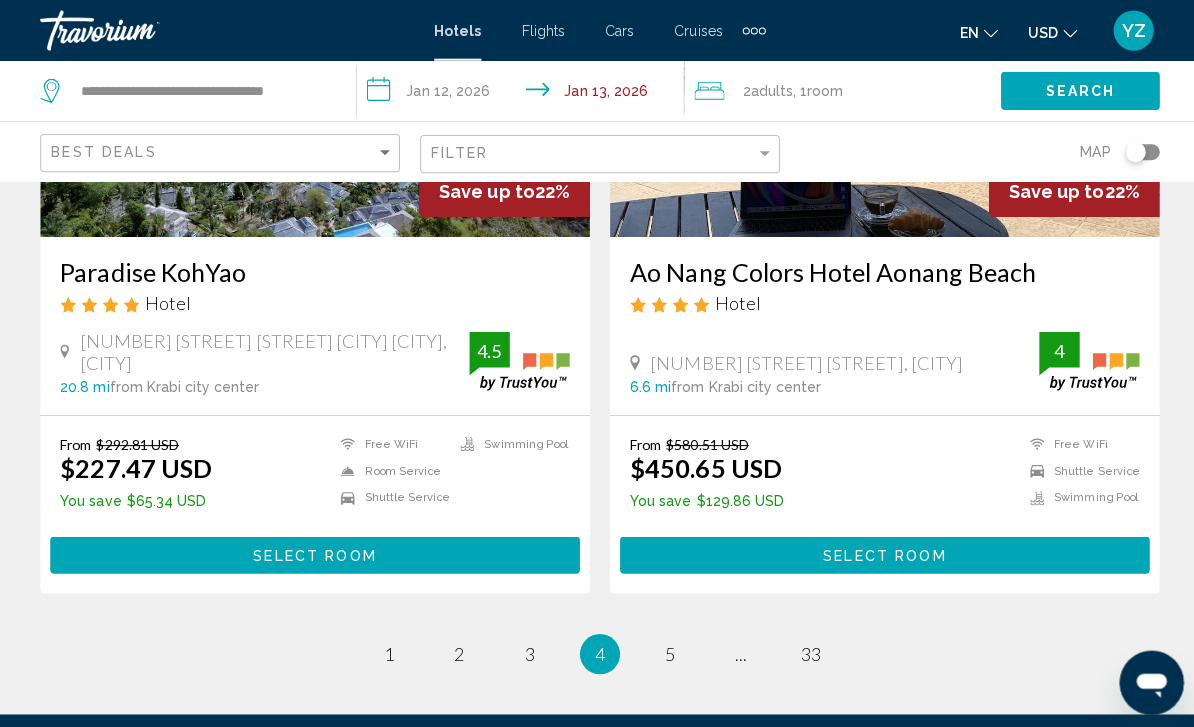 scroll, scrollTop: 3989, scrollLeft: 0, axis: vertical 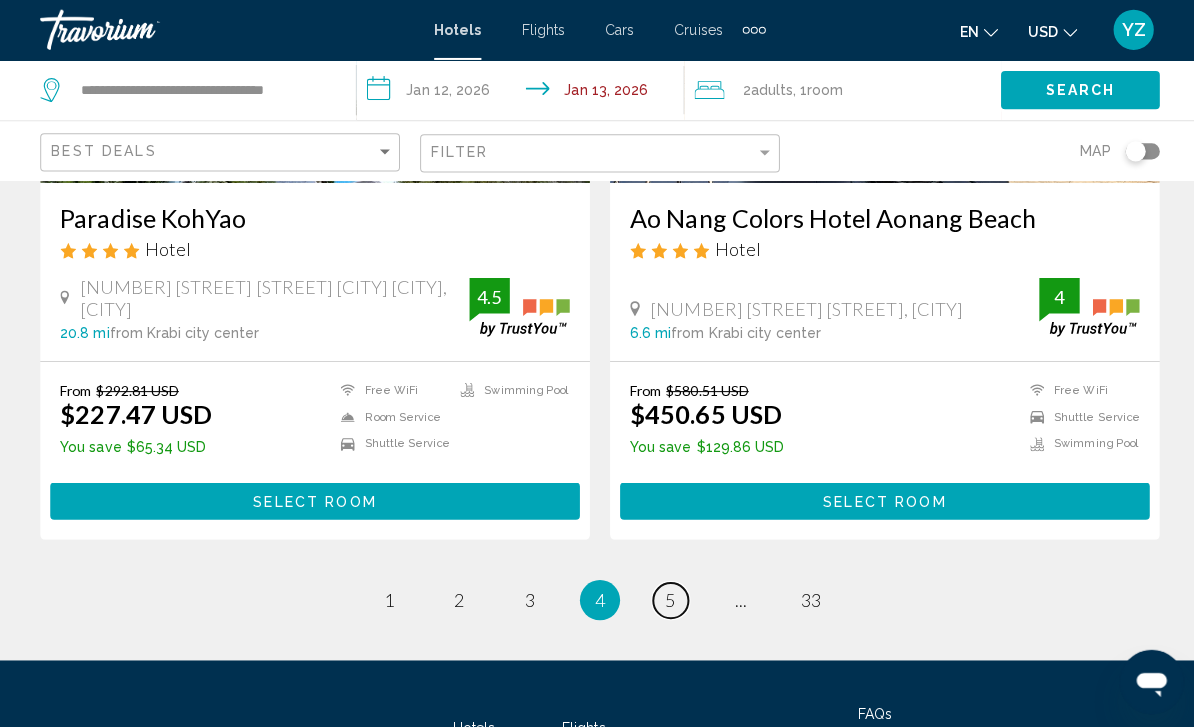 click on "page  5" at bounding box center (667, 598) 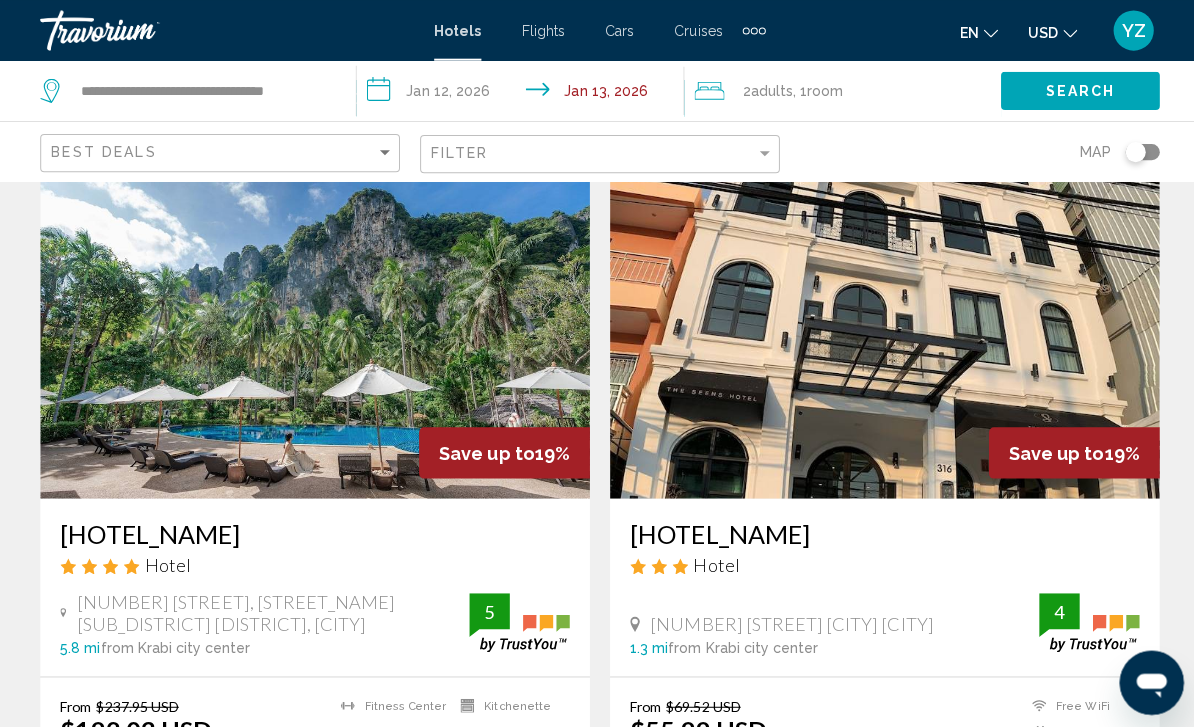 scroll, scrollTop: 2219, scrollLeft: 0, axis: vertical 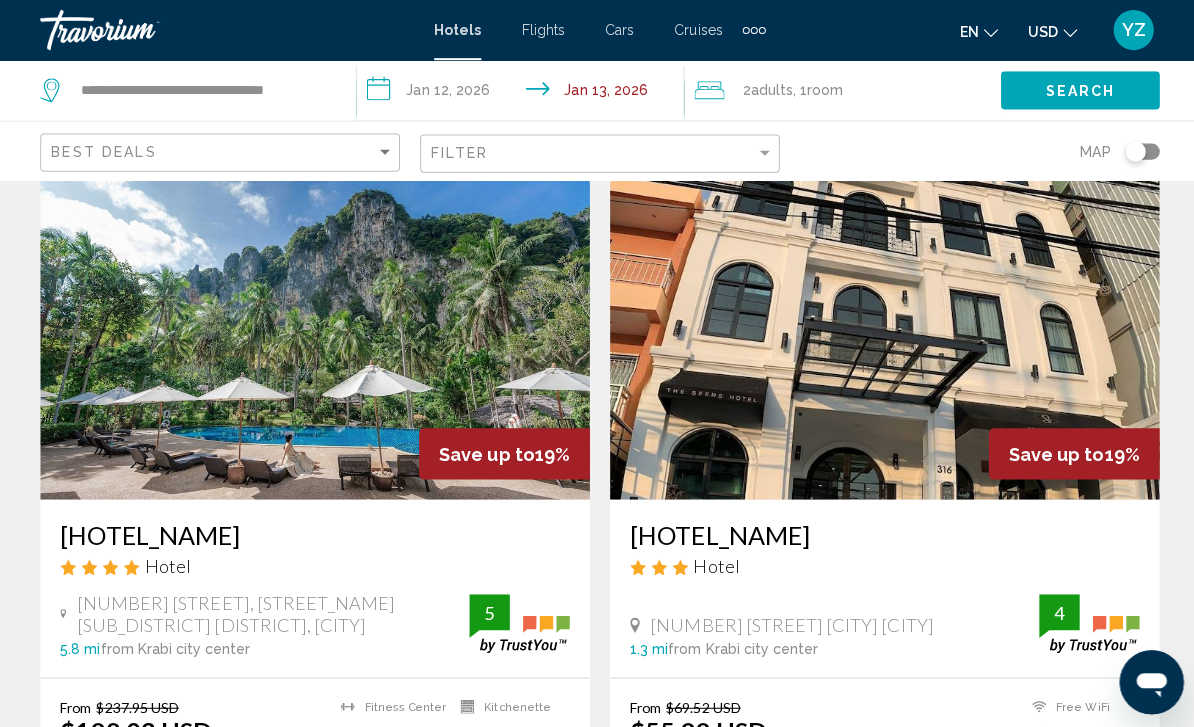 click at bounding box center [313, 337] 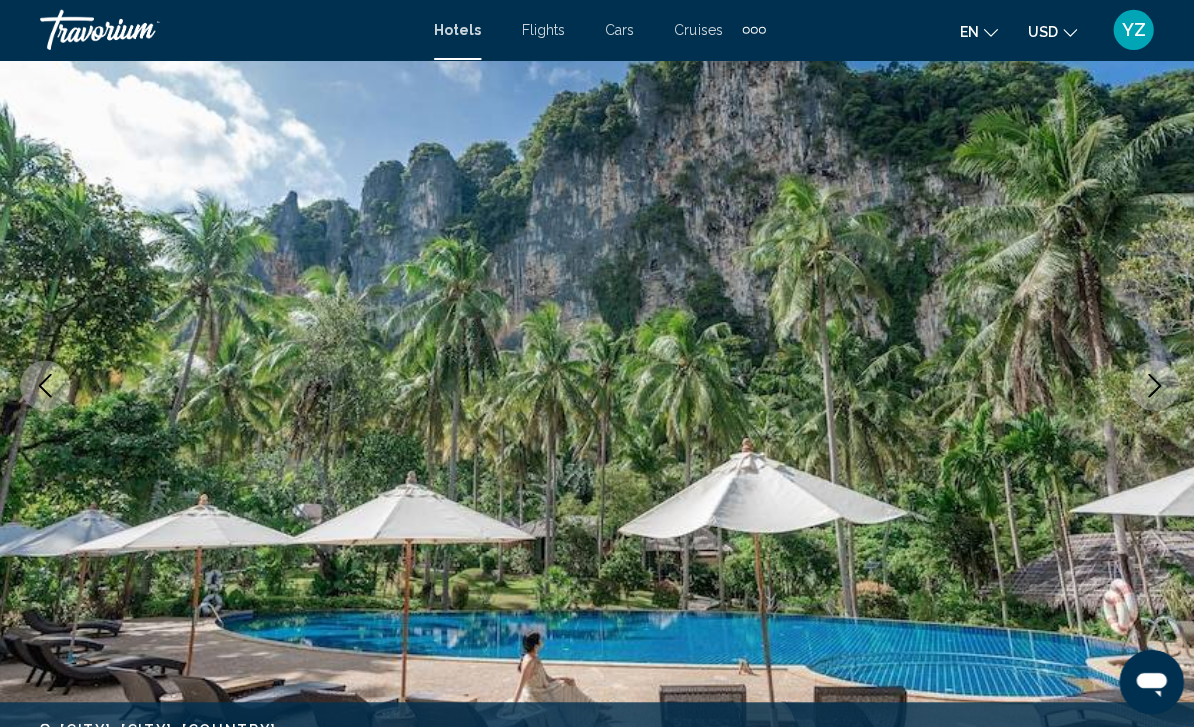 scroll, scrollTop: 152, scrollLeft: 0, axis: vertical 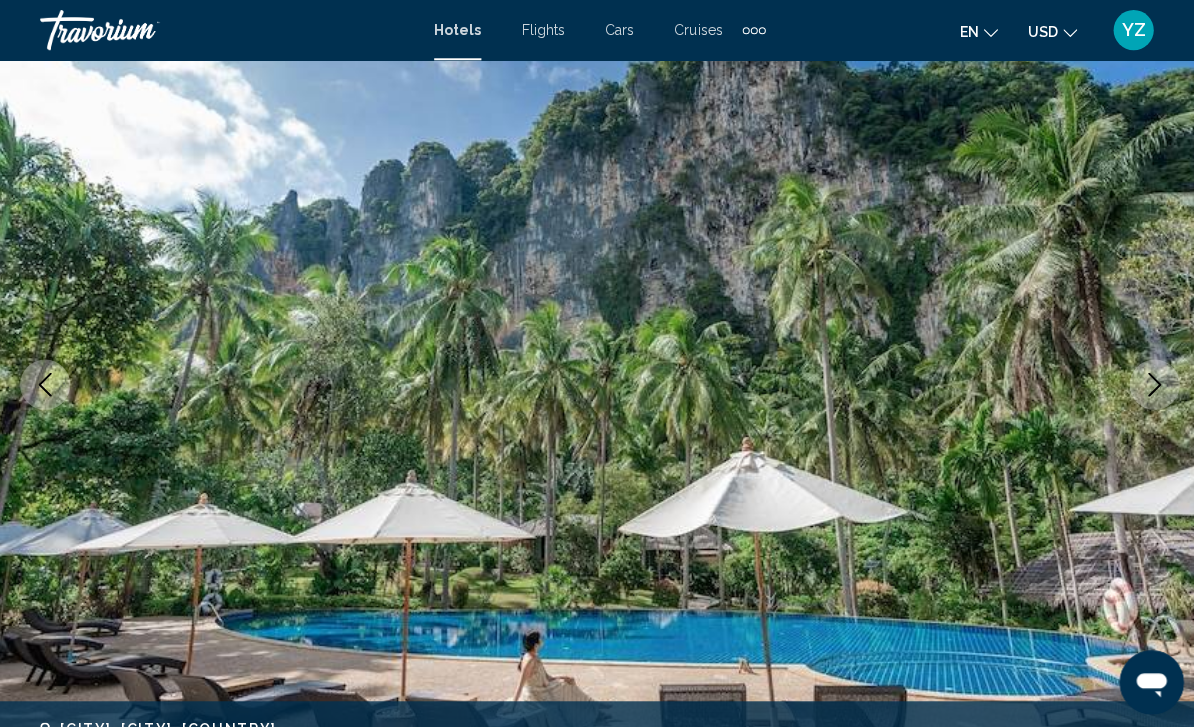click at bounding box center (1149, 383) 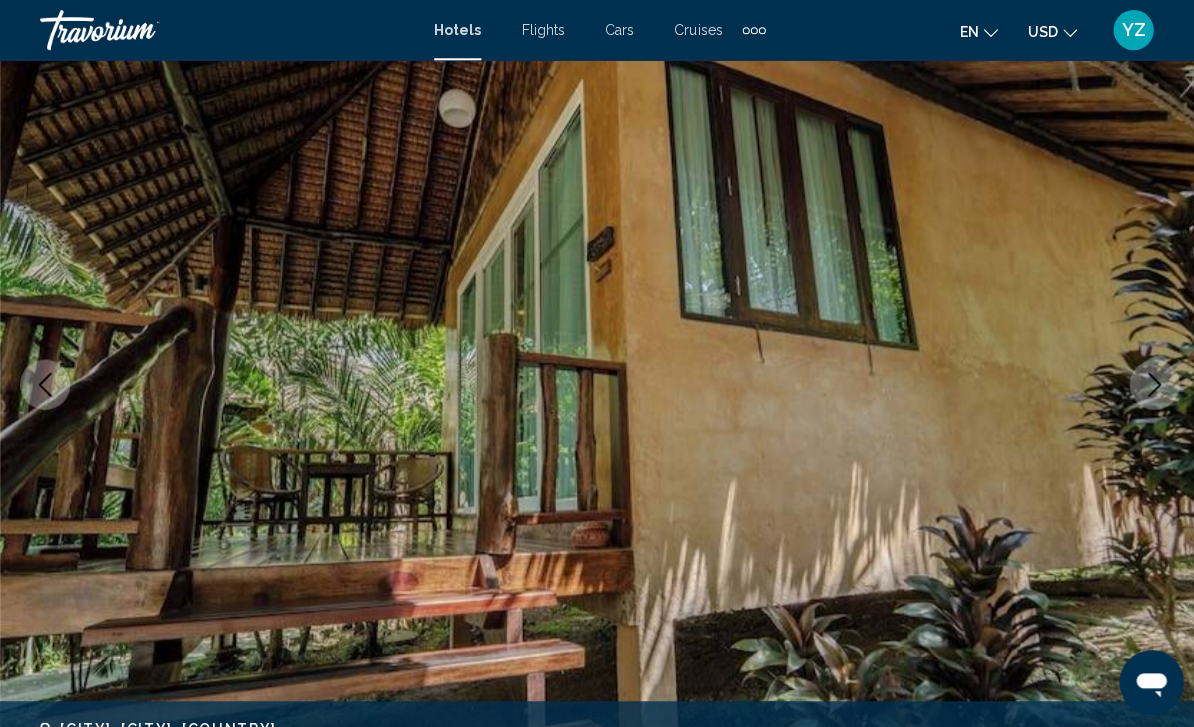 click 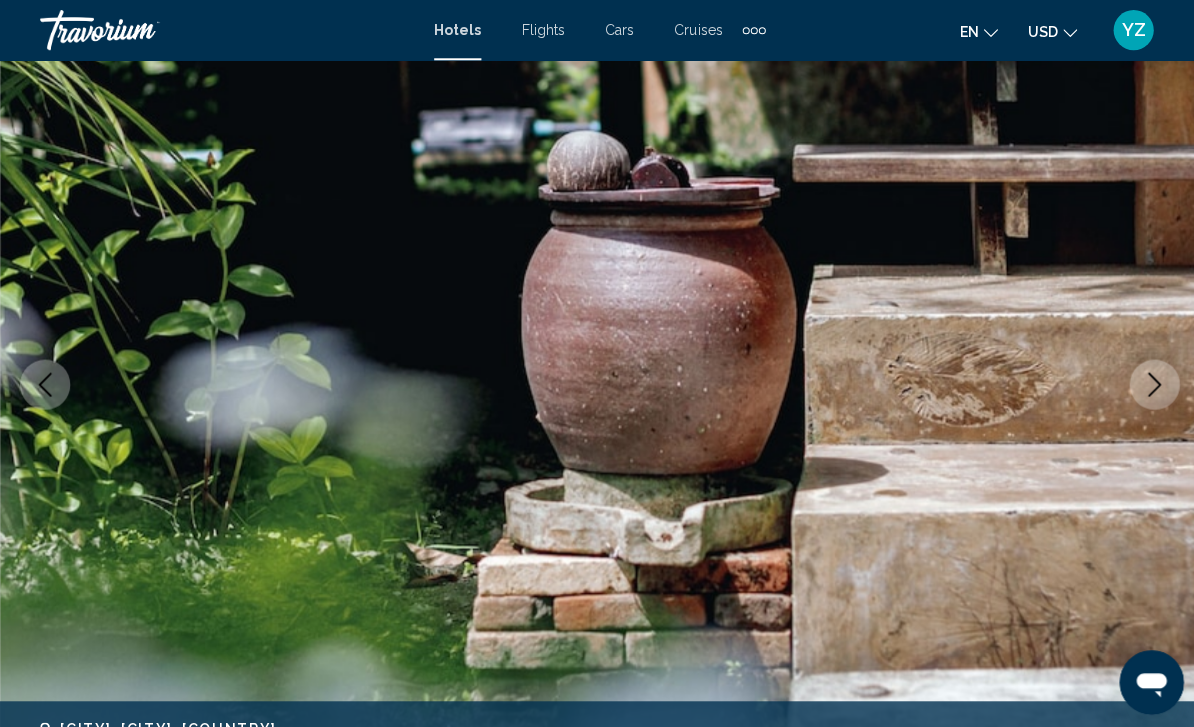 click 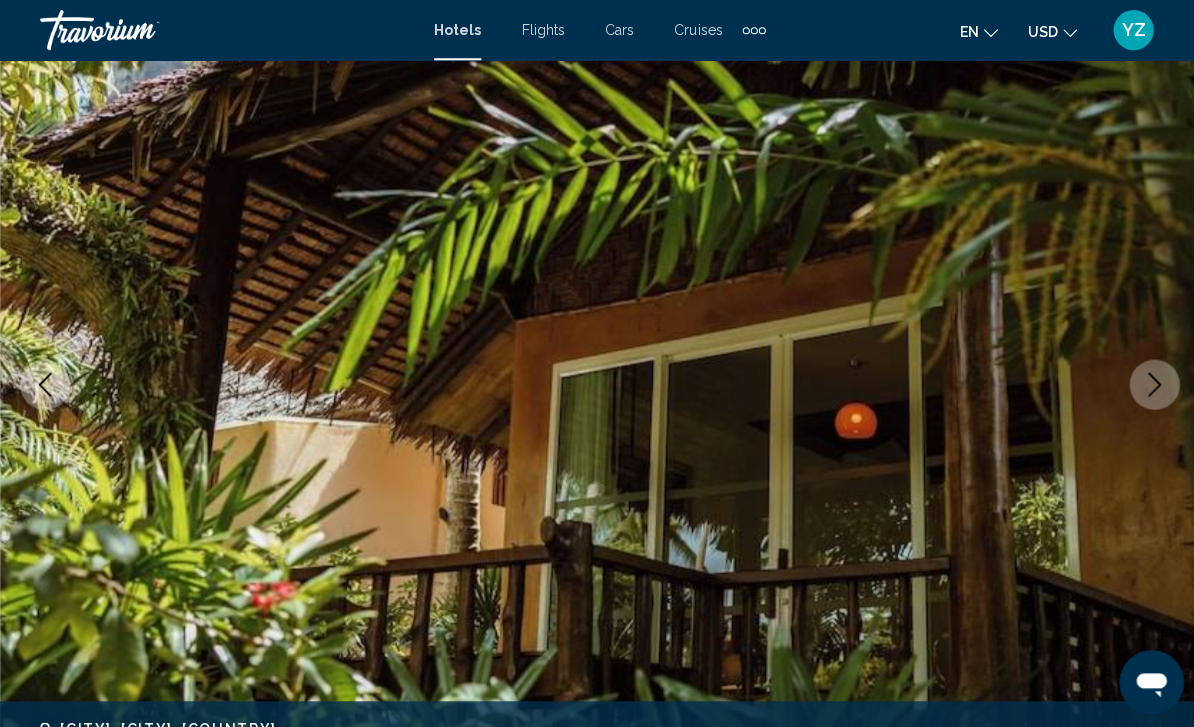 click 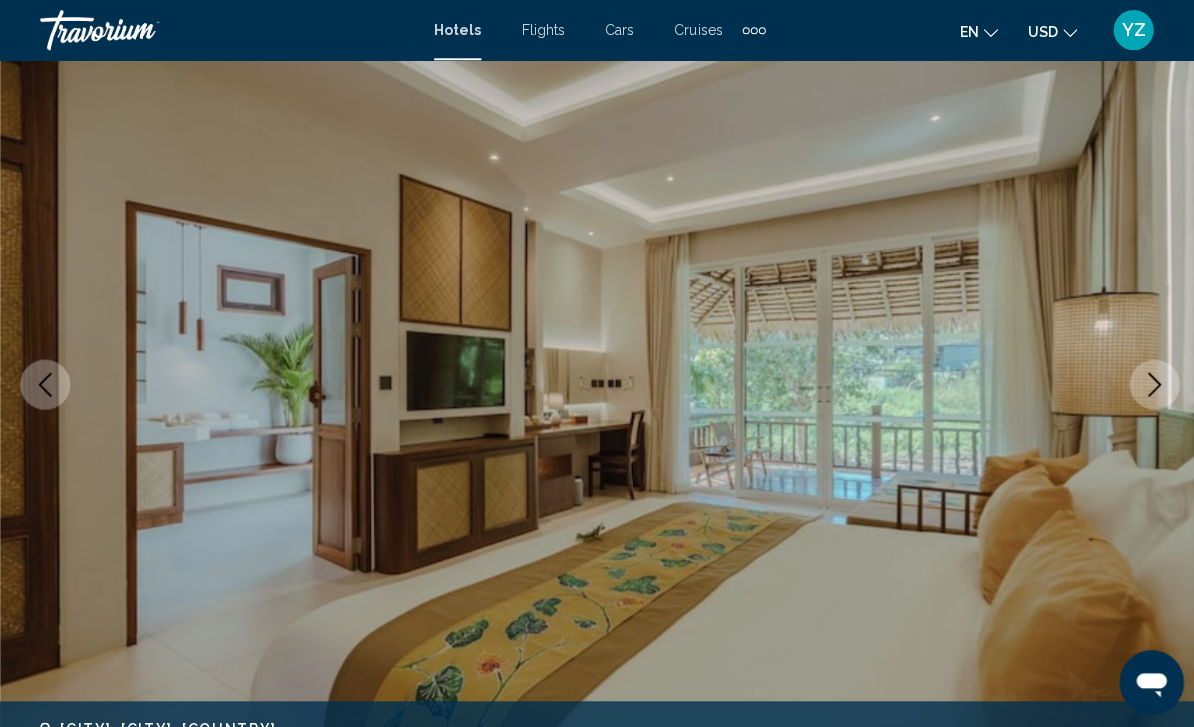 click 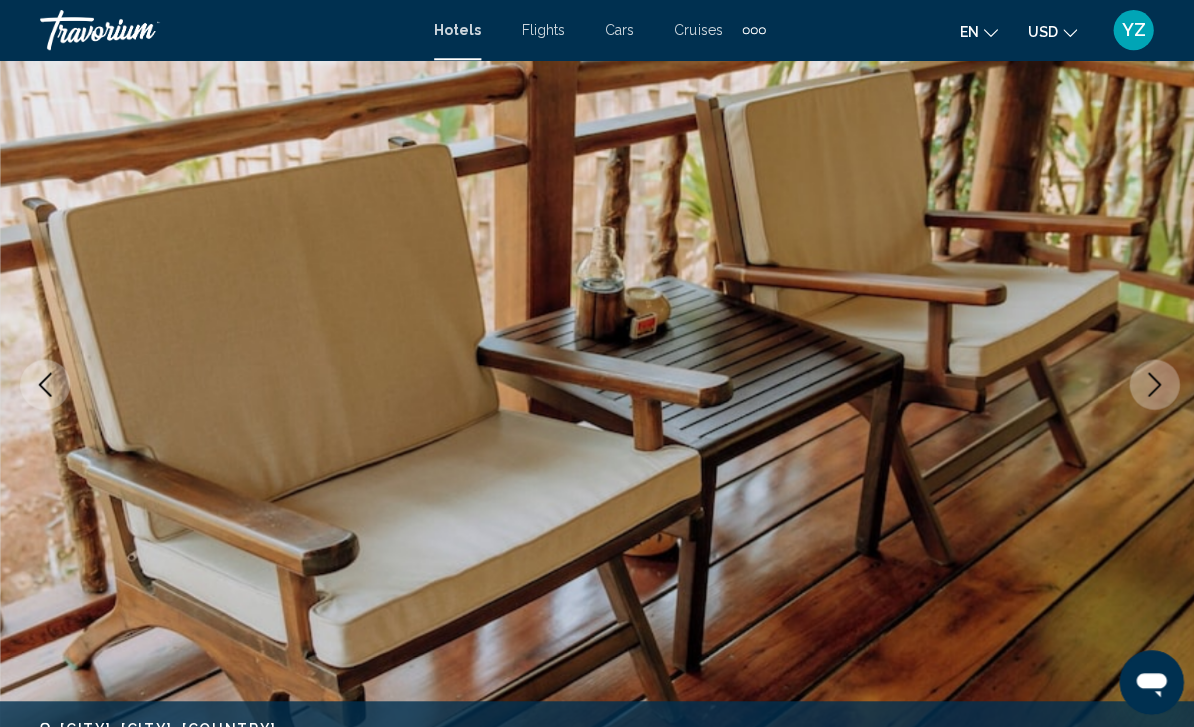 click 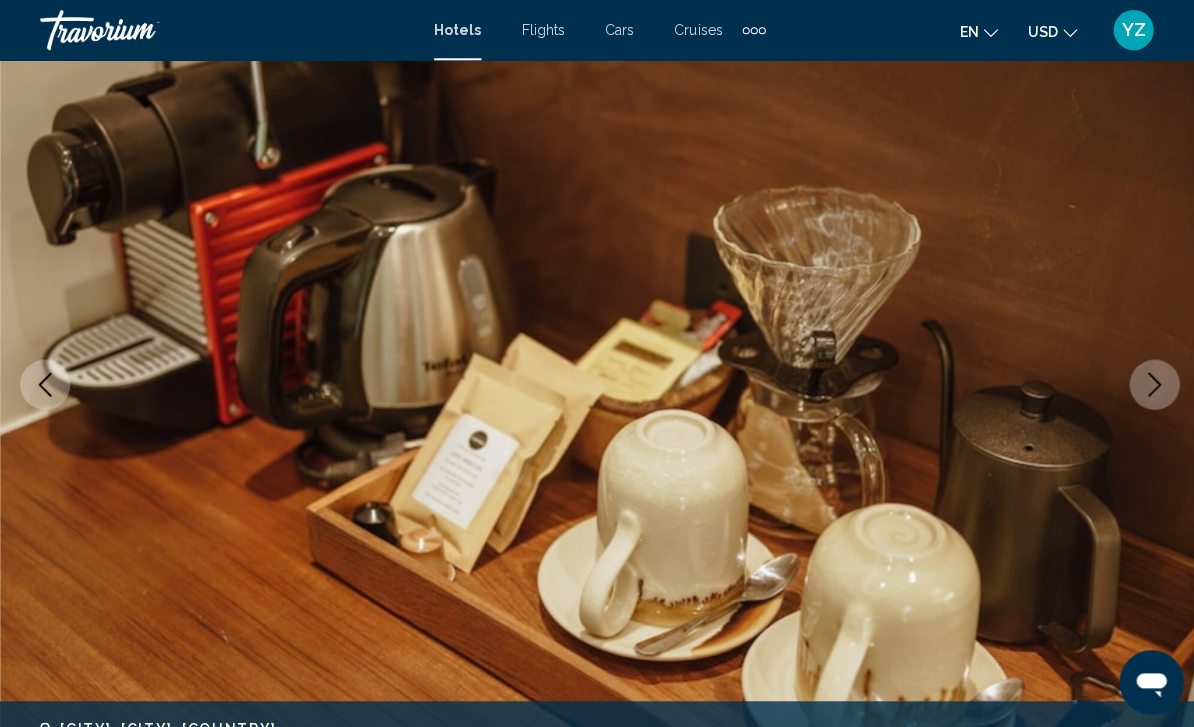 click at bounding box center (597, 383) 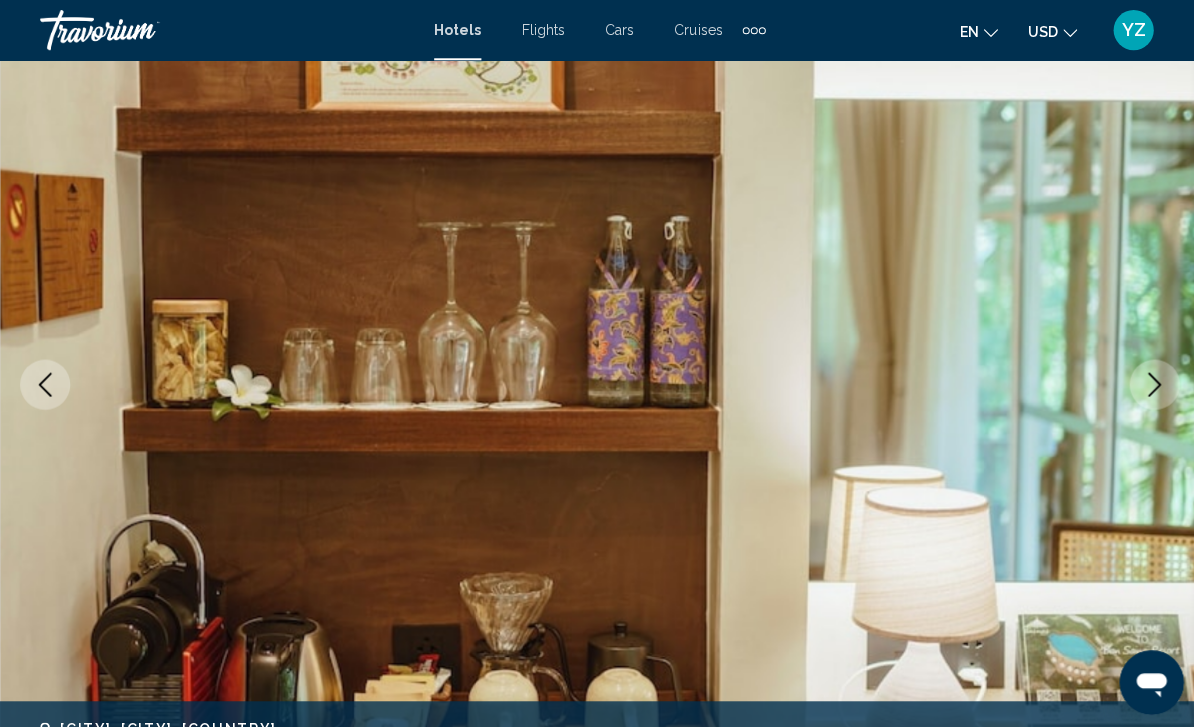 click 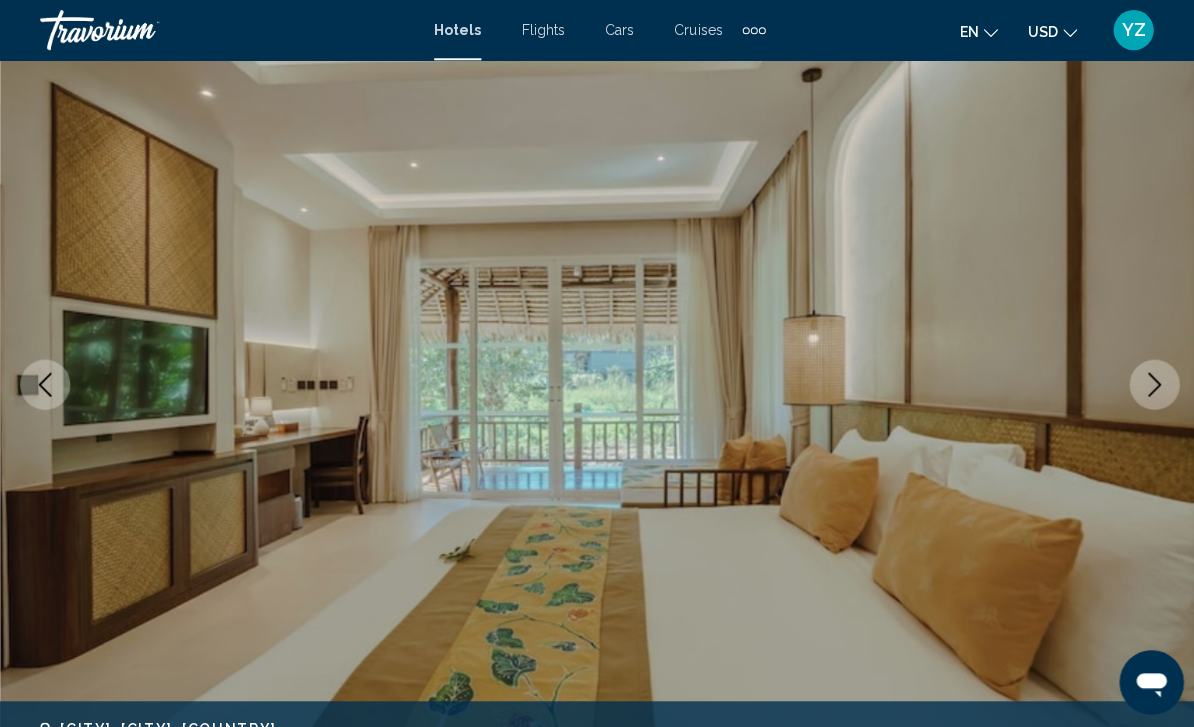 click 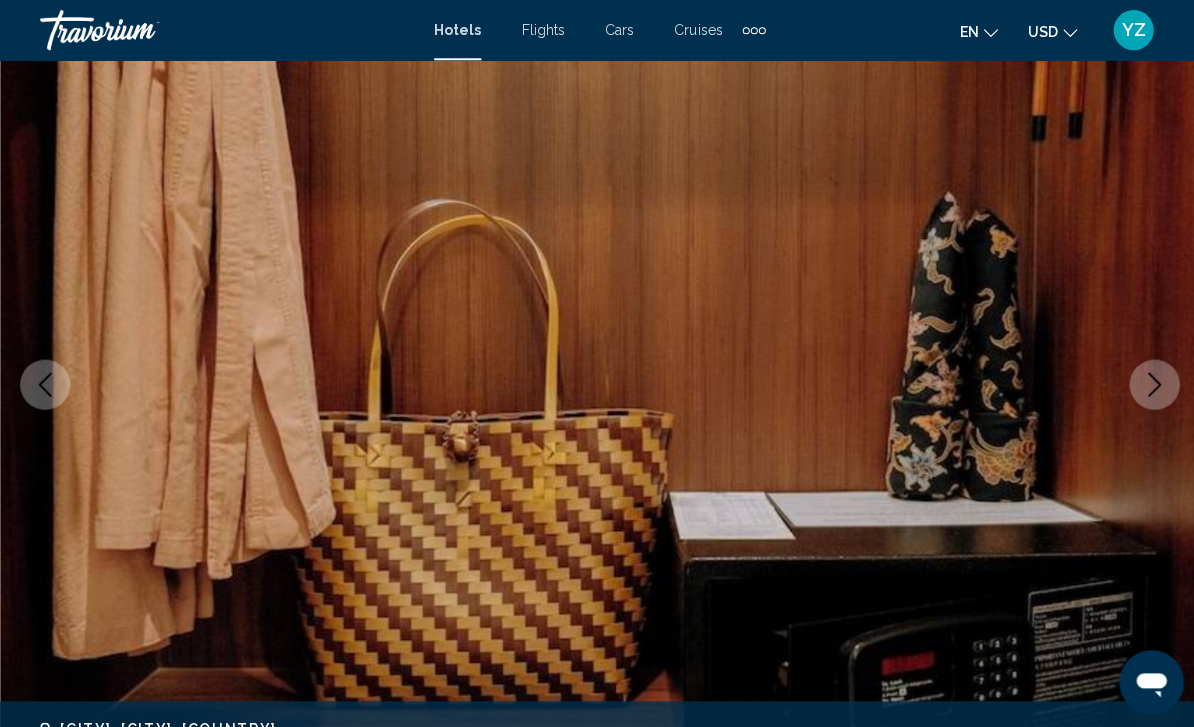 click 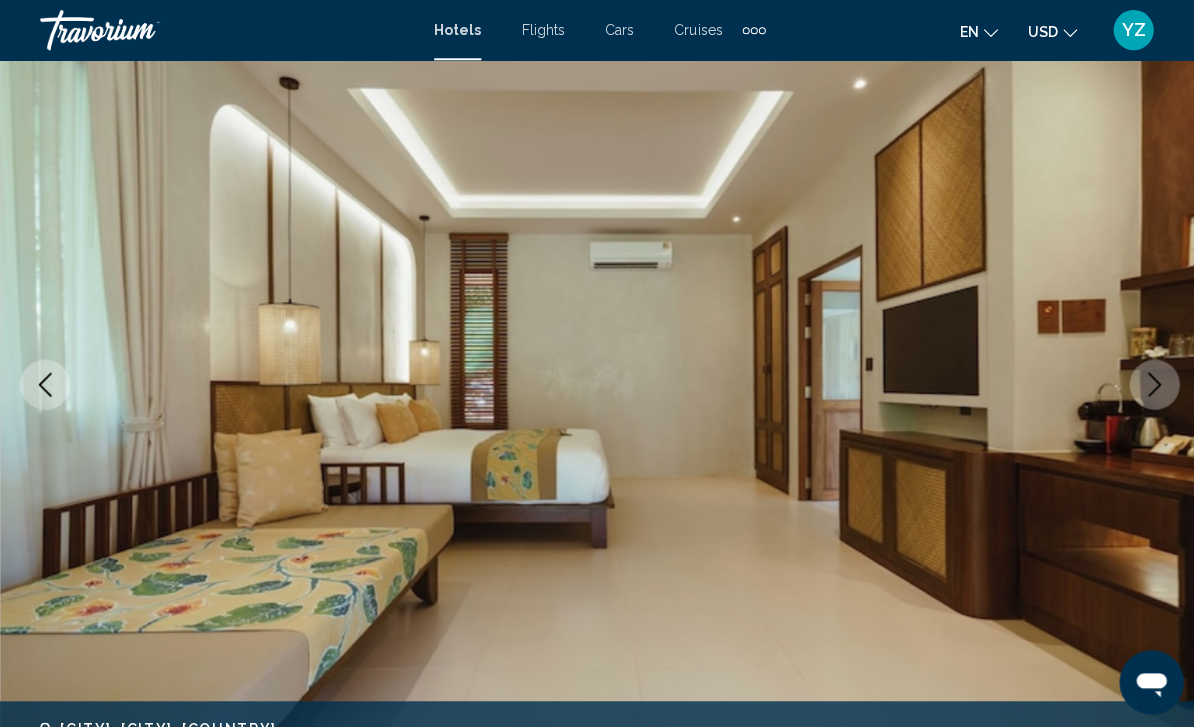 click 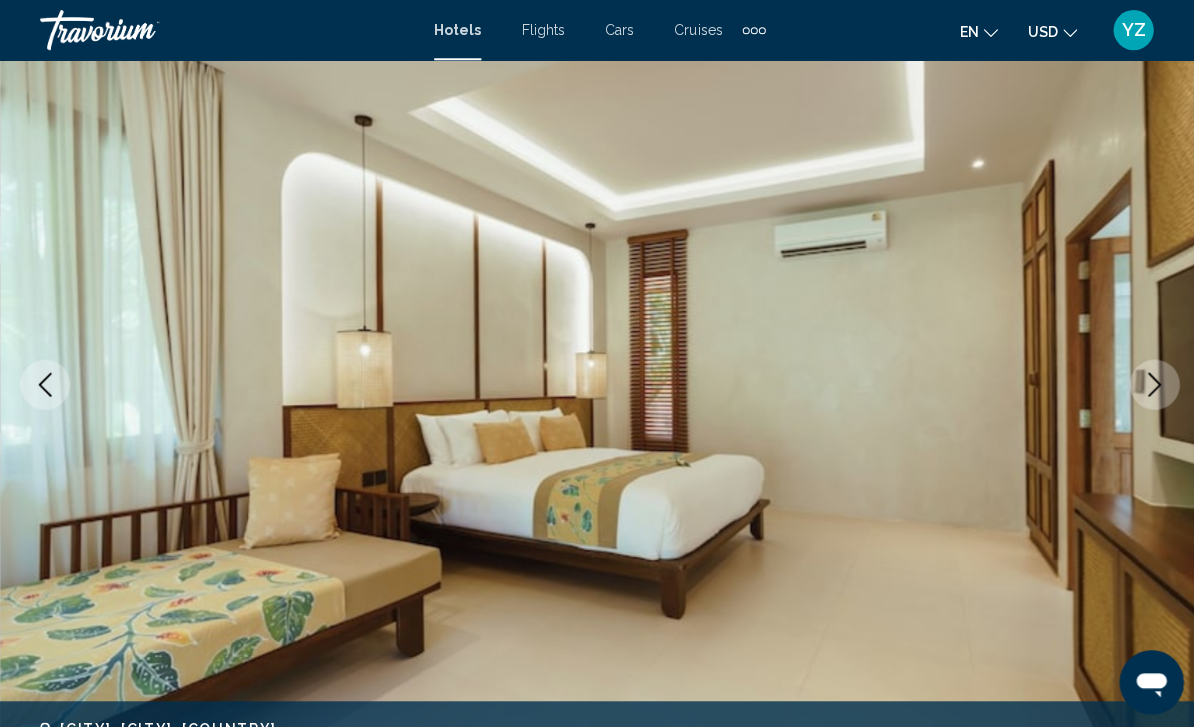 click 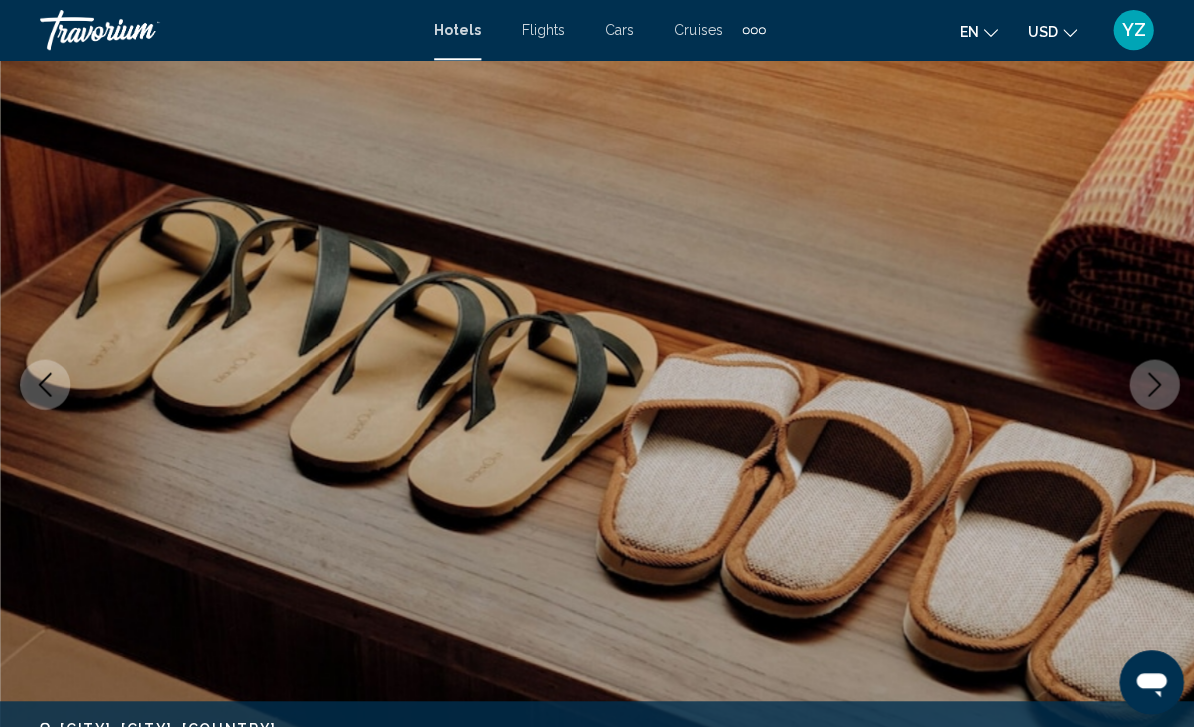click 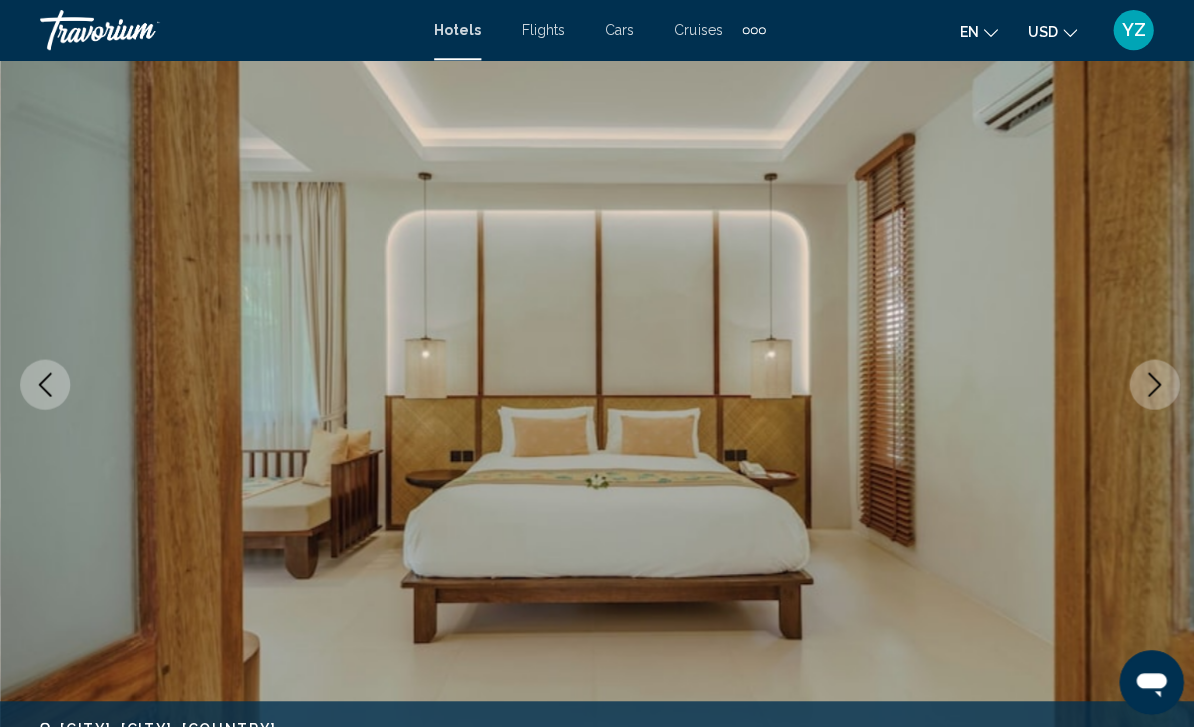 click 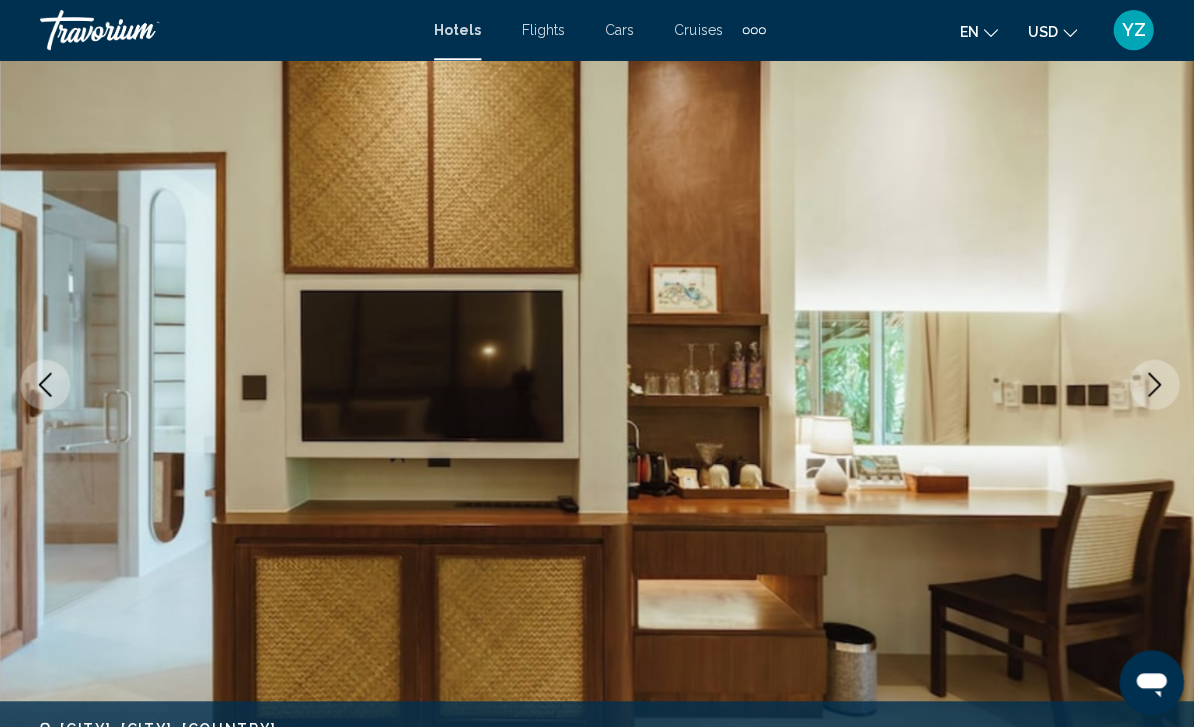 click 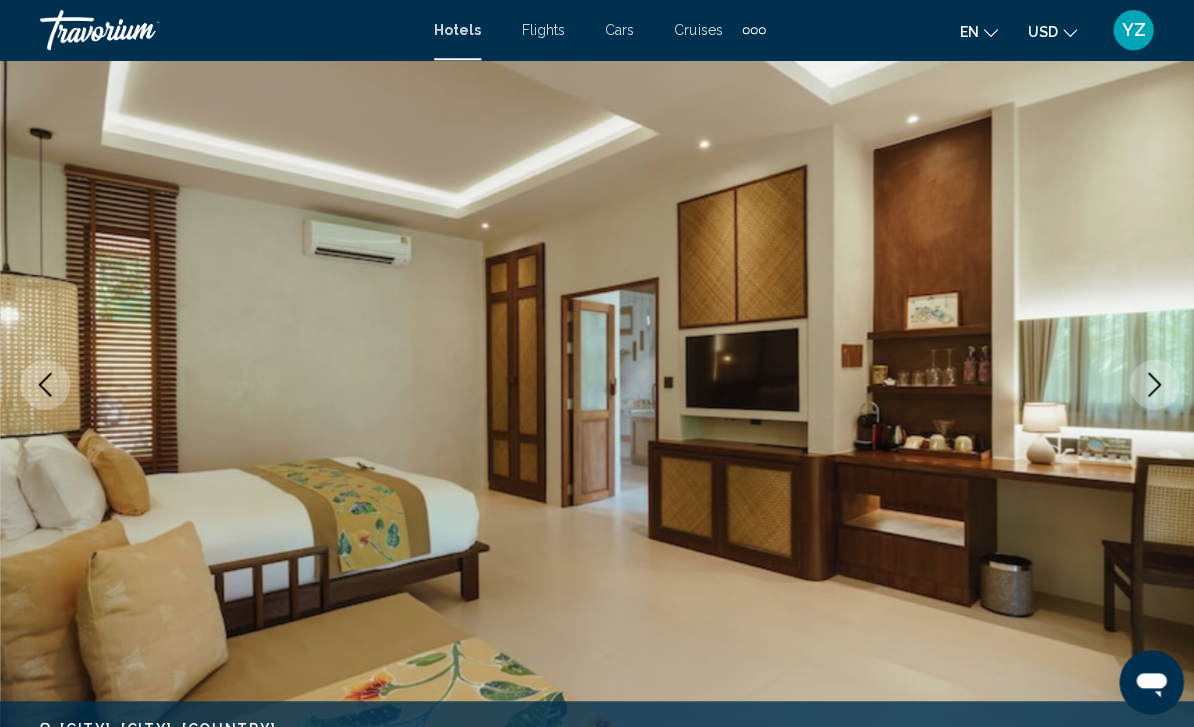 click 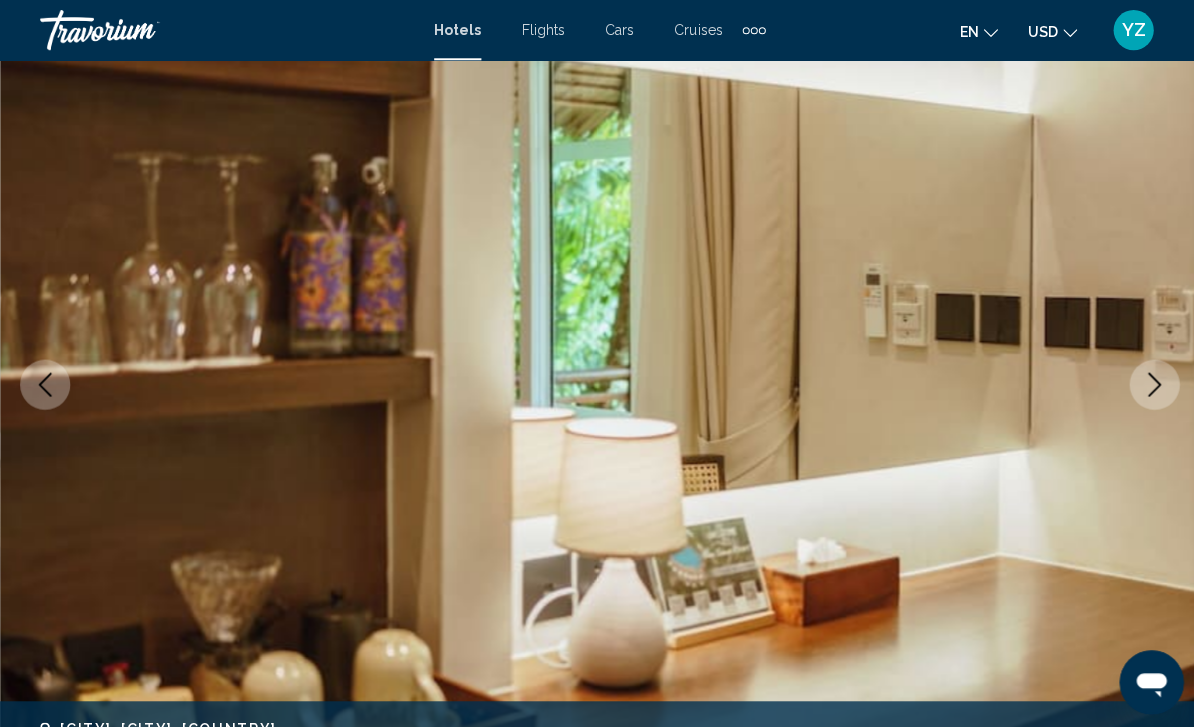 click at bounding box center (1149, 383) 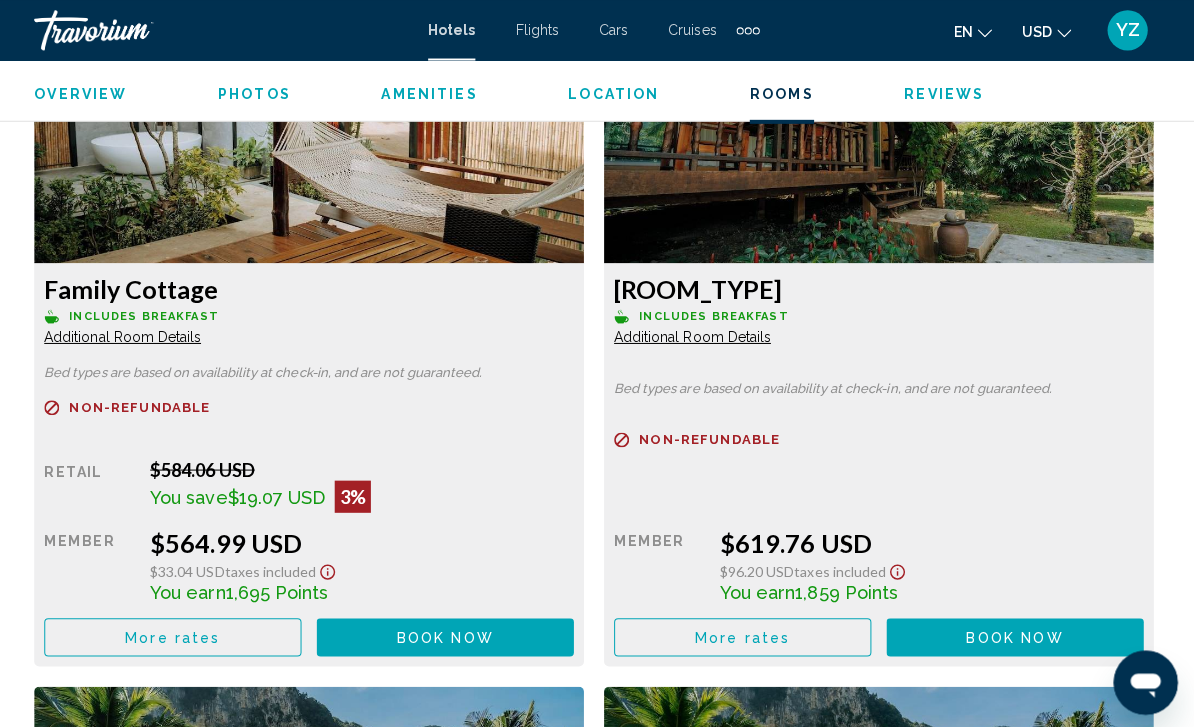 scroll, scrollTop: 5784, scrollLeft: 0, axis: vertical 